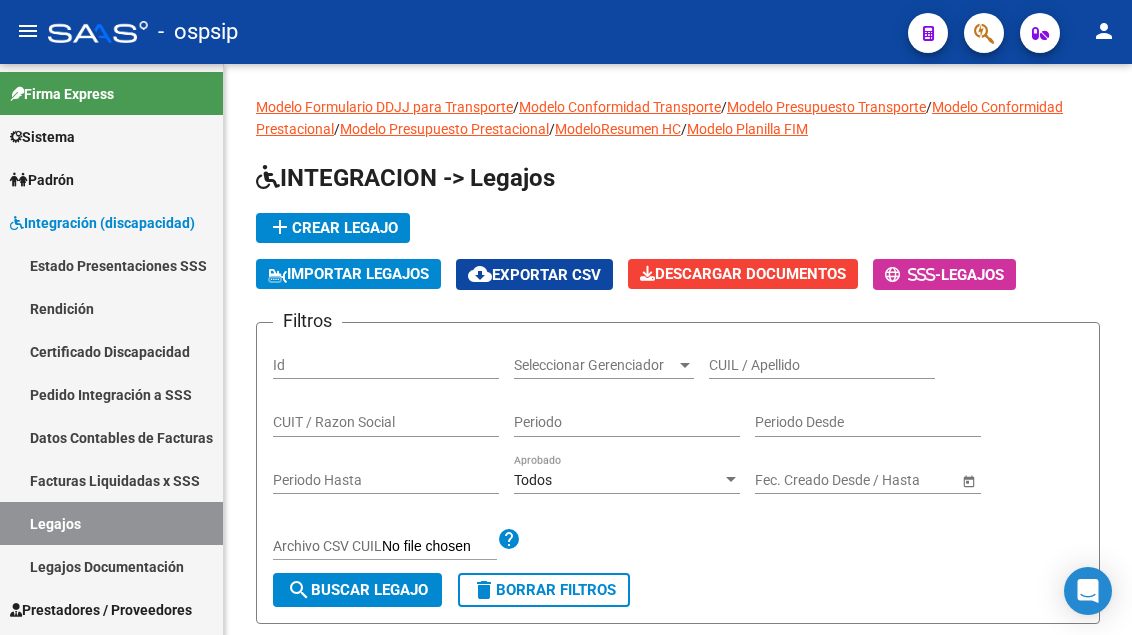 scroll, scrollTop: 0, scrollLeft: 0, axis: both 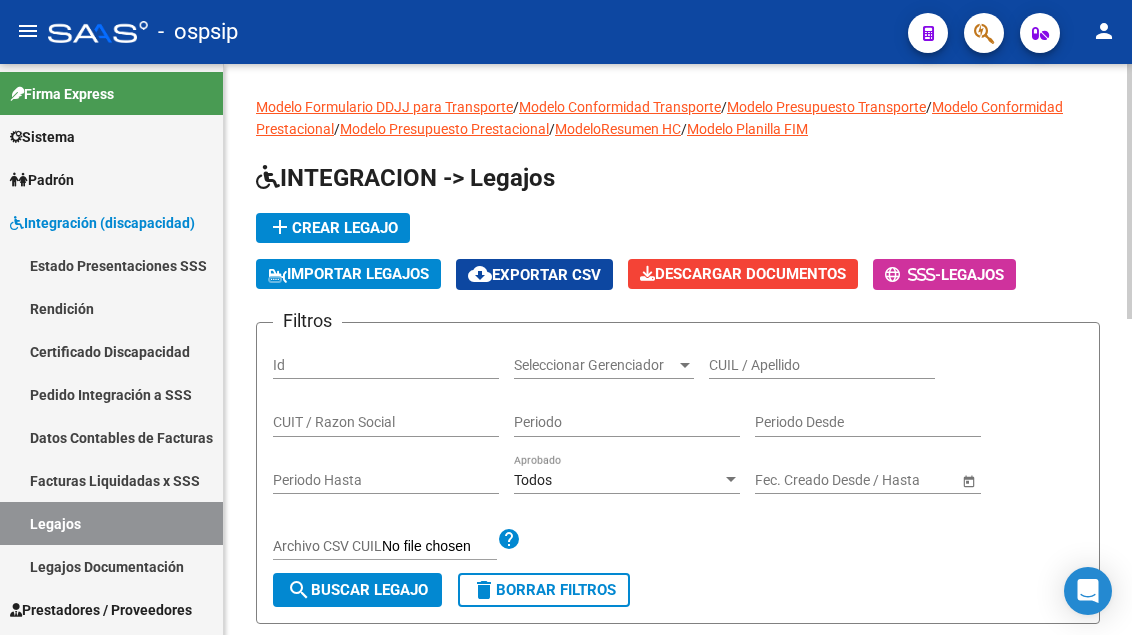 click on "CUIL / Apellido" 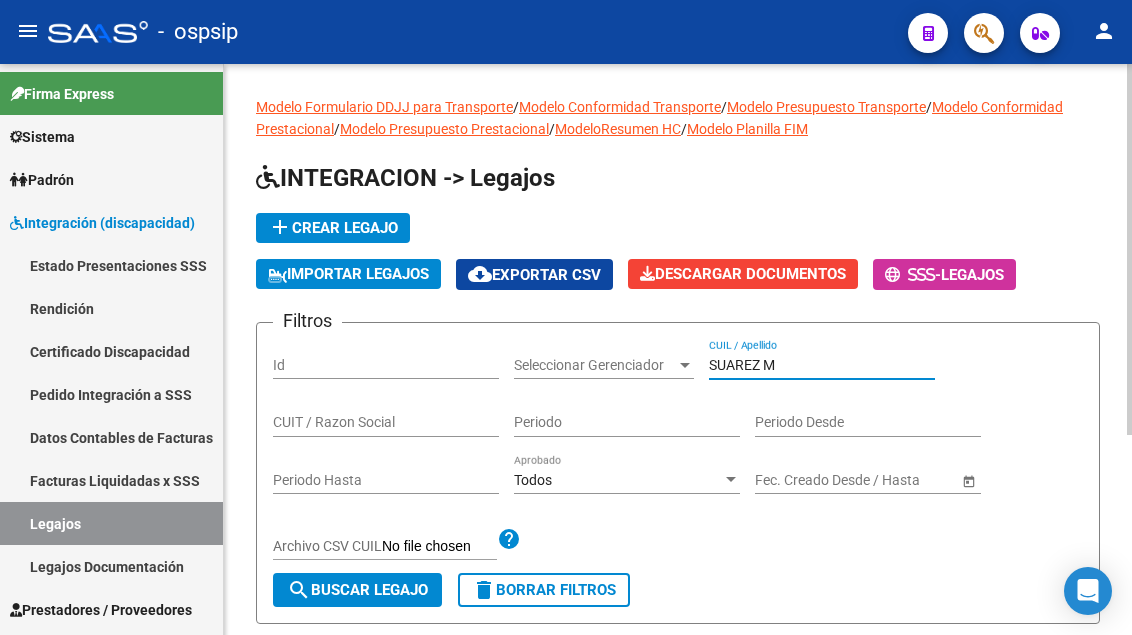 type on "SUAREZ M" 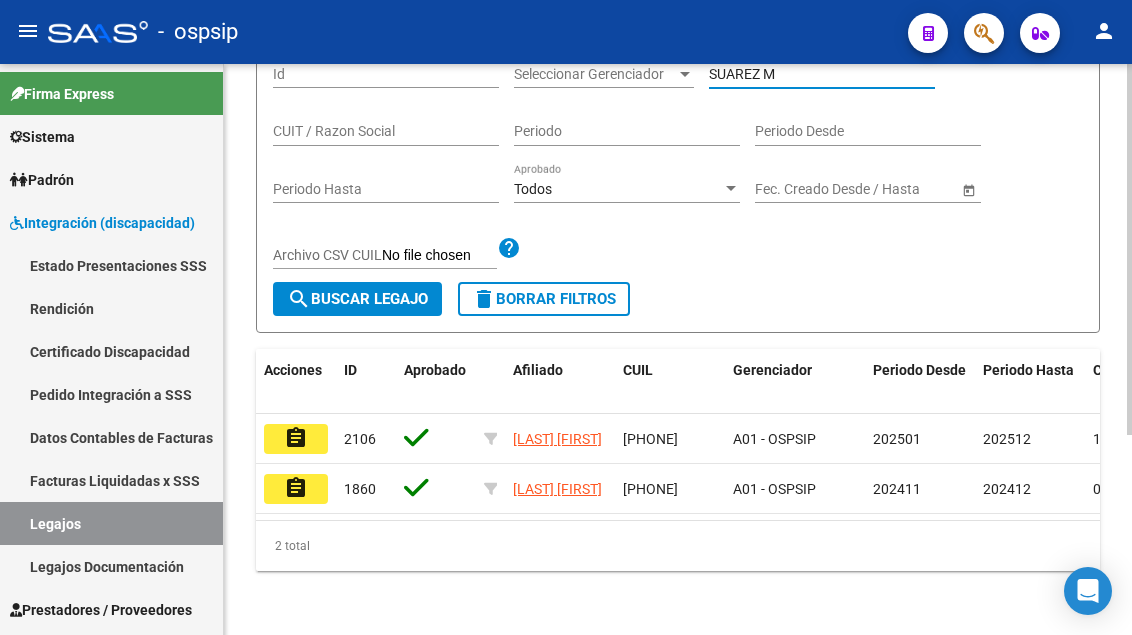 scroll, scrollTop: 300, scrollLeft: 0, axis: vertical 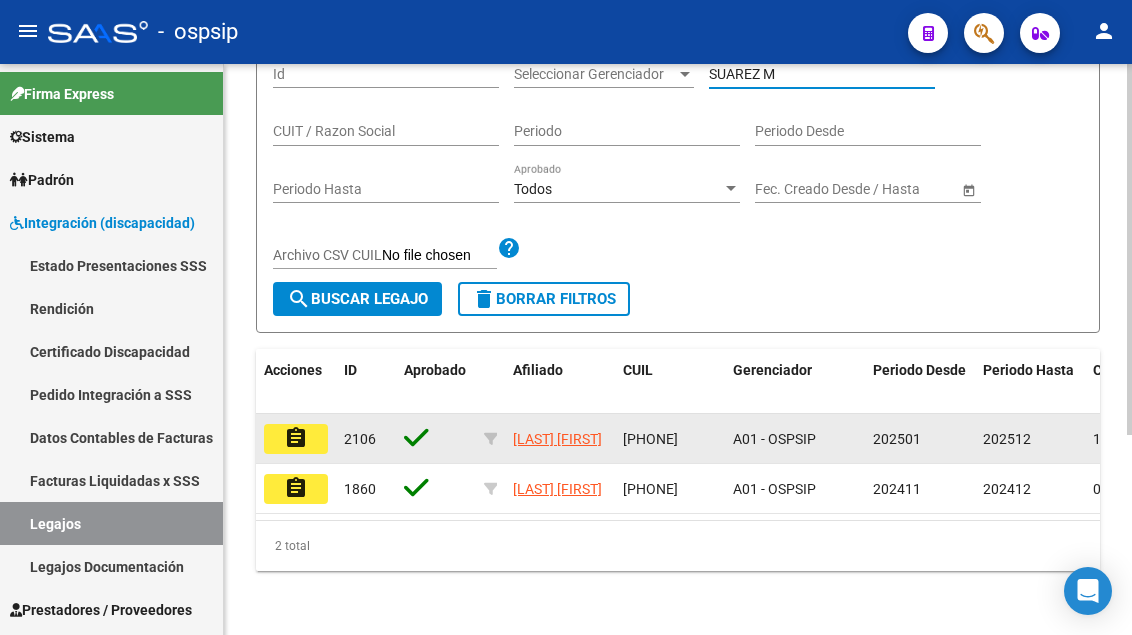 click on "assignment" 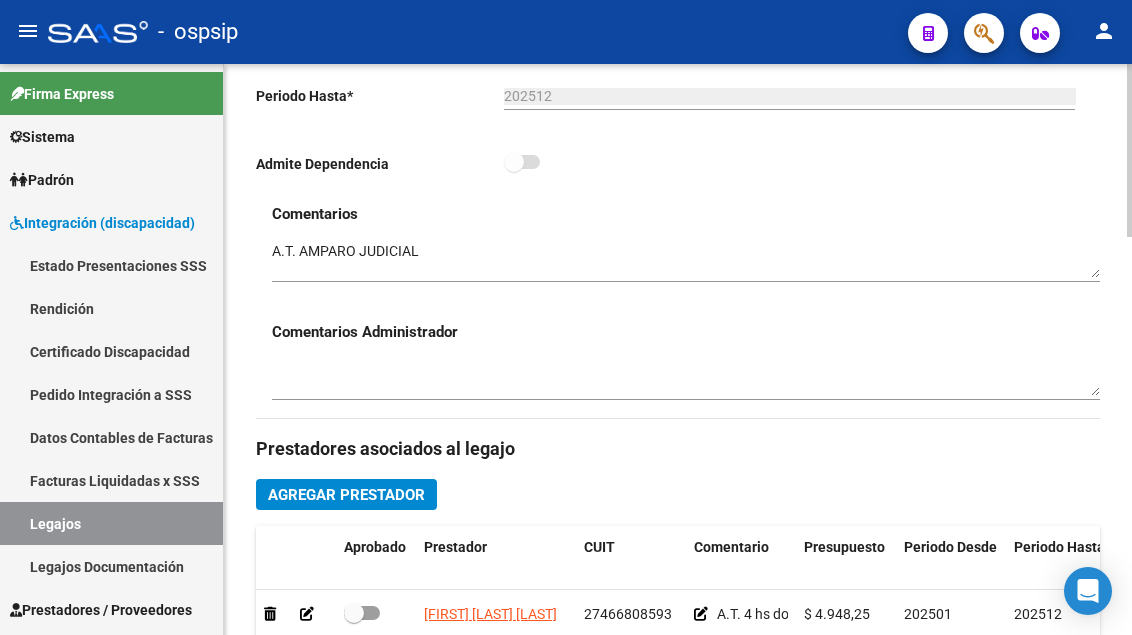 scroll, scrollTop: 800, scrollLeft: 0, axis: vertical 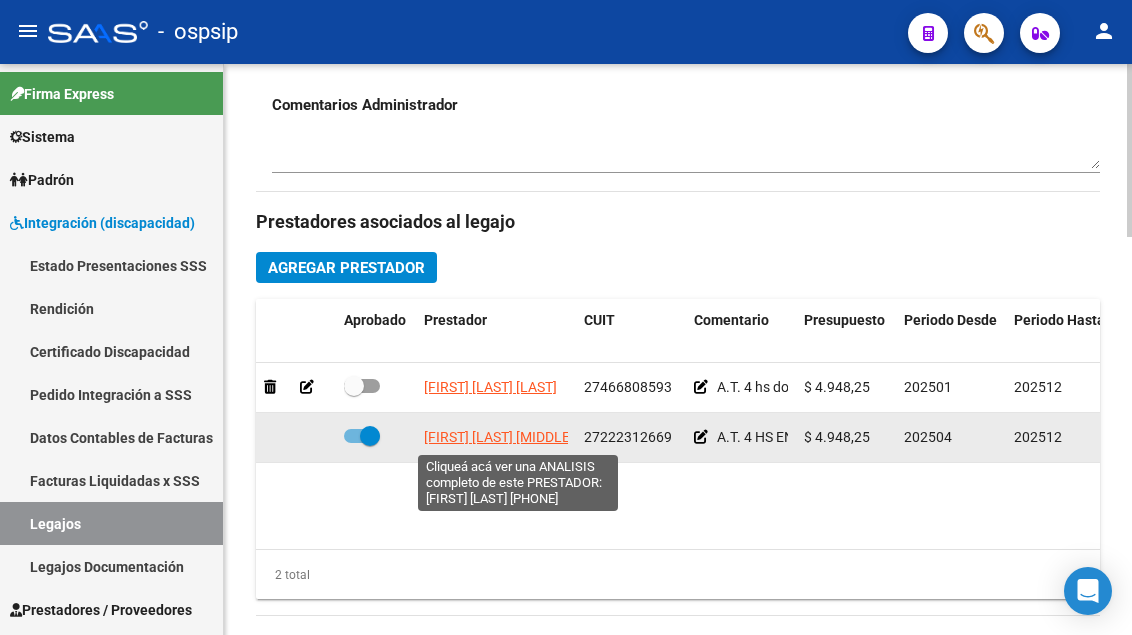 click on "[FIRST] [LAST] [MIDDLE]" 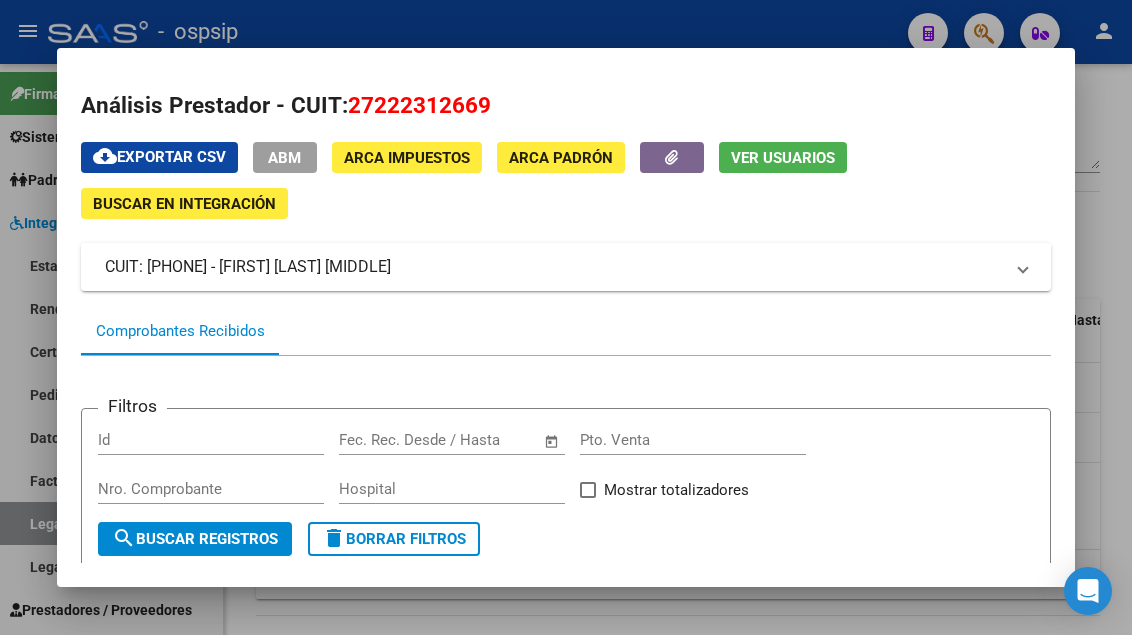 scroll, scrollTop: 0, scrollLeft: 0, axis: both 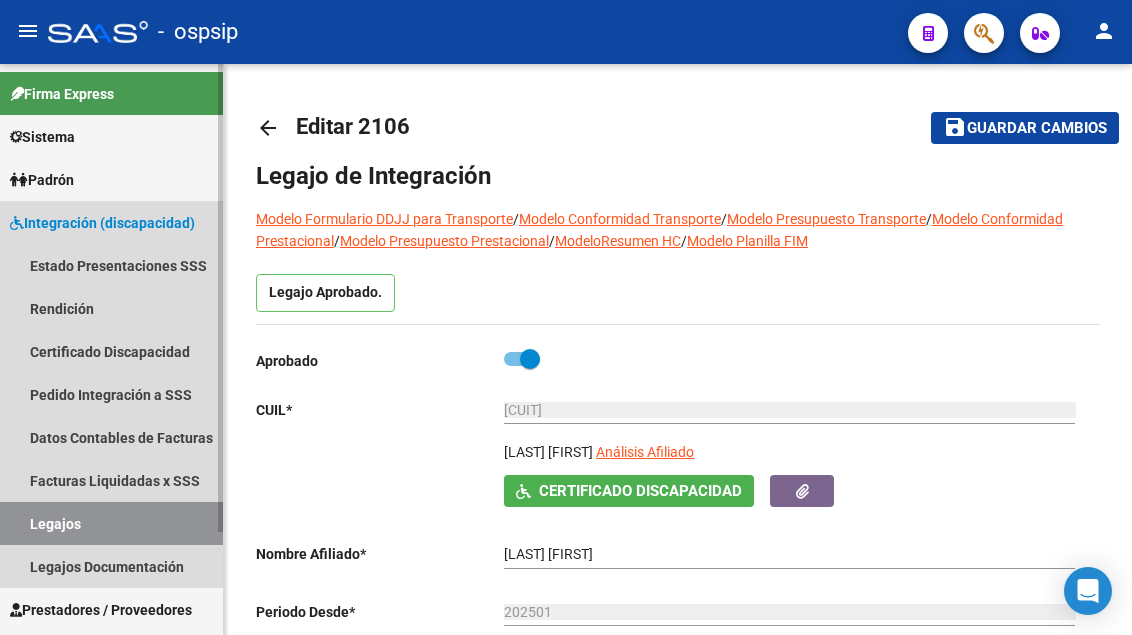 click on "Legajos" at bounding box center [111, 523] 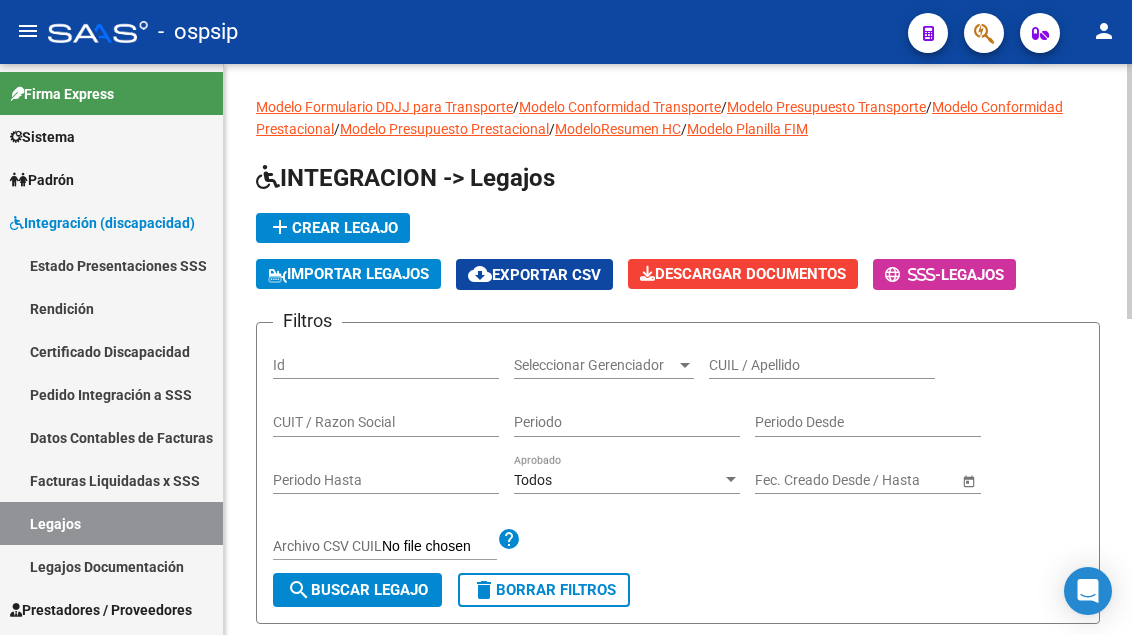 click on "CUIL / Apellido" 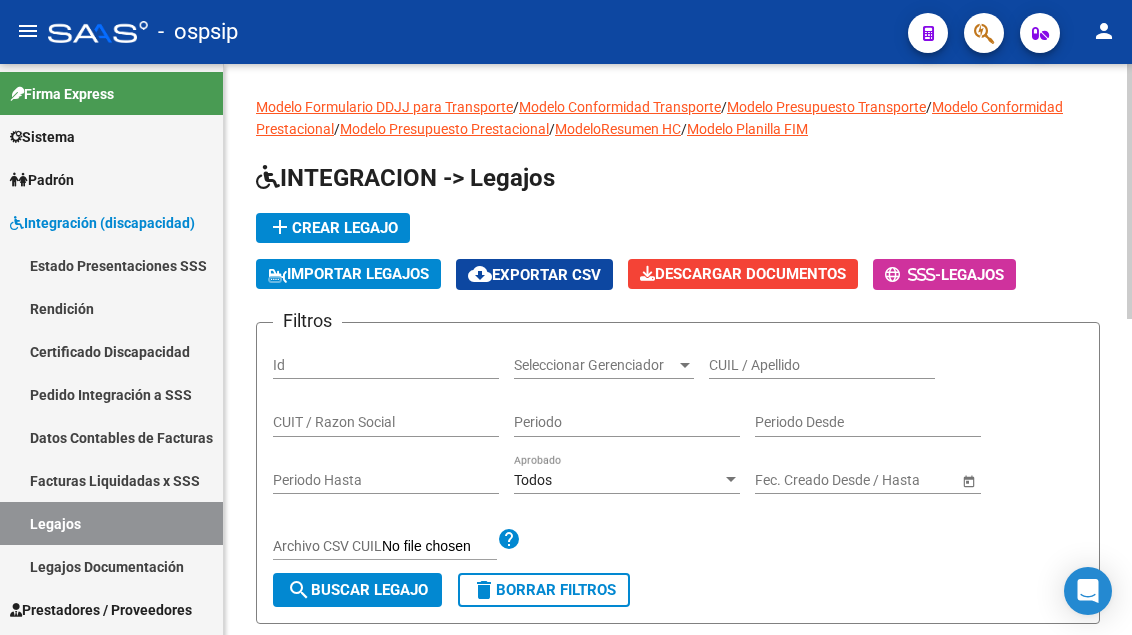 click on "CUIL / Apellido" at bounding box center [822, 365] 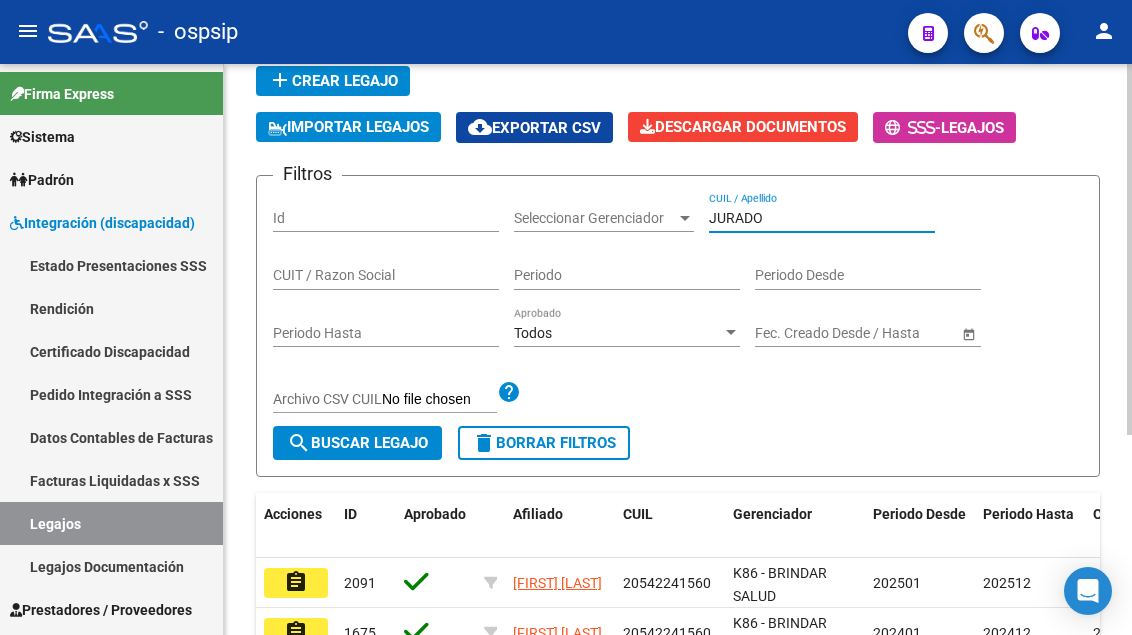 scroll, scrollTop: 300, scrollLeft: 0, axis: vertical 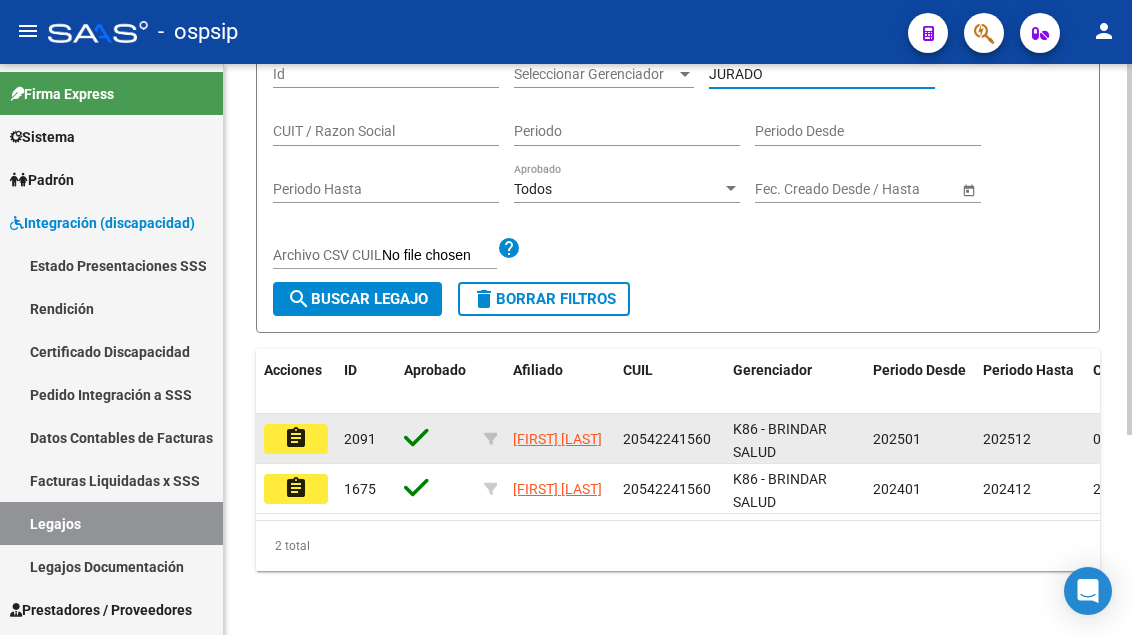 type on "JURADO" 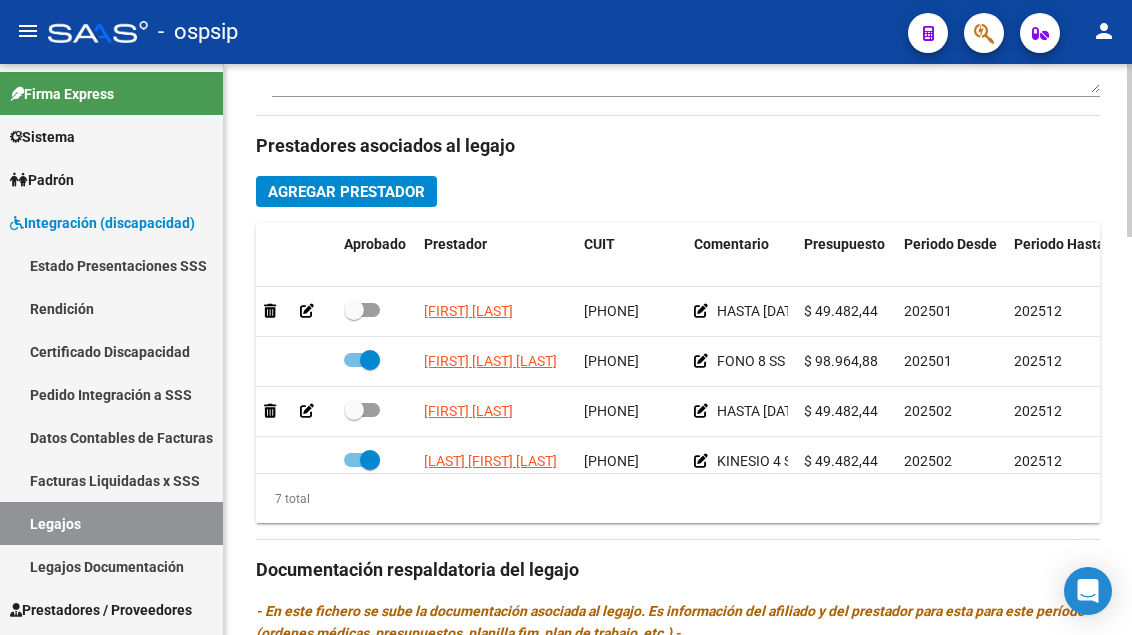 scroll, scrollTop: 900, scrollLeft: 0, axis: vertical 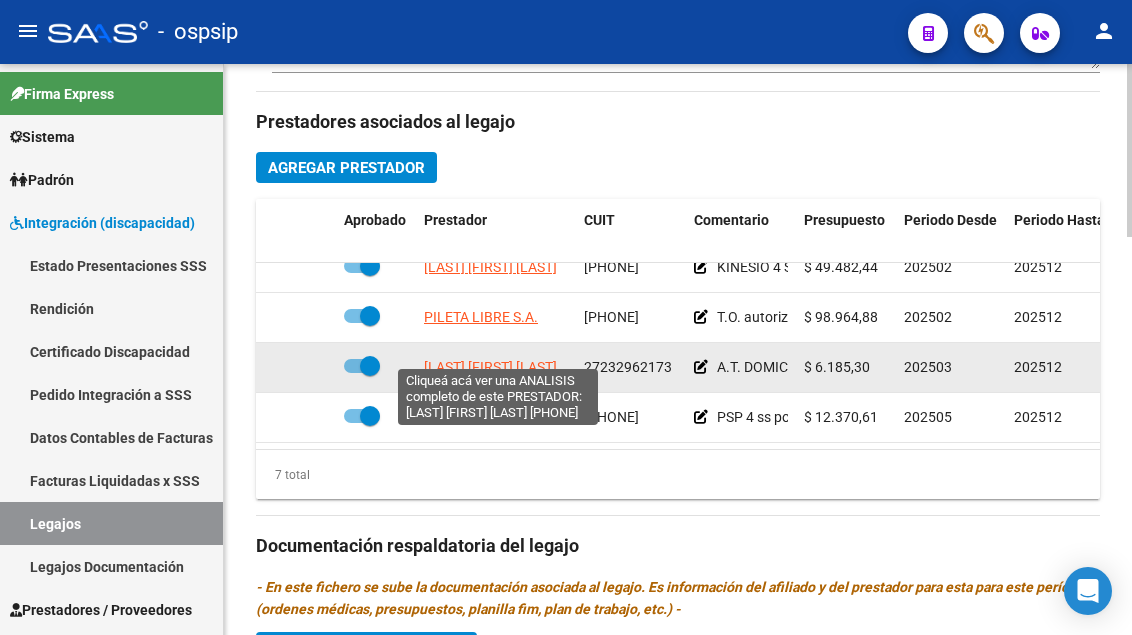 click on "[LAST] [FIRST] [LAST]" 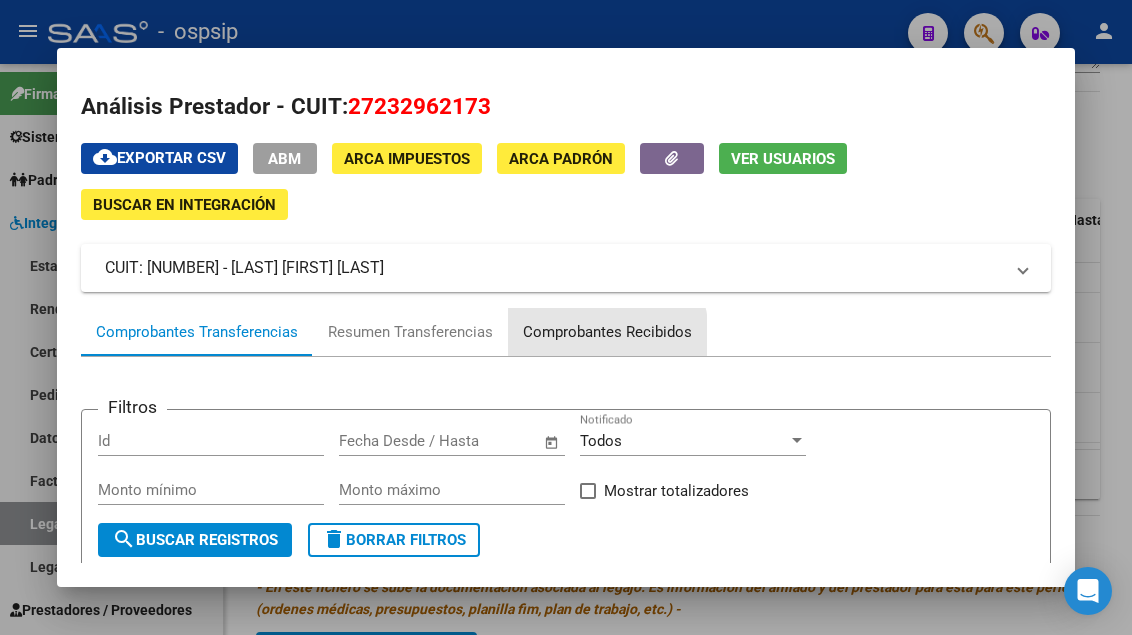 click on "Comprobantes Recibidos" at bounding box center (607, 332) 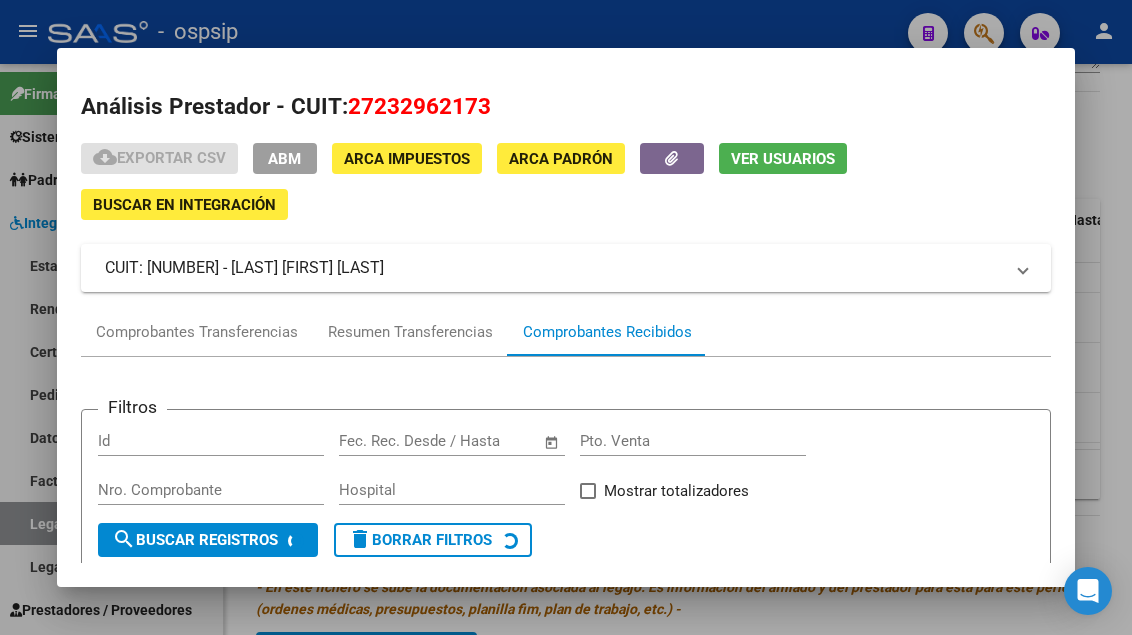 scroll, scrollTop: 185, scrollLeft: 0, axis: vertical 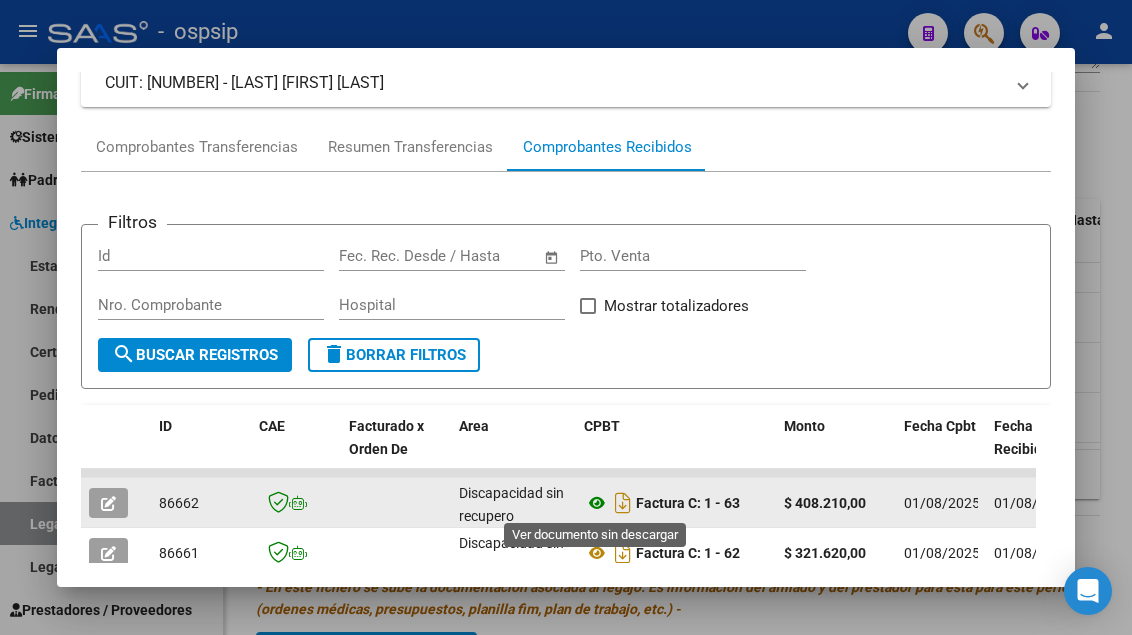 click 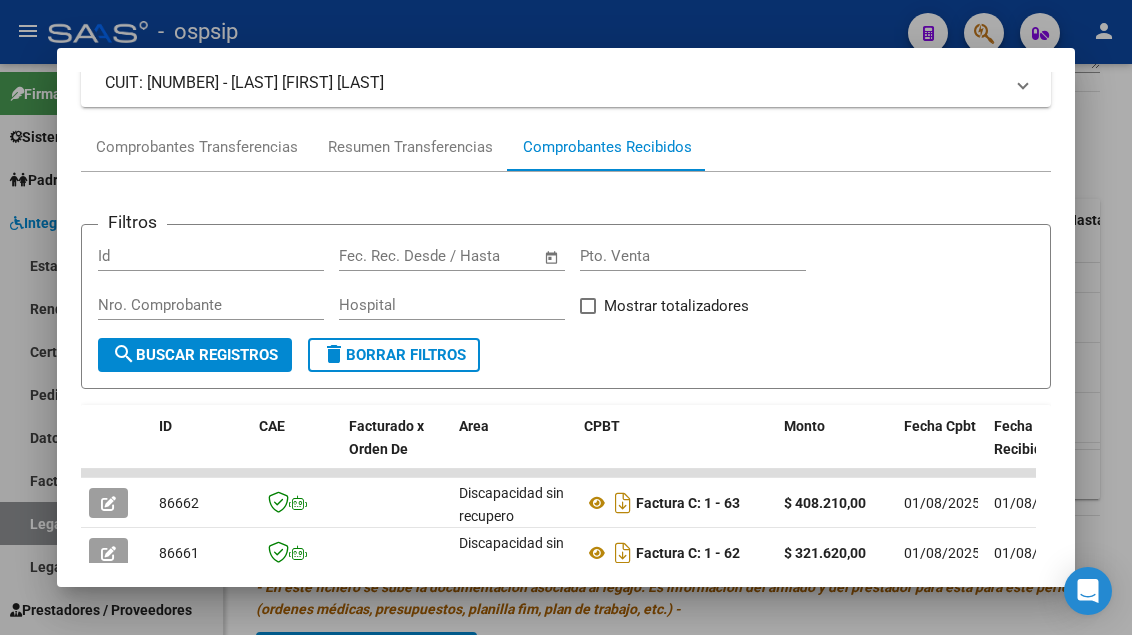scroll, scrollTop: 385, scrollLeft: 0, axis: vertical 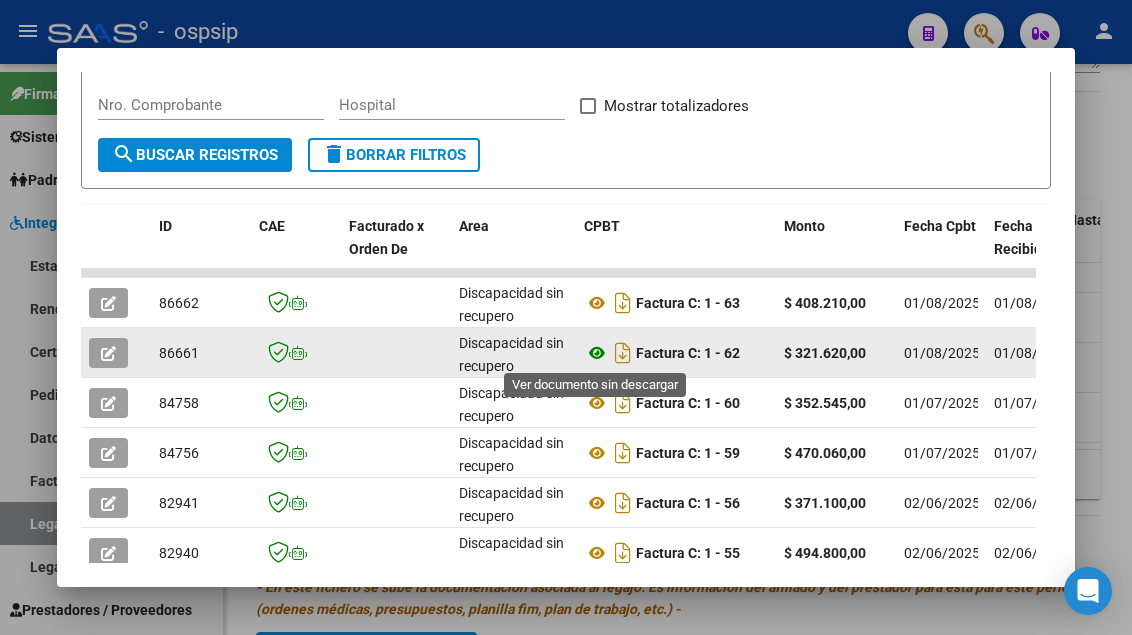 click 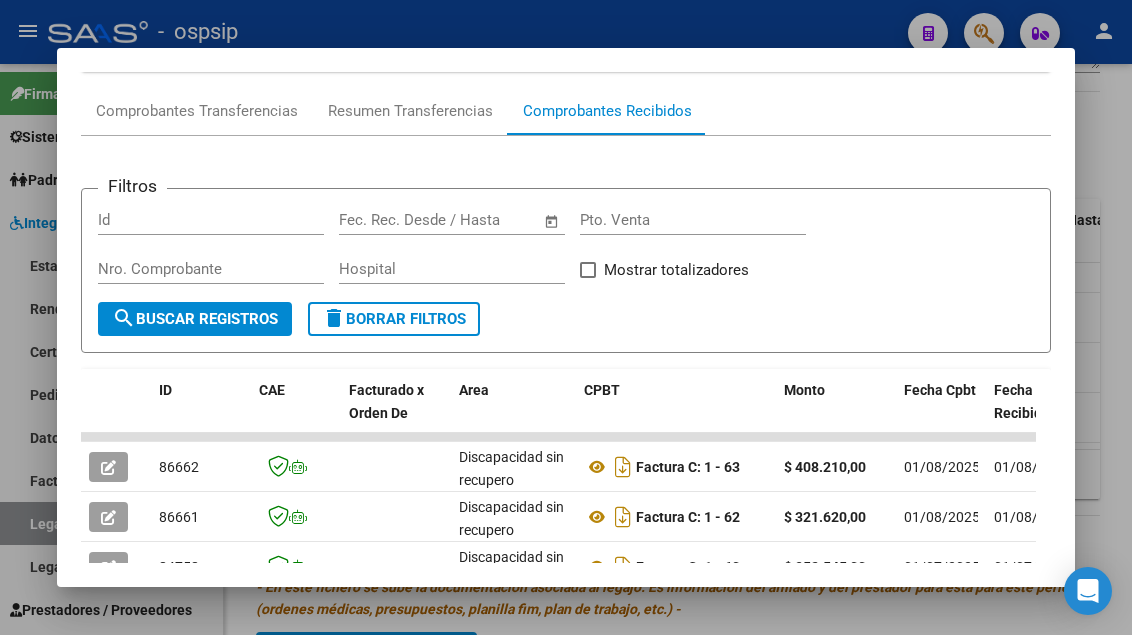 scroll, scrollTop: 385, scrollLeft: 0, axis: vertical 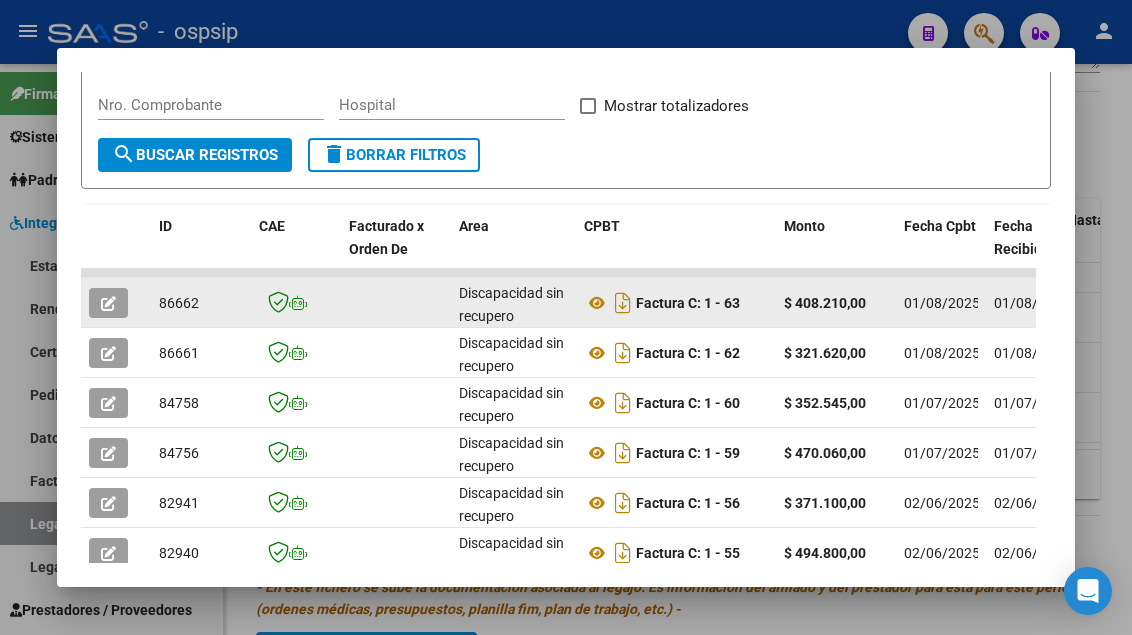 click 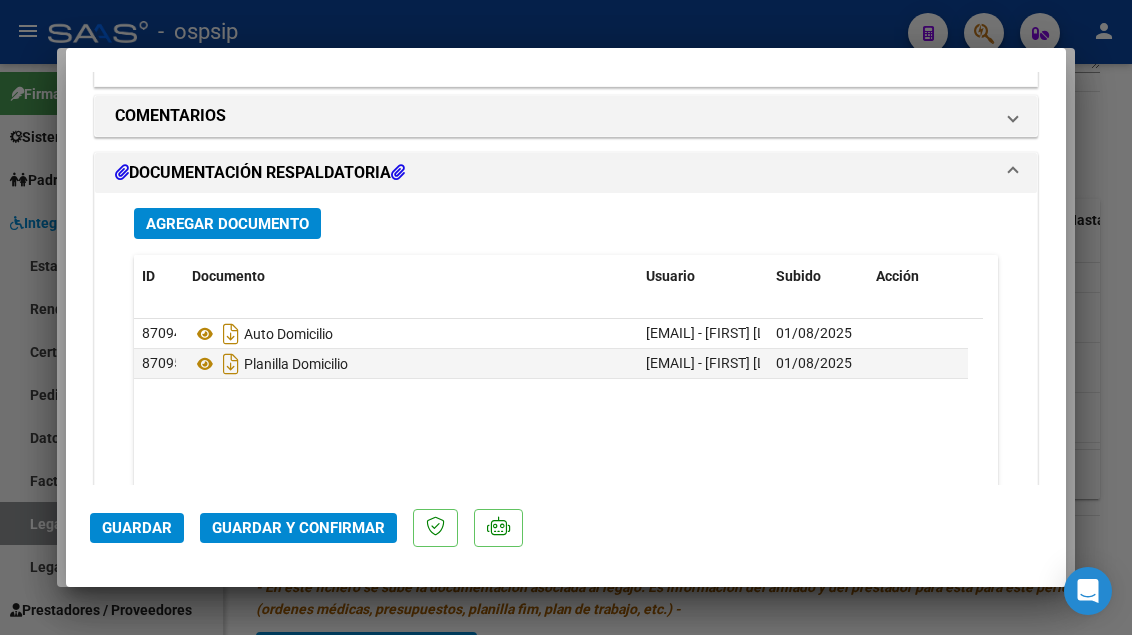 scroll, scrollTop: 1853, scrollLeft: 0, axis: vertical 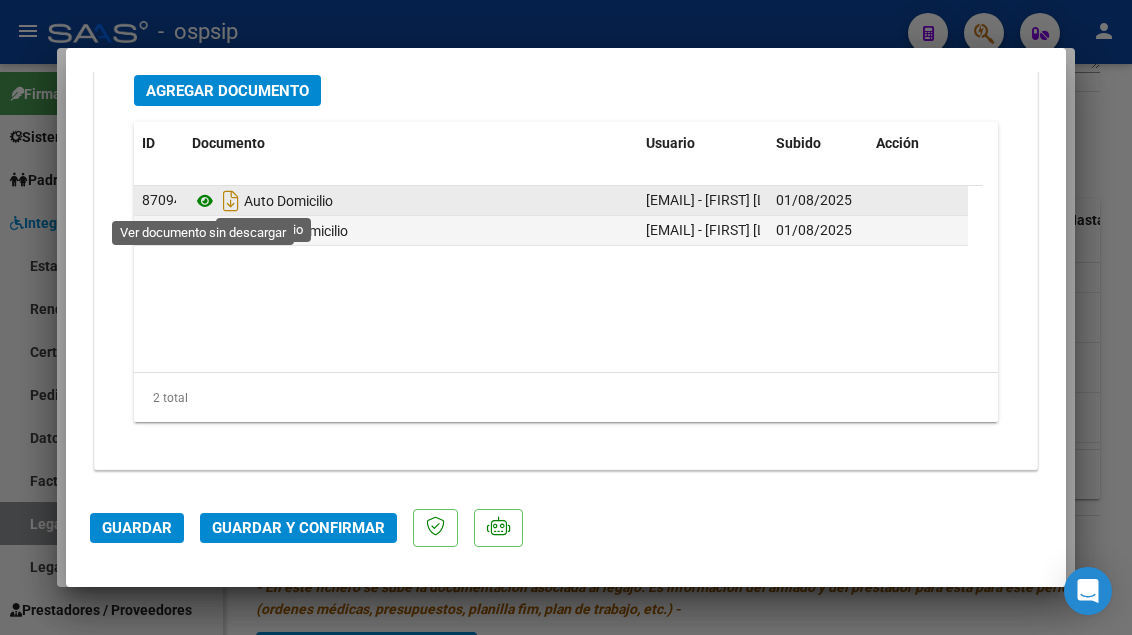 click 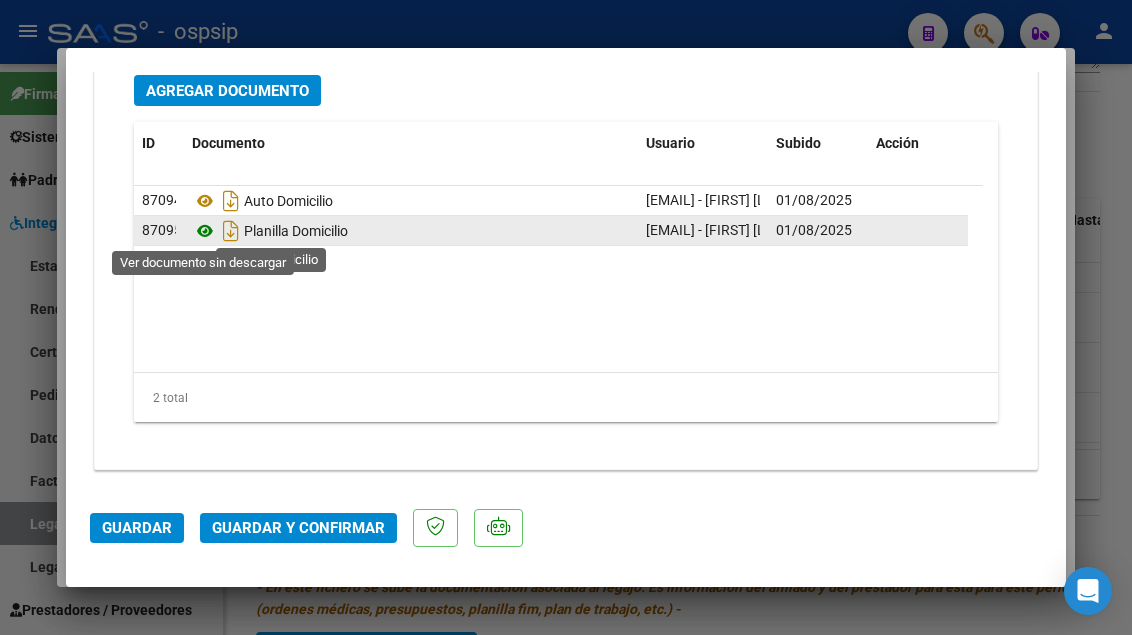 click 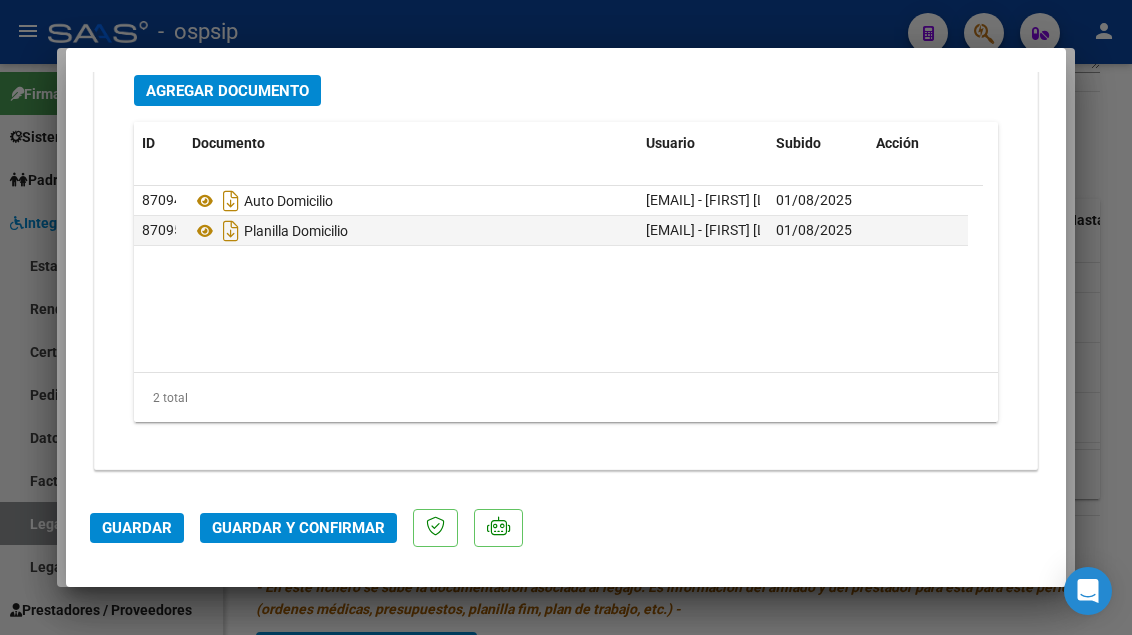 type 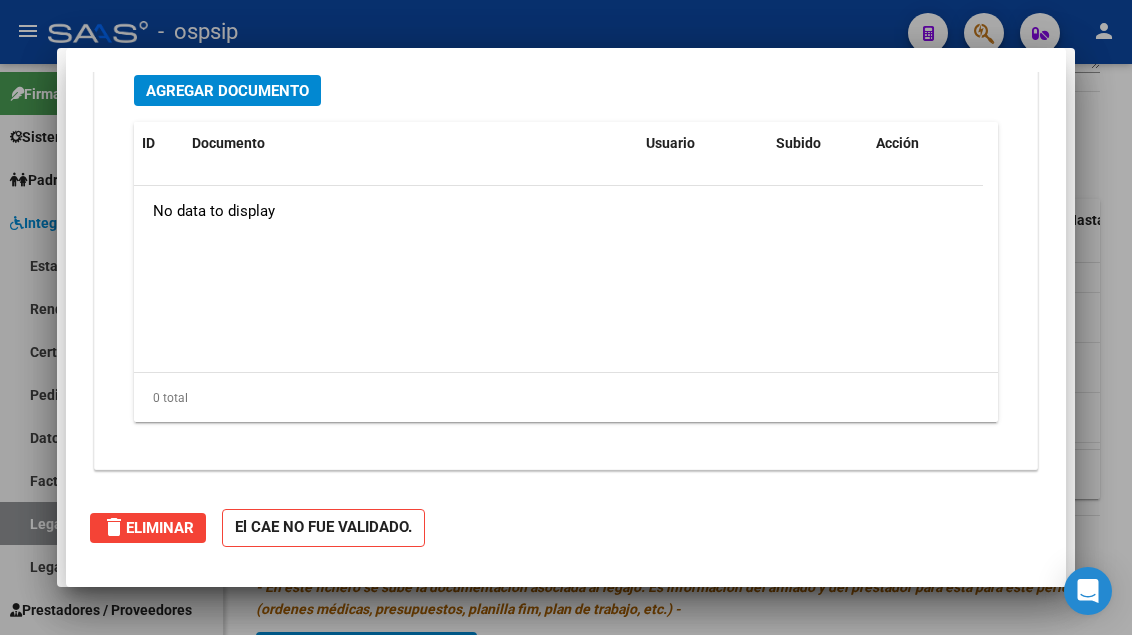 type 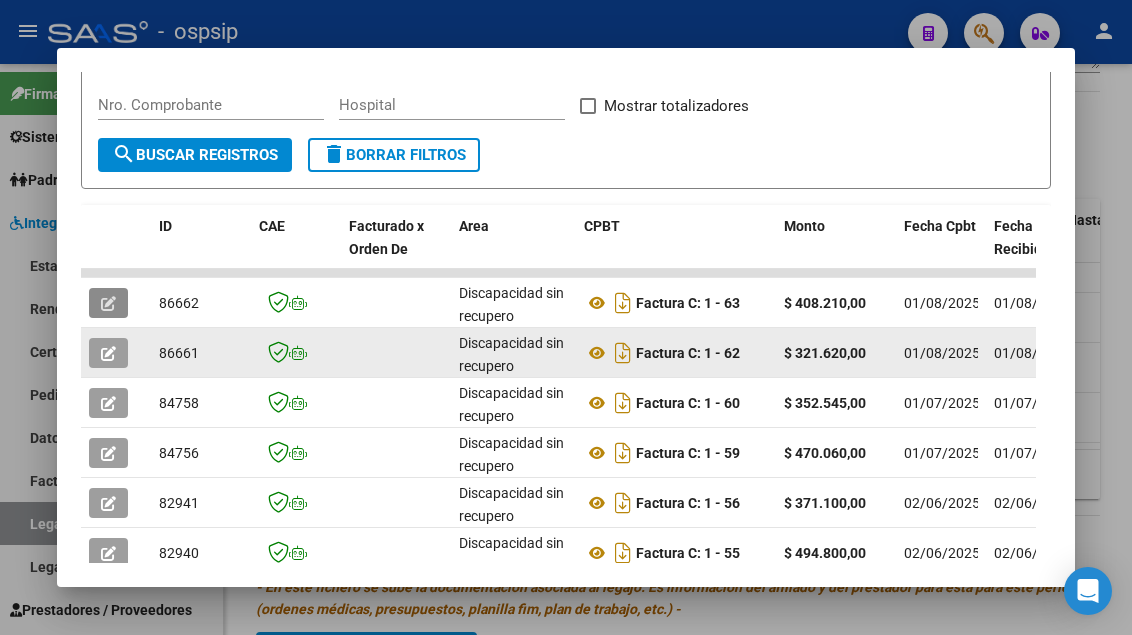 click 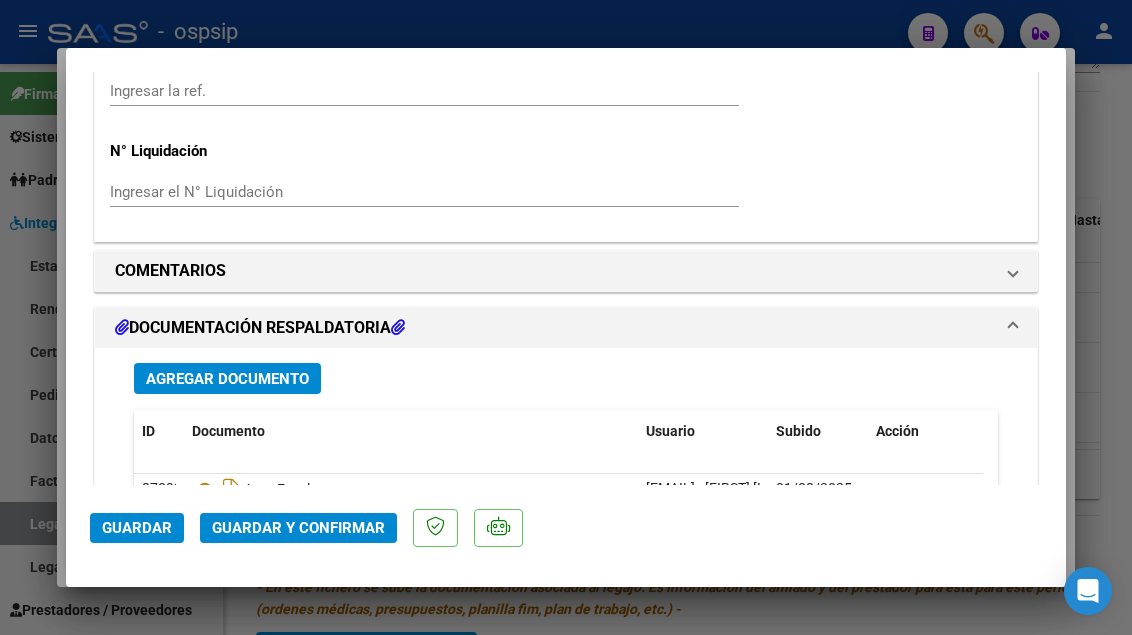 scroll, scrollTop: 1700, scrollLeft: 0, axis: vertical 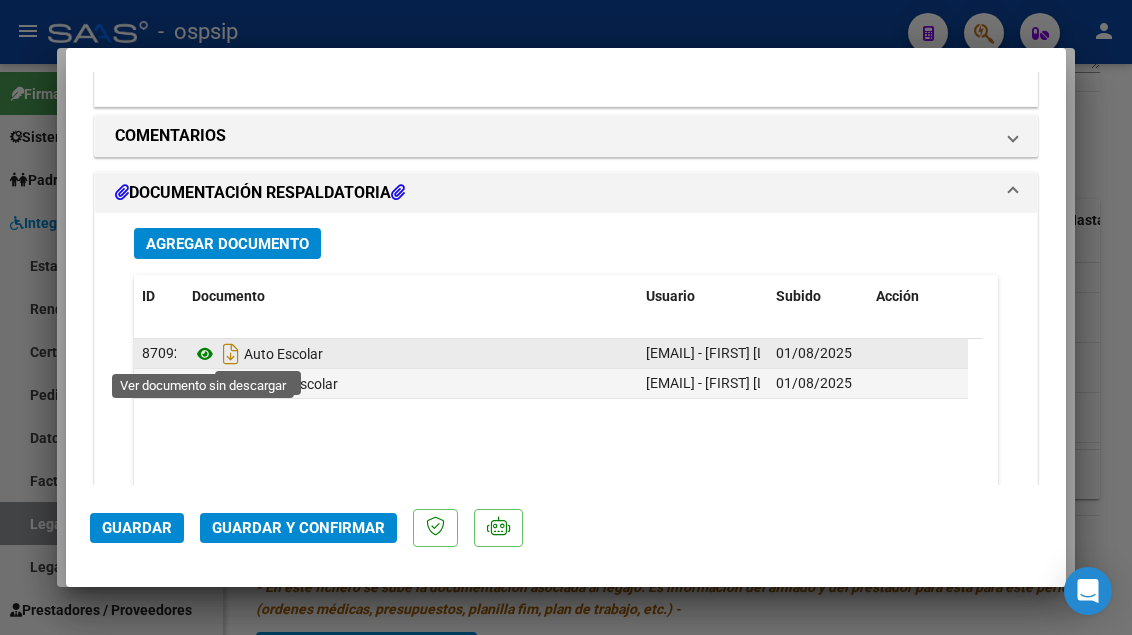 click 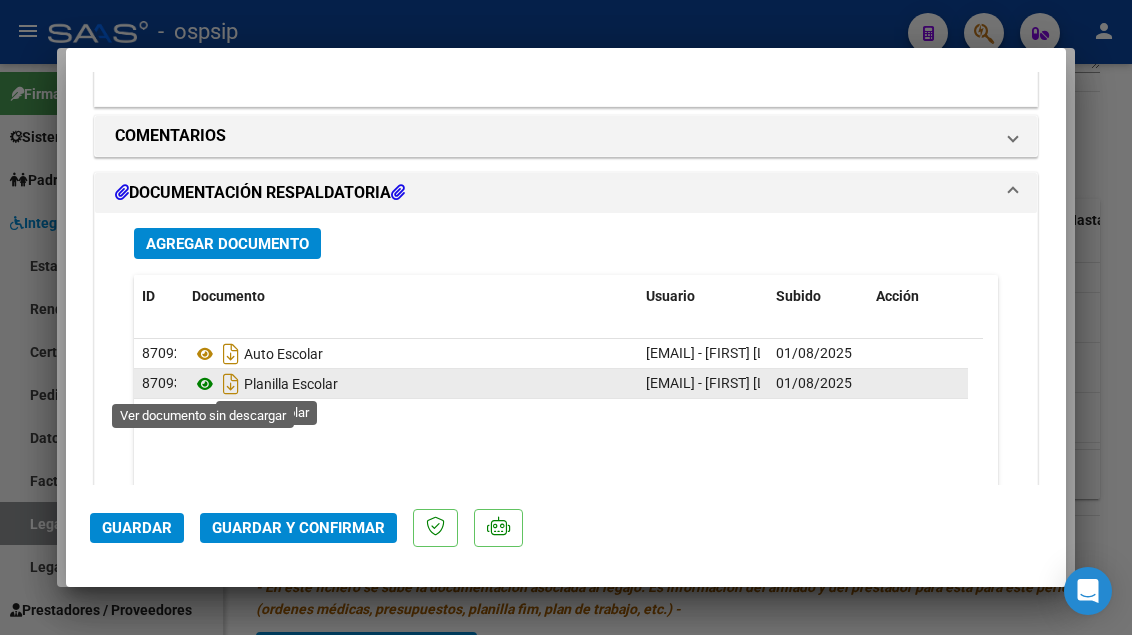 click 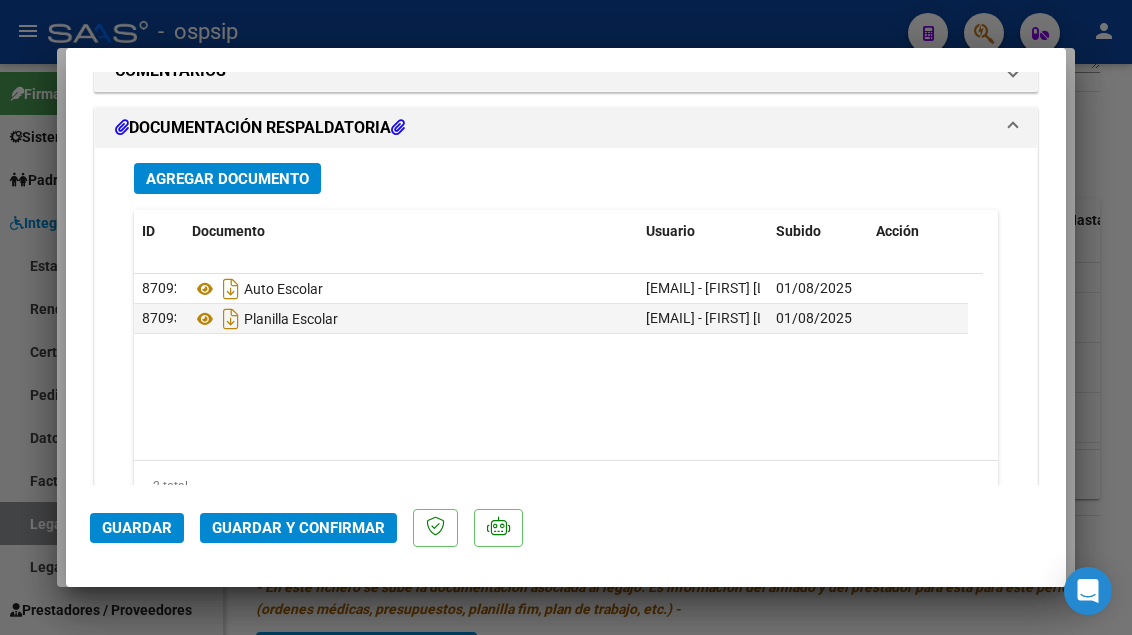 scroll, scrollTop: 1800, scrollLeft: 0, axis: vertical 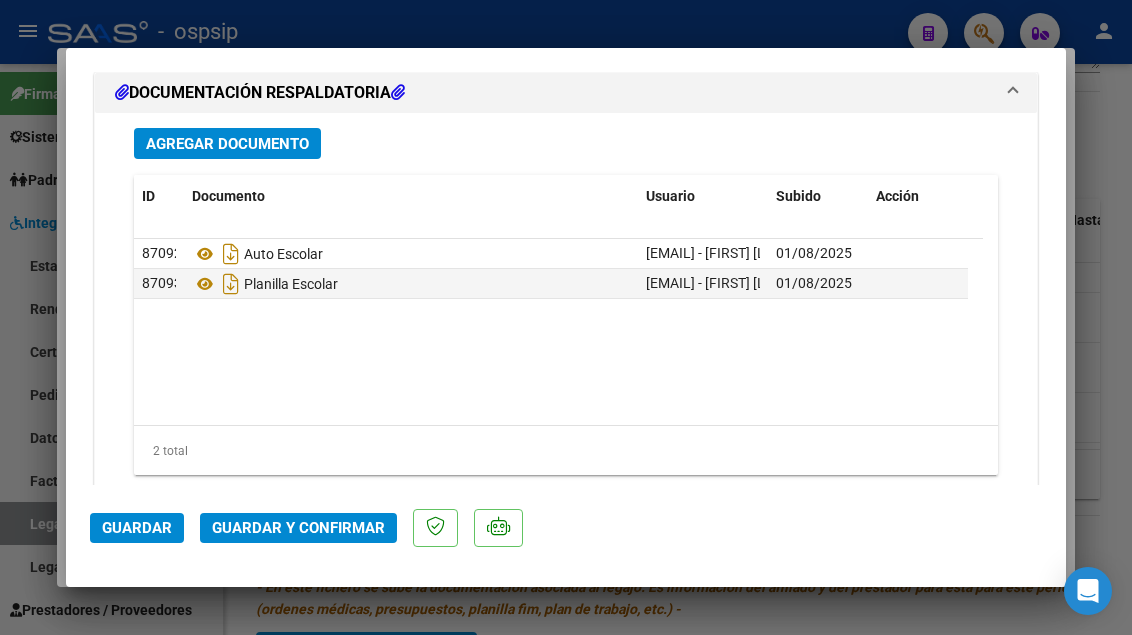type 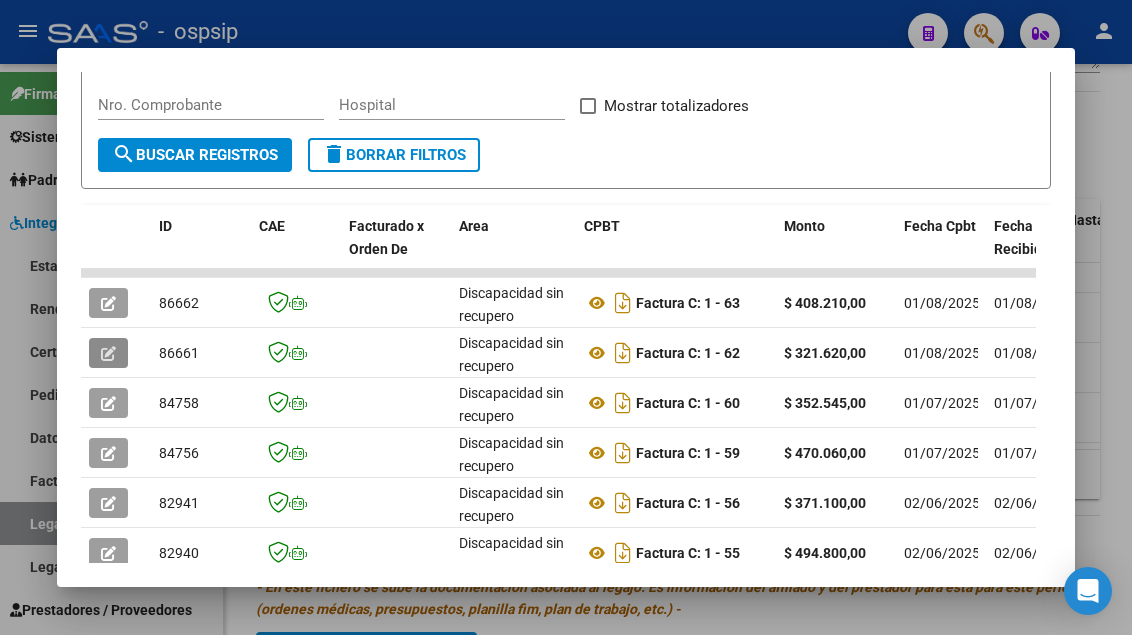 type 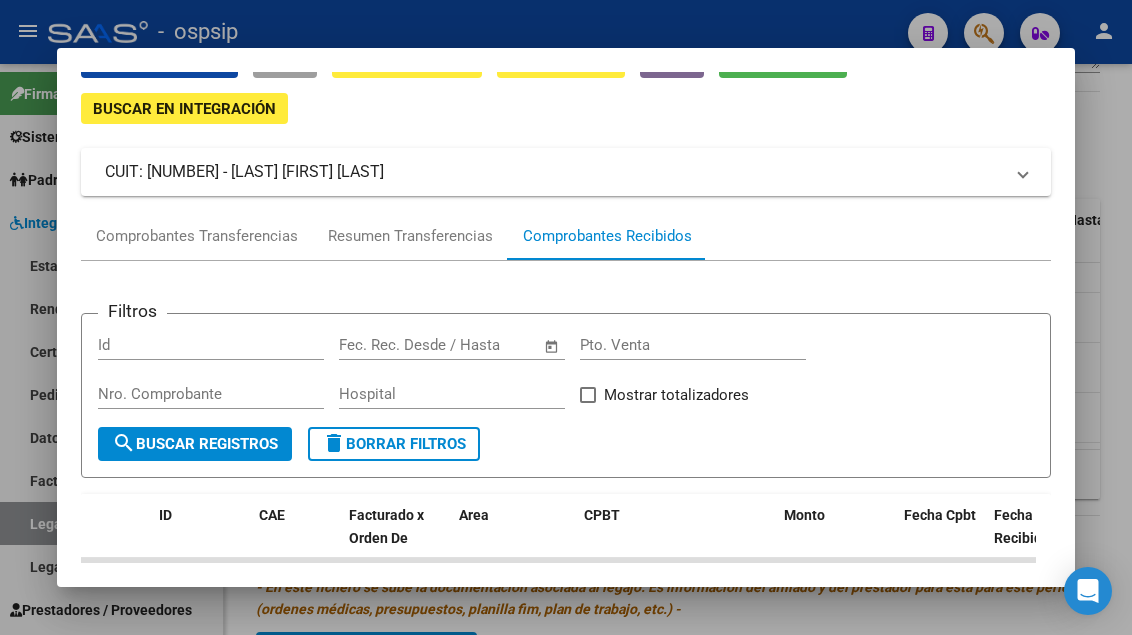 scroll, scrollTop: 85, scrollLeft: 0, axis: vertical 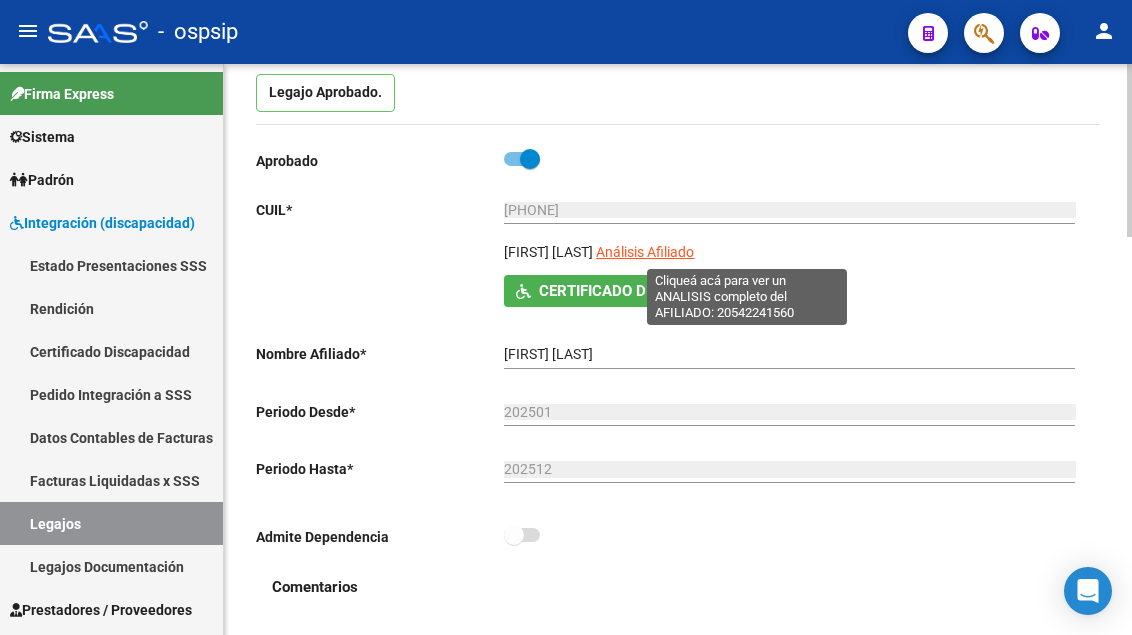 click on "Análisis Afiliado" 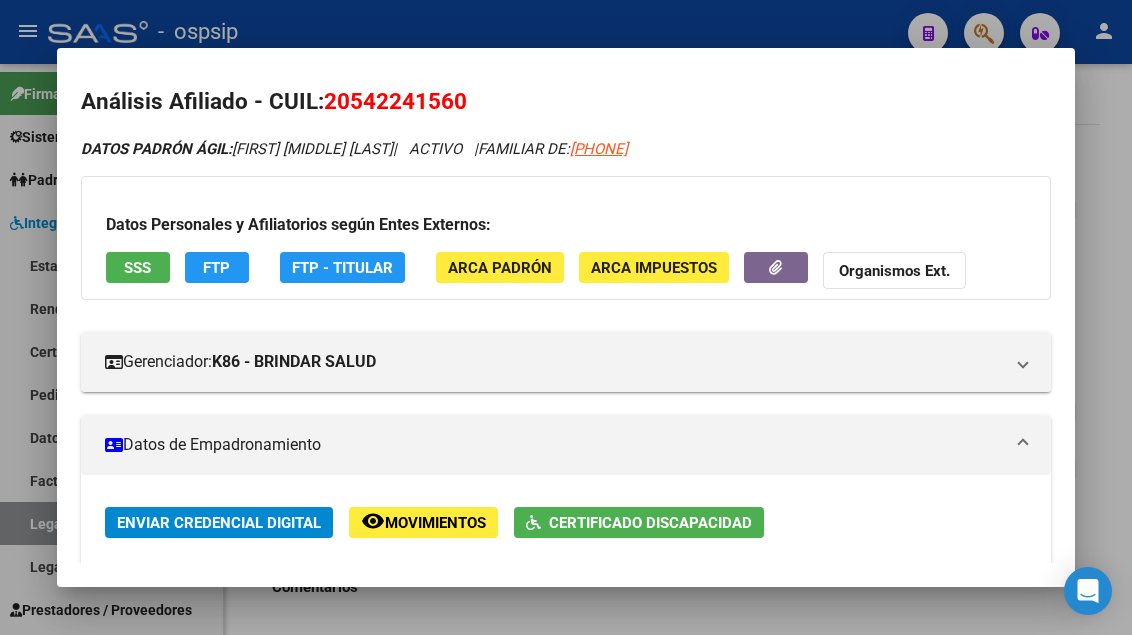 scroll, scrollTop: 0, scrollLeft: 0, axis: both 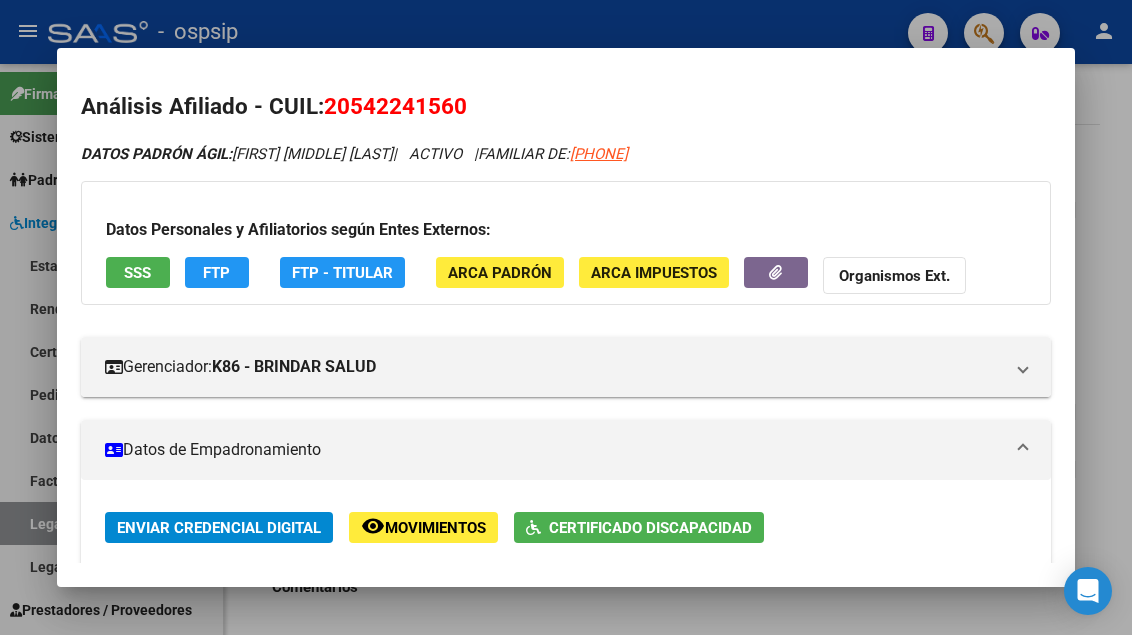 click on "Datos Personales y Afiliatorios según Entes Externos: SSS FTP  FTP - Titular ARCA Padrón ARCA Impuestos Organismos Ext." at bounding box center (566, 243) 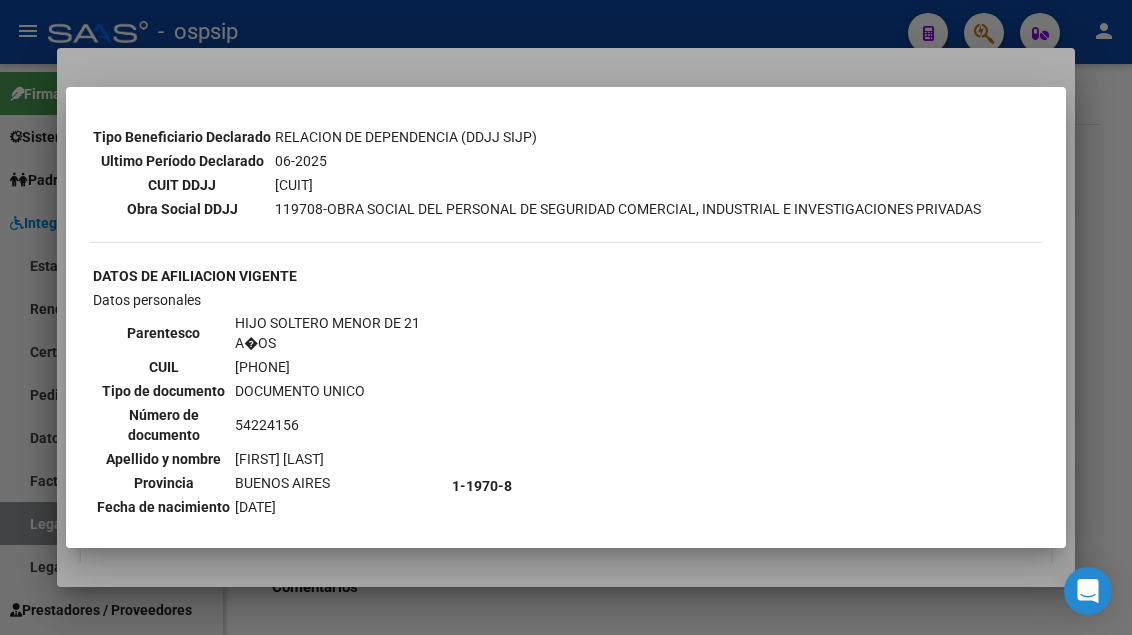 scroll, scrollTop: 900, scrollLeft: 0, axis: vertical 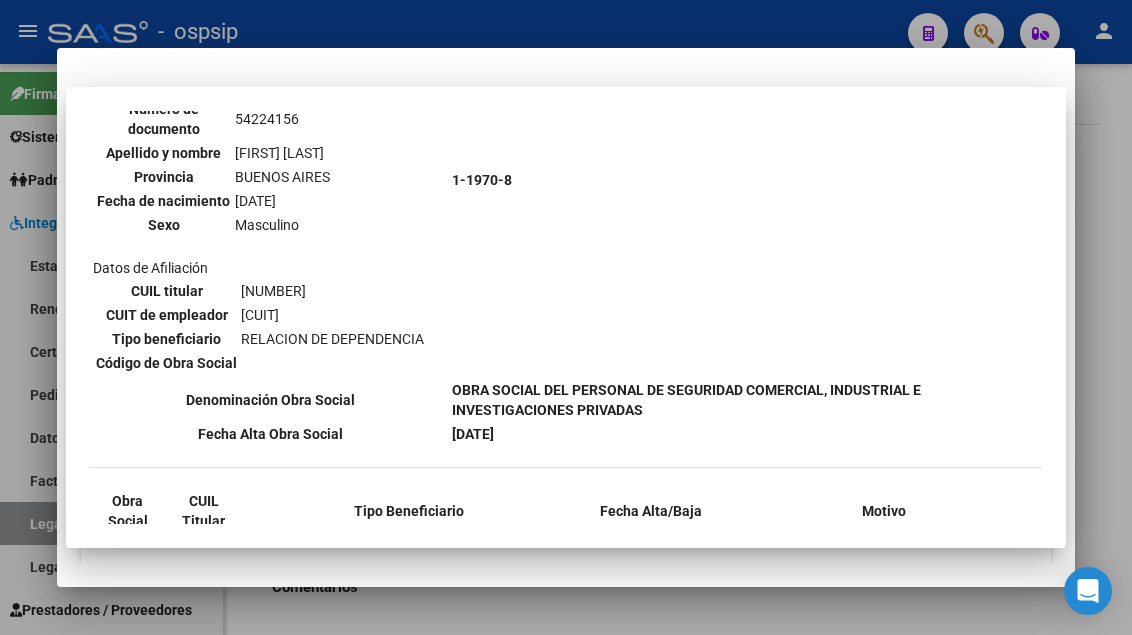 type 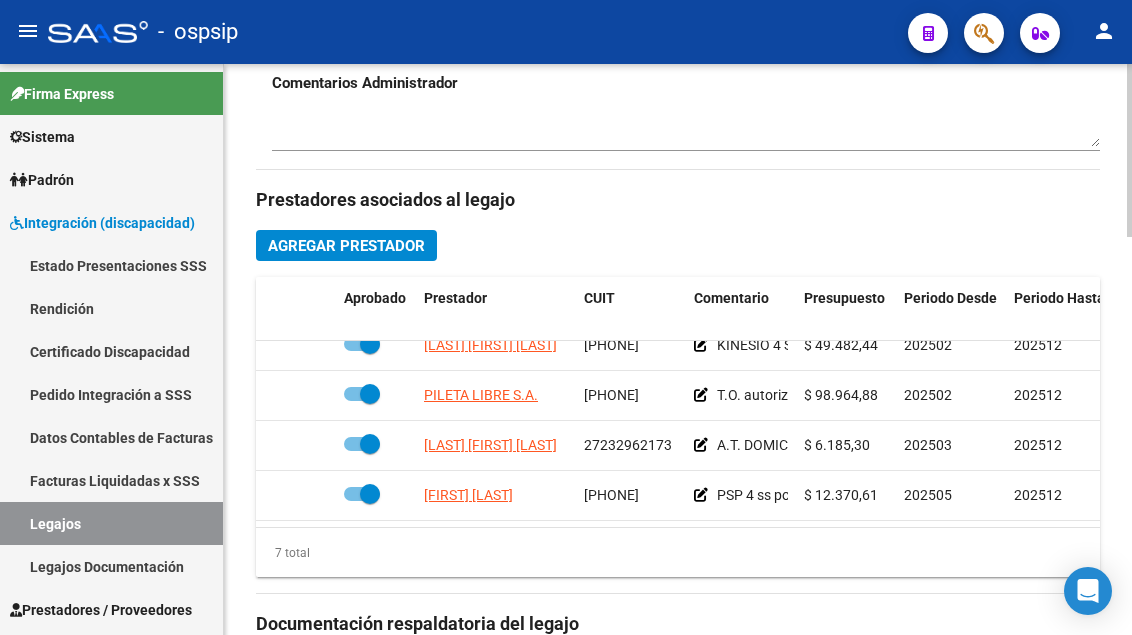 scroll, scrollTop: 1000, scrollLeft: 0, axis: vertical 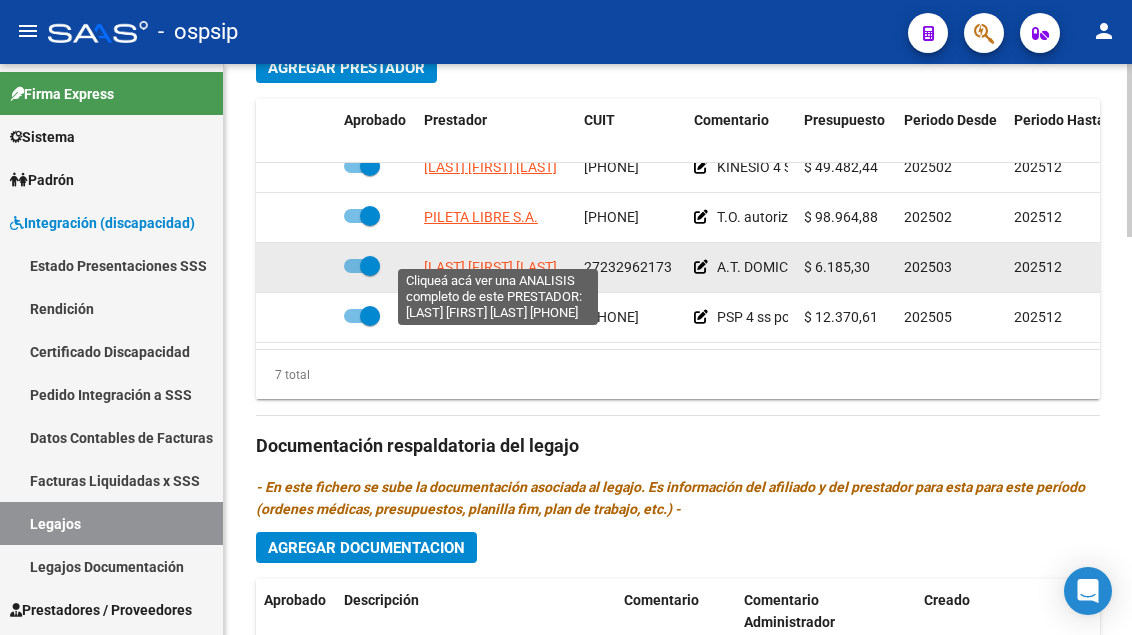 click on "[LAST] [FIRST] [LAST]" 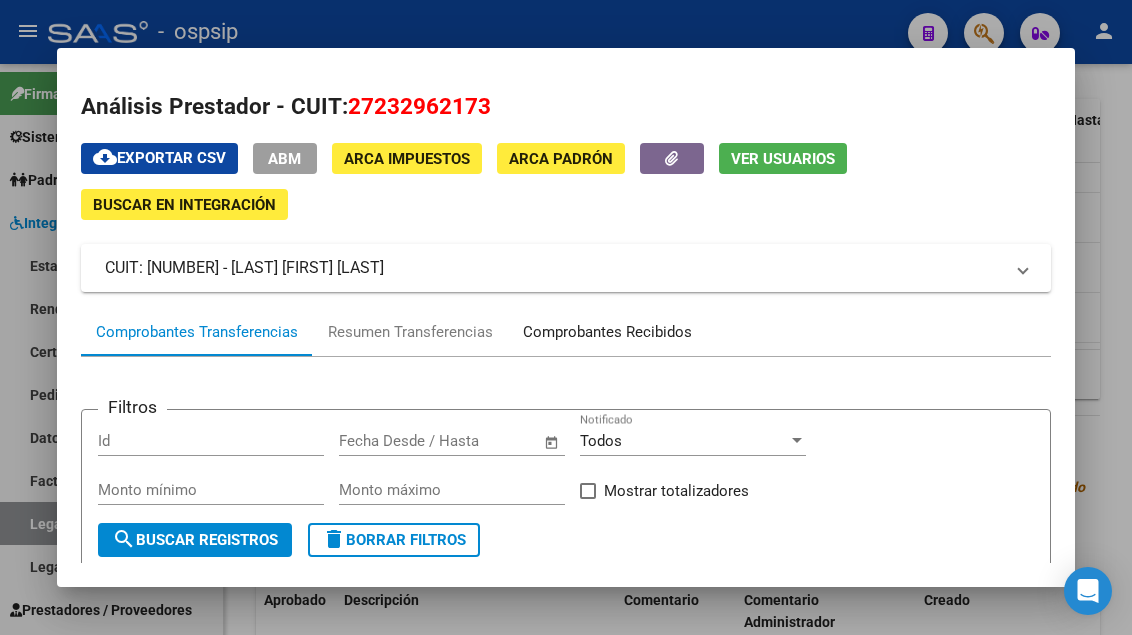 click on "Comprobantes Recibidos" at bounding box center (607, 332) 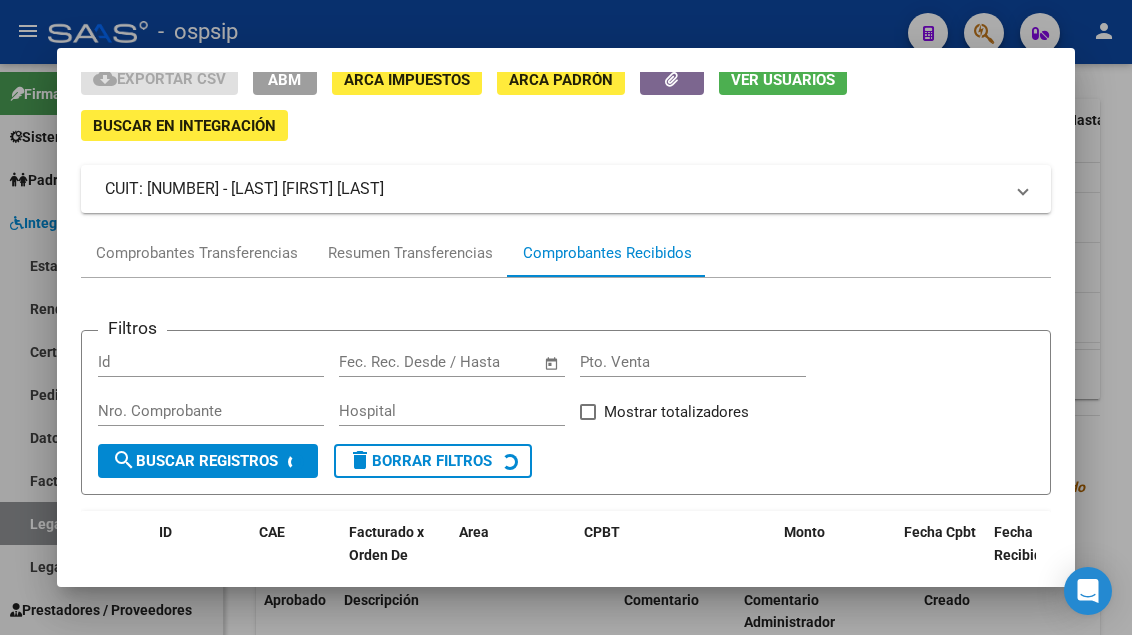 scroll, scrollTop: 185, scrollLeft: 0, axis: vertical 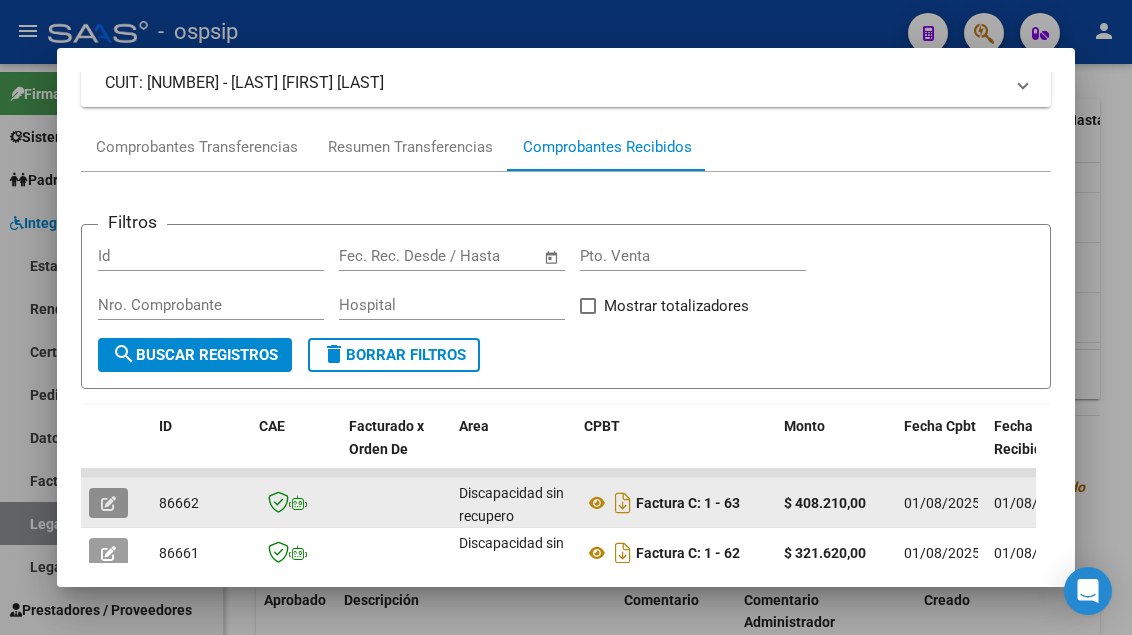 click 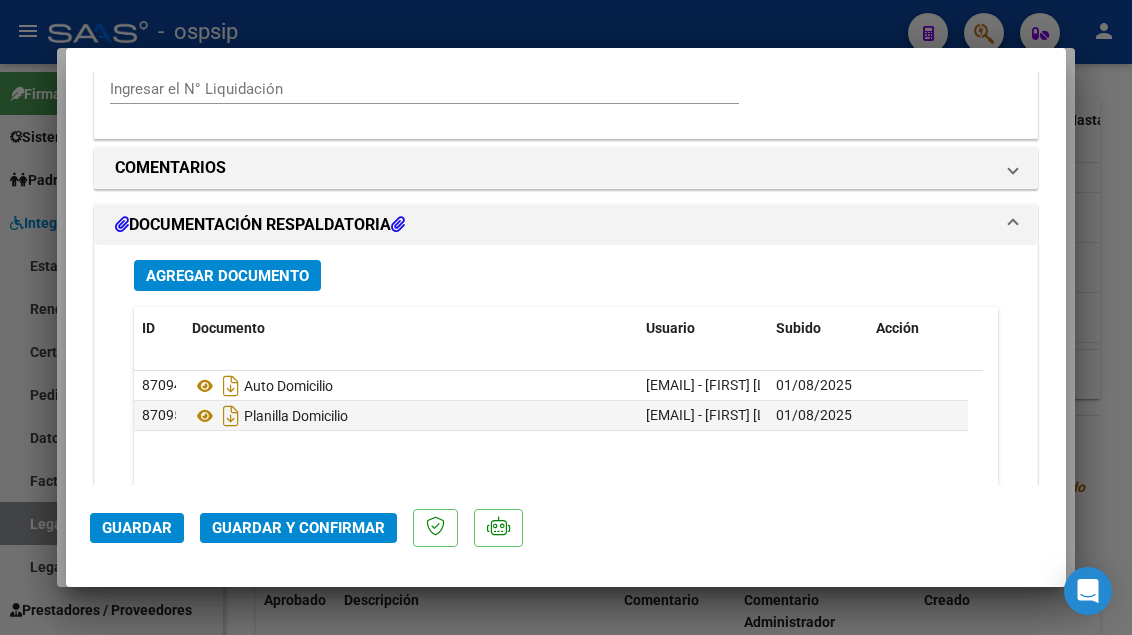 scroll, scrollTop: 1800, scrollLeft: 0, axis: vertical 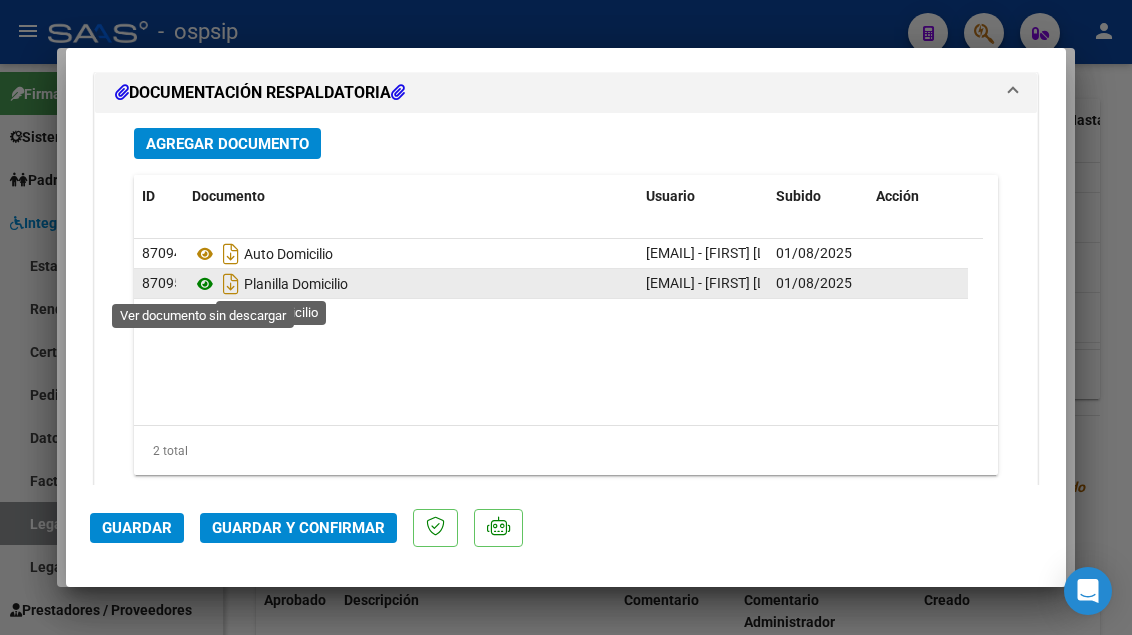 click 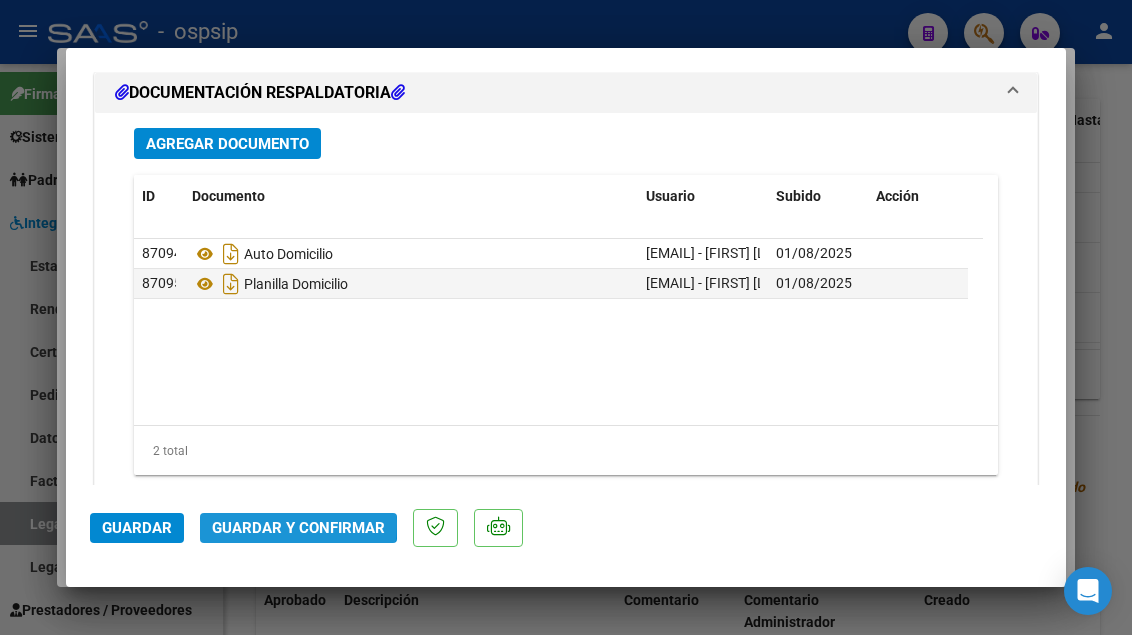 click on "Guardar y Confirmar" 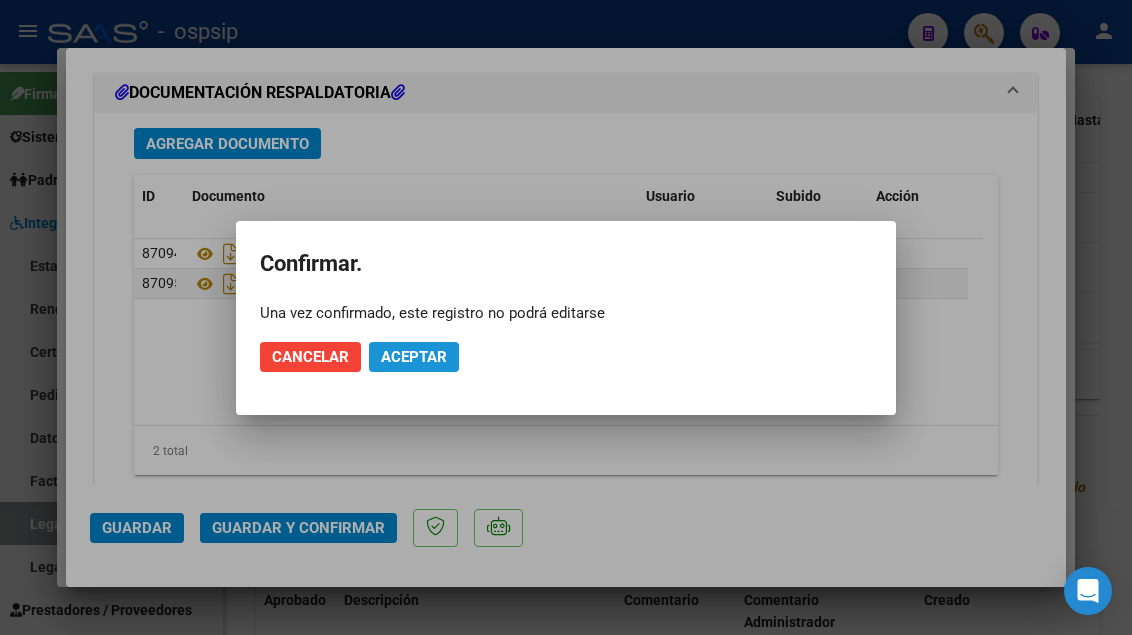 click on "Aceptar" 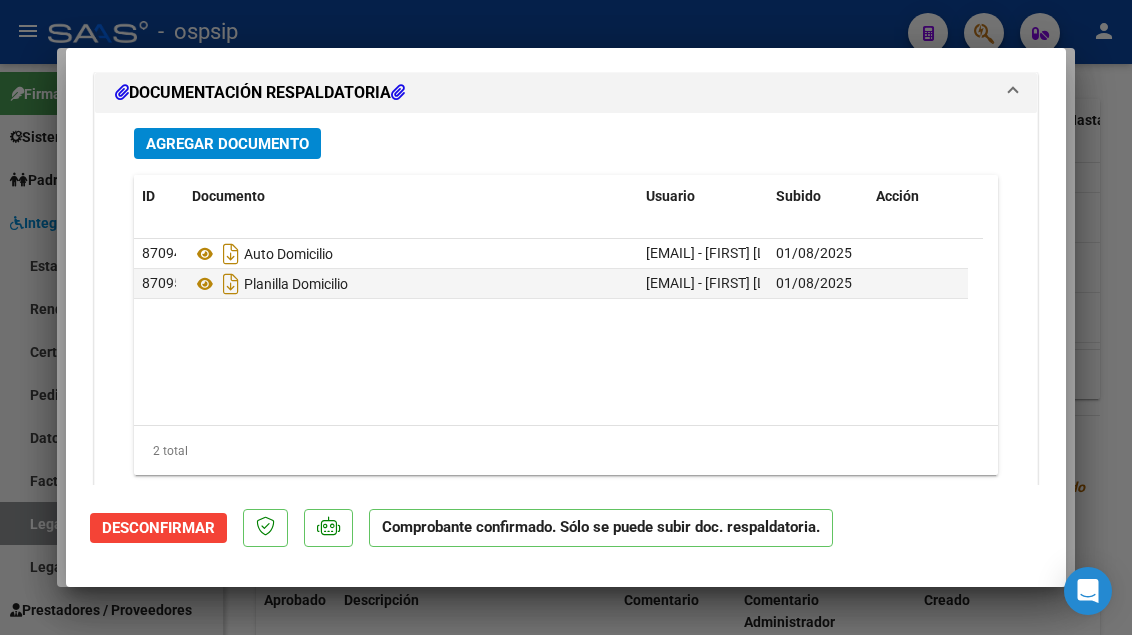 type 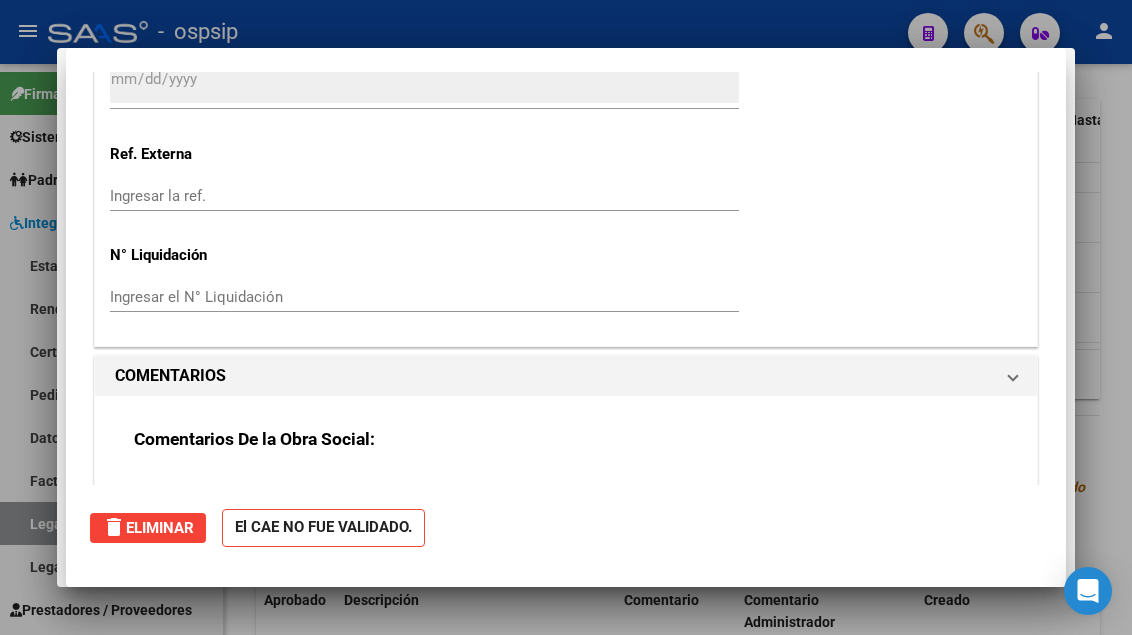 scroll, scrollTop: 0, scrollLeft: 0, axis: both 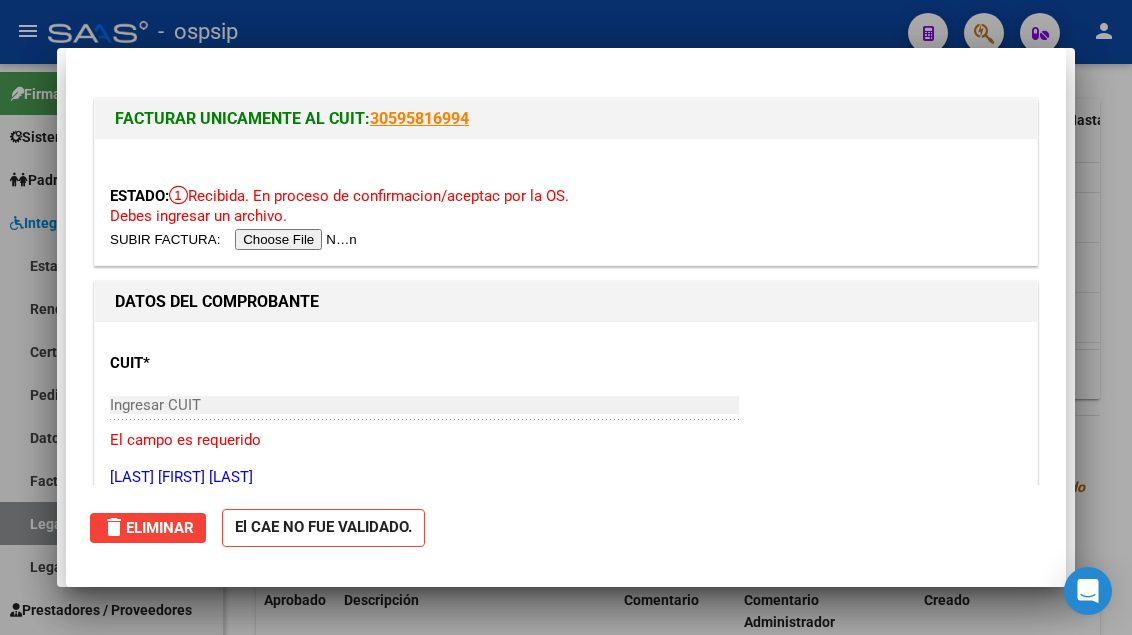 type 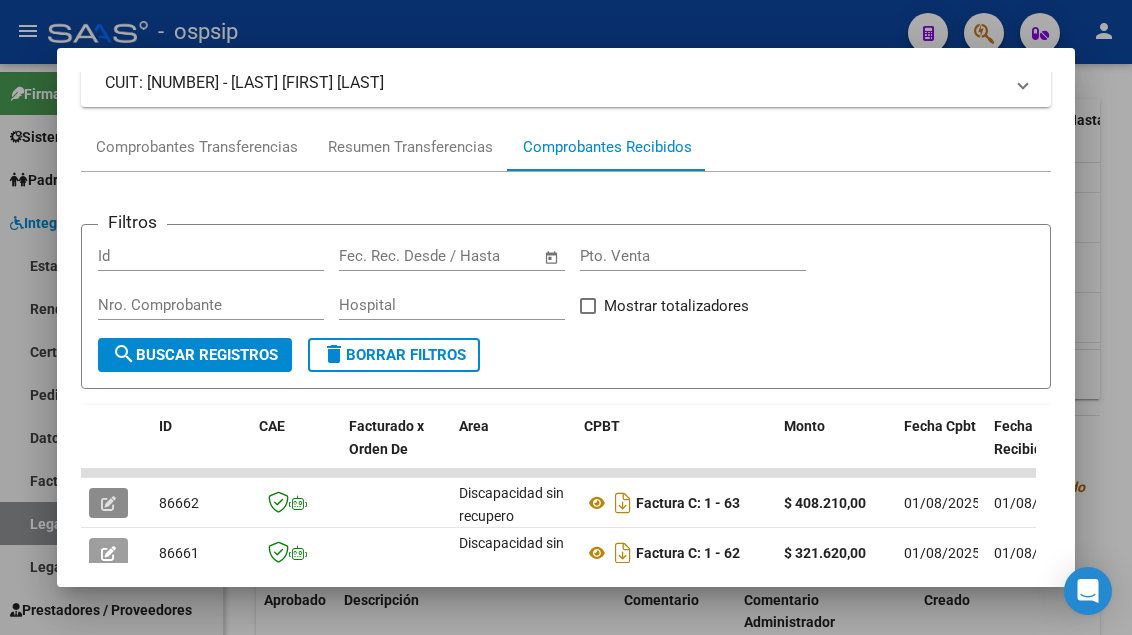 scroll, scrollTop: 285, scrollLeft: 0, axis: vertical 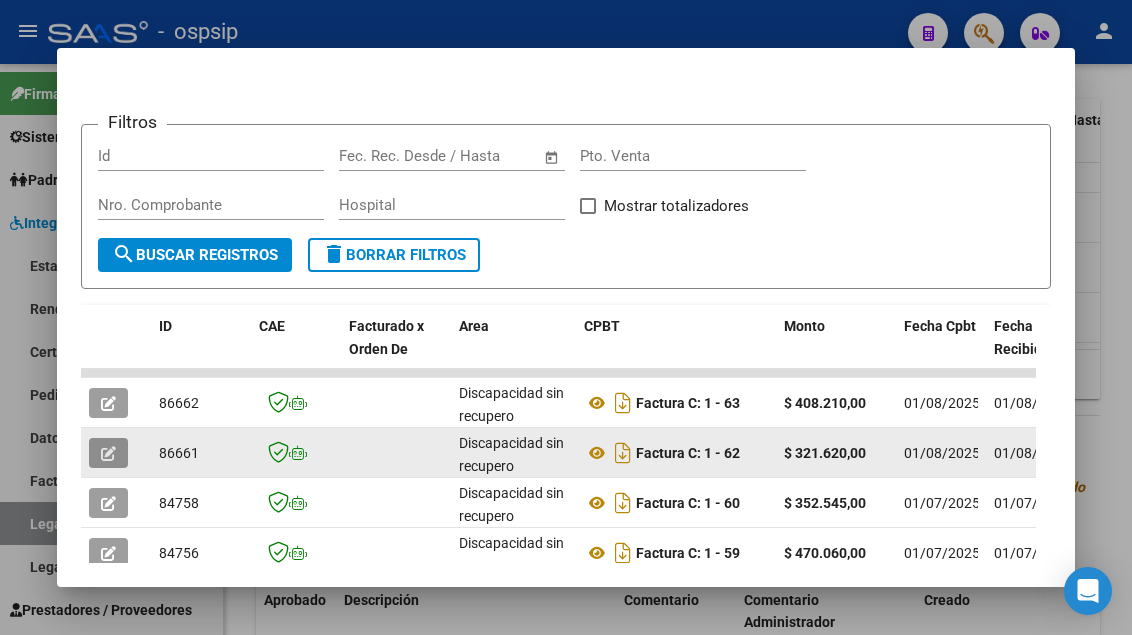 click 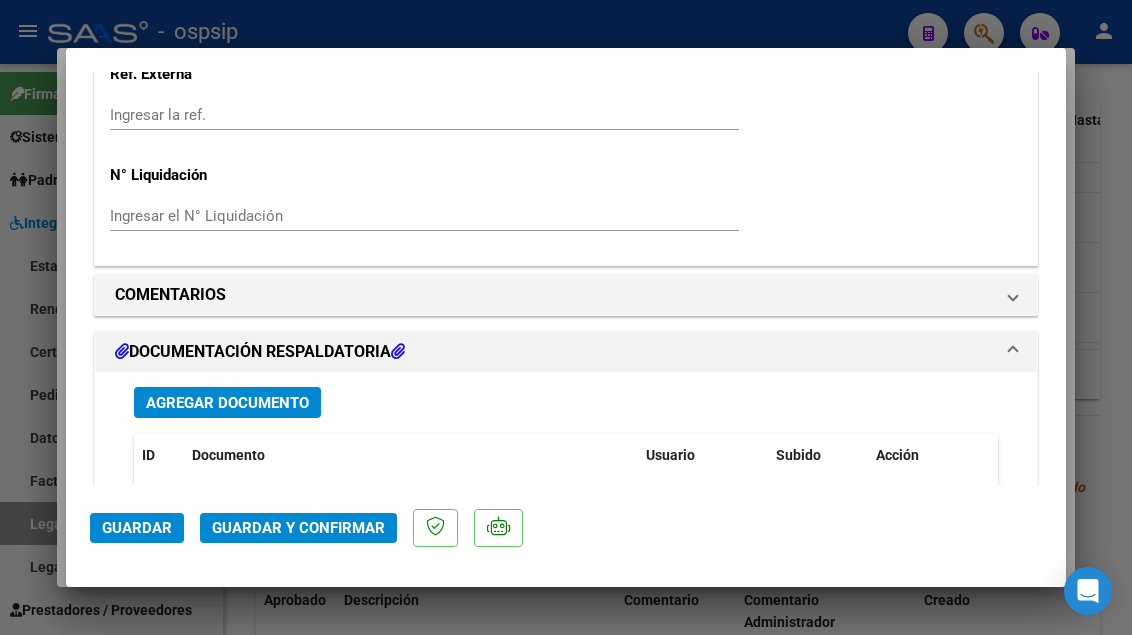 scroll, scrollTop: 1700, scrollLeft: 0, axis: vertical 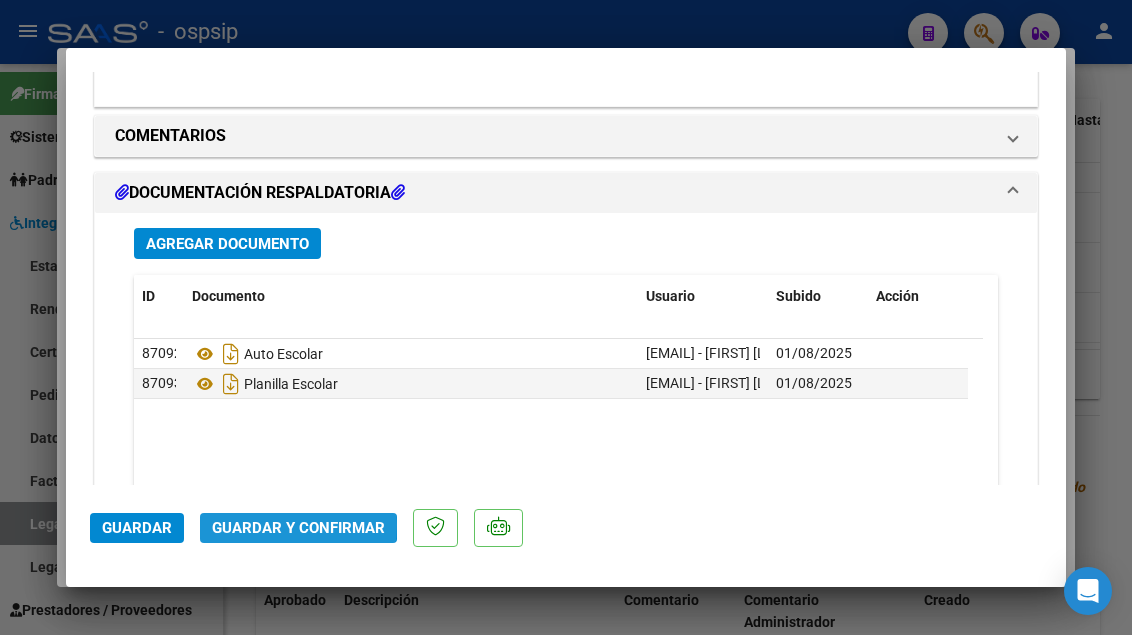 click on "Guardar y Confirmar" 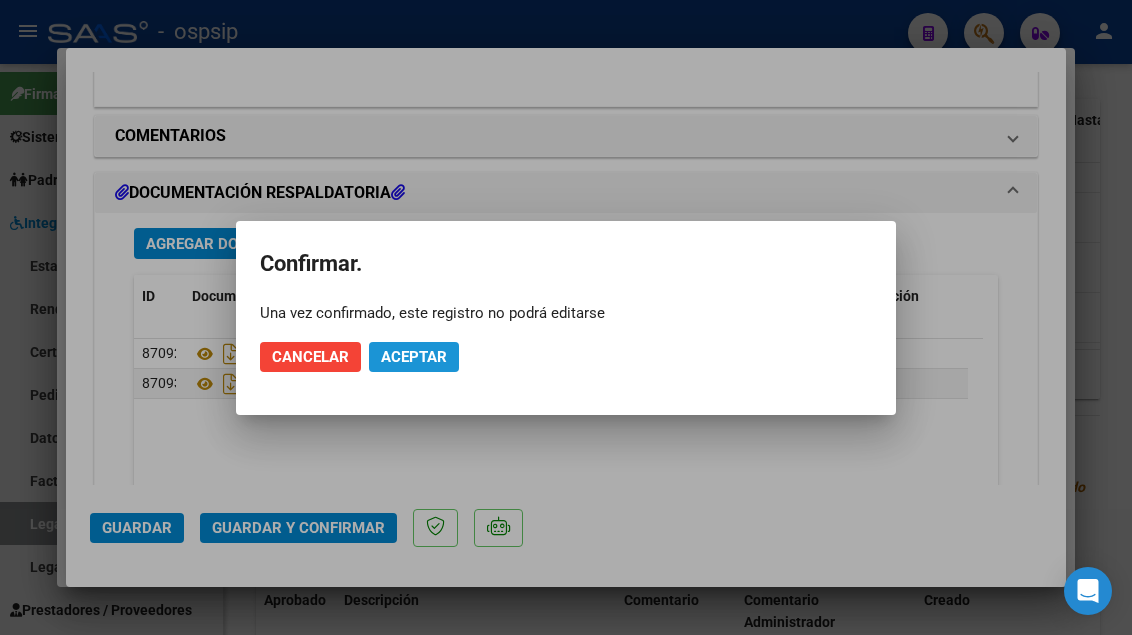 click on "Aceptar" 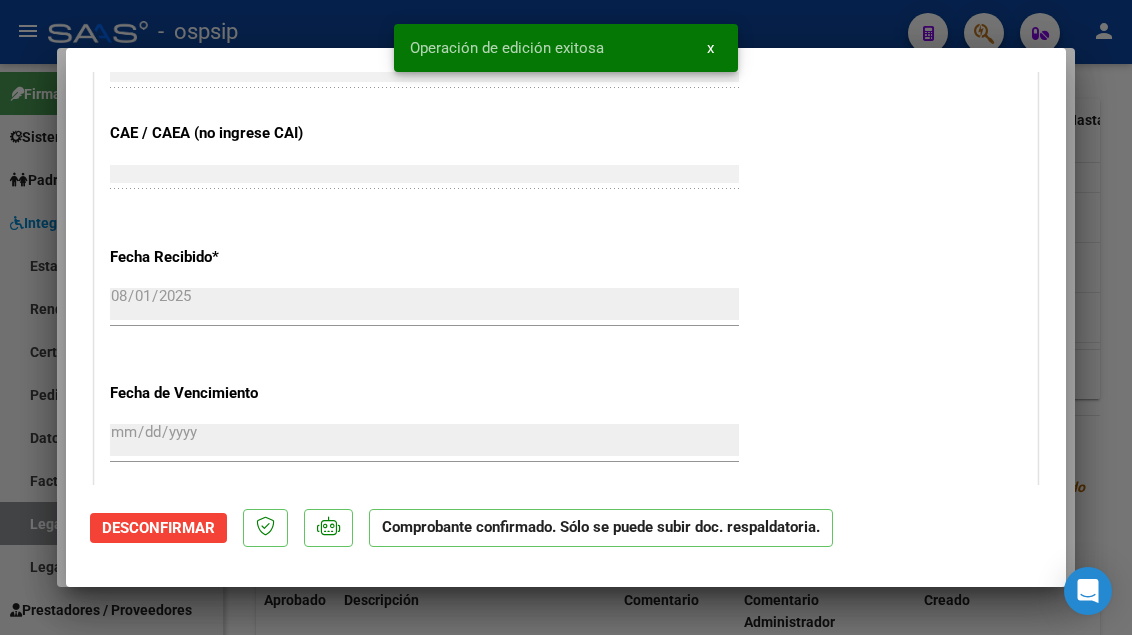 type 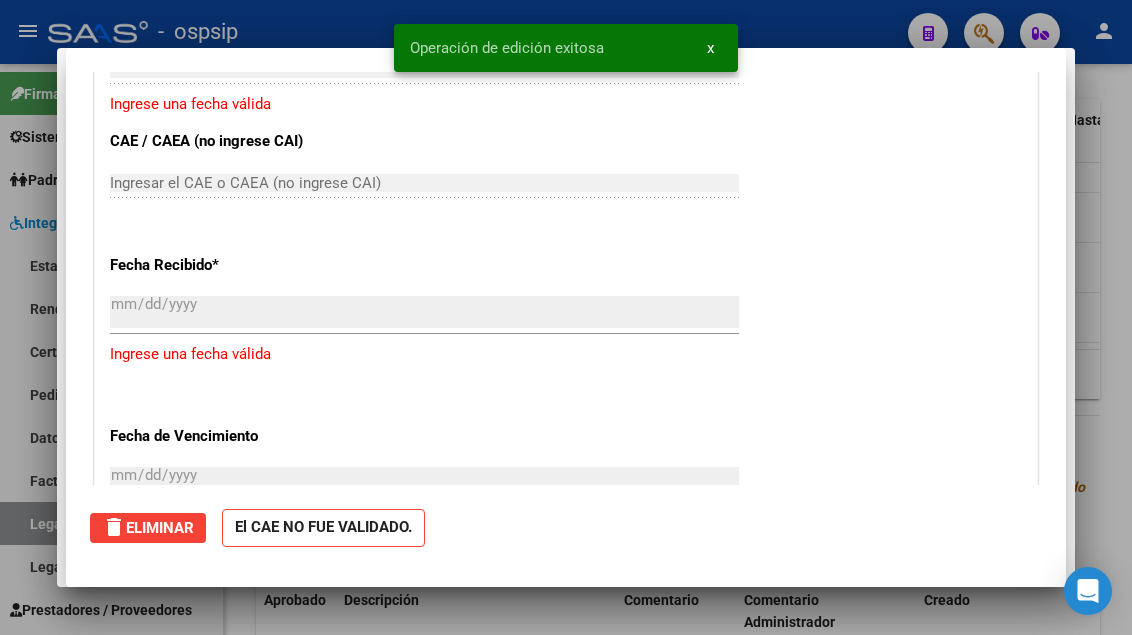 type 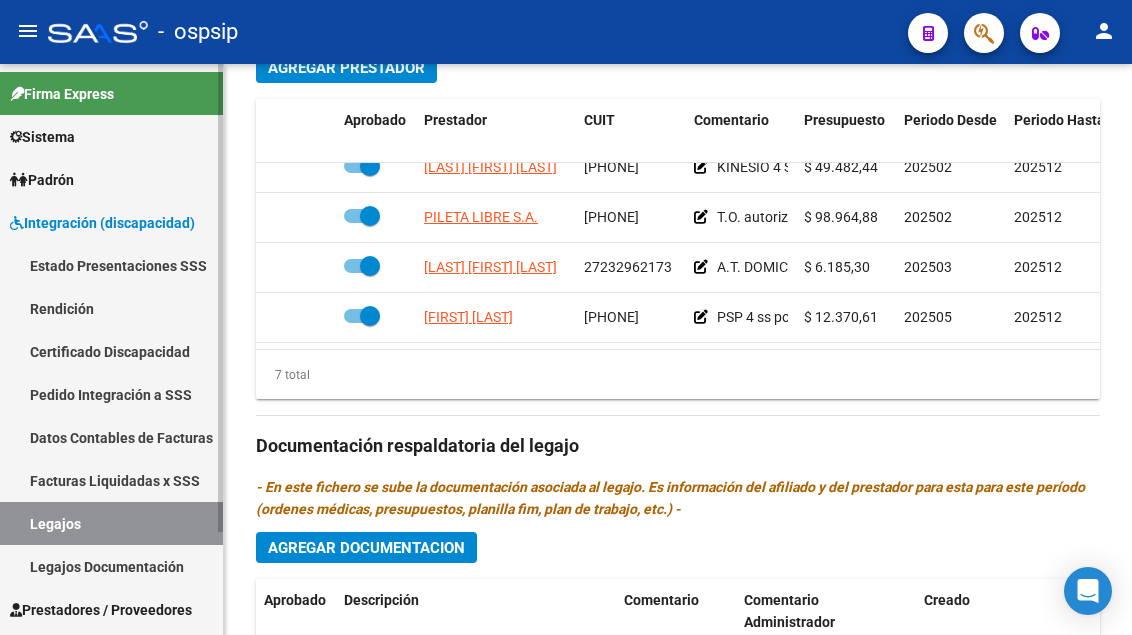 click on "Legajos" at bounding box center [111, 523] 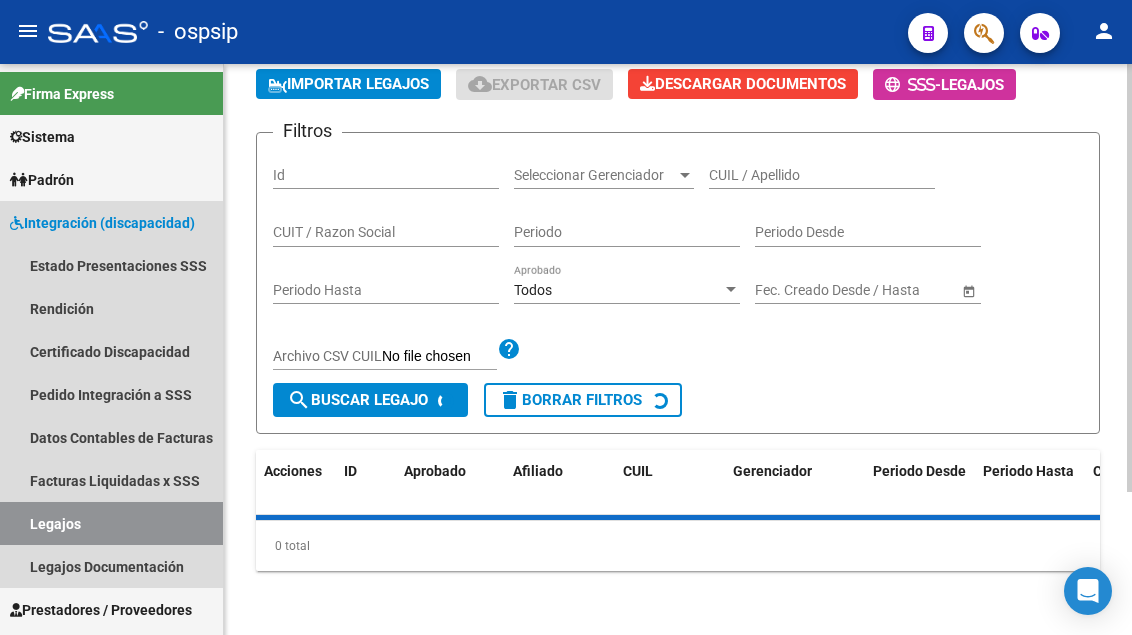 scroll, scrollTop: 191, scrollLeft: 0, axis: vertical 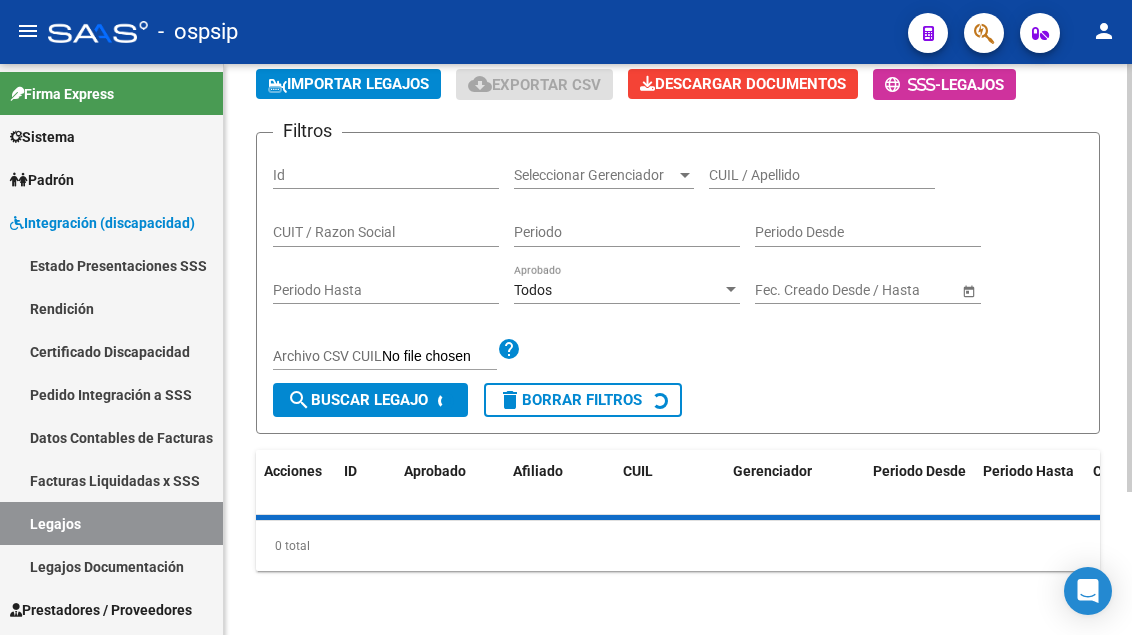 click on "CUIL / Apellido" at bounding box center [822, 175] 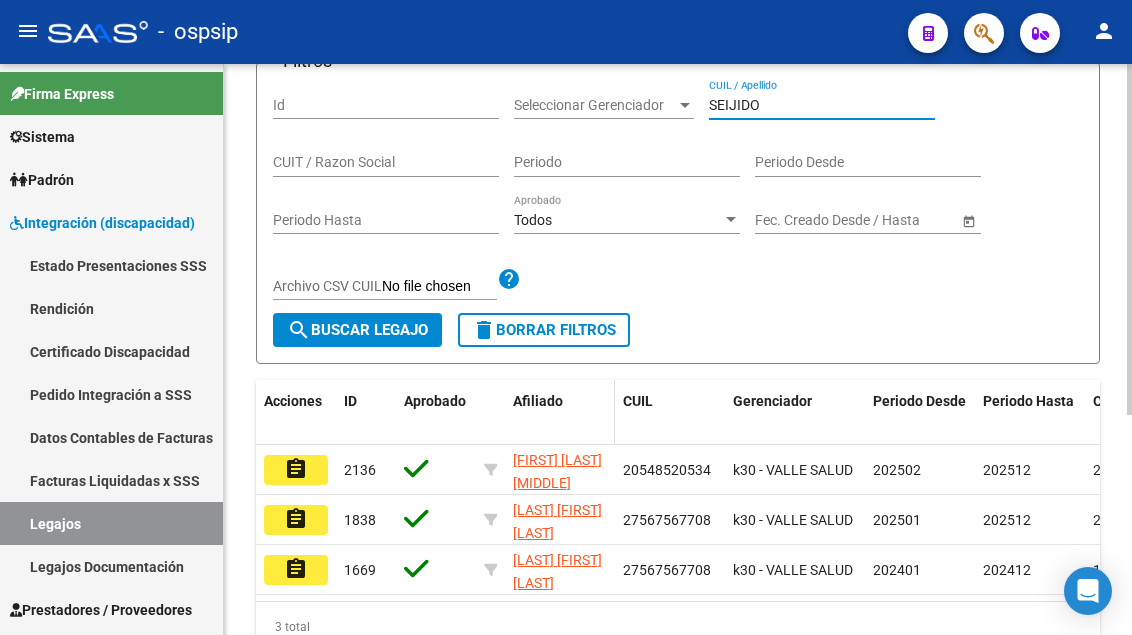 scroll, scrollTop: 291, scrollLeft: 0, axis: vertical 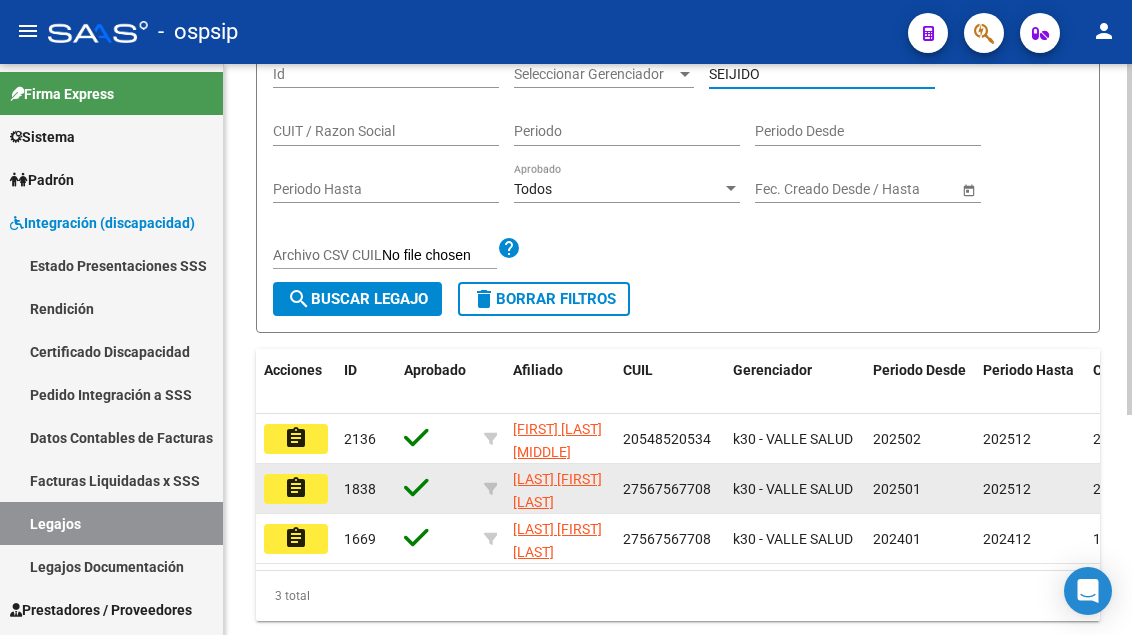 type on "SEIJIDO" 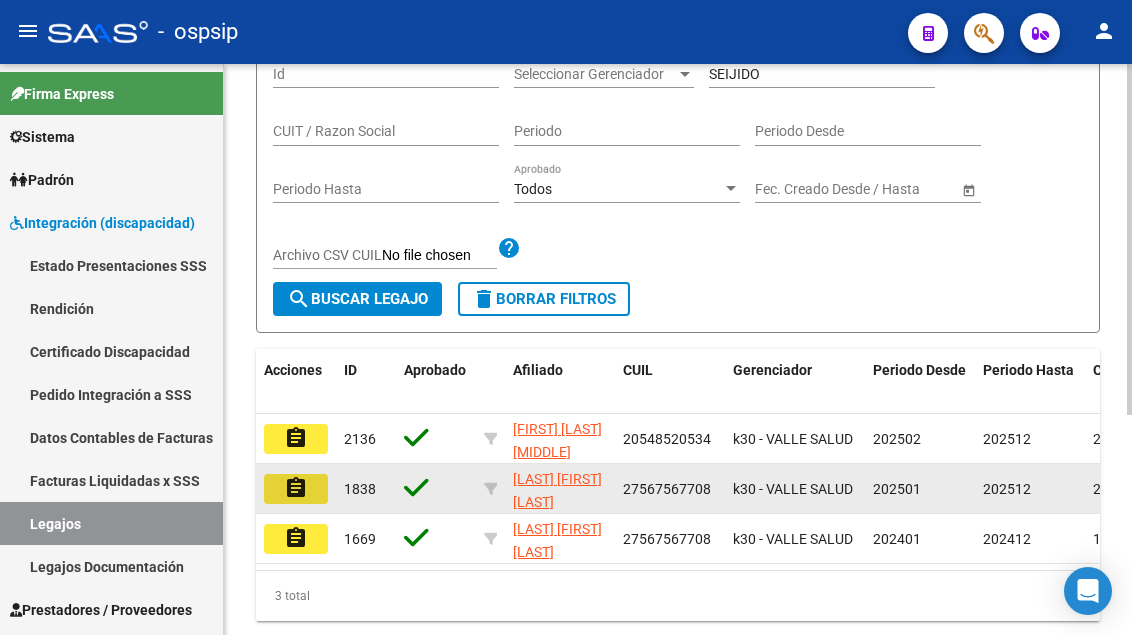 click on "assignment" 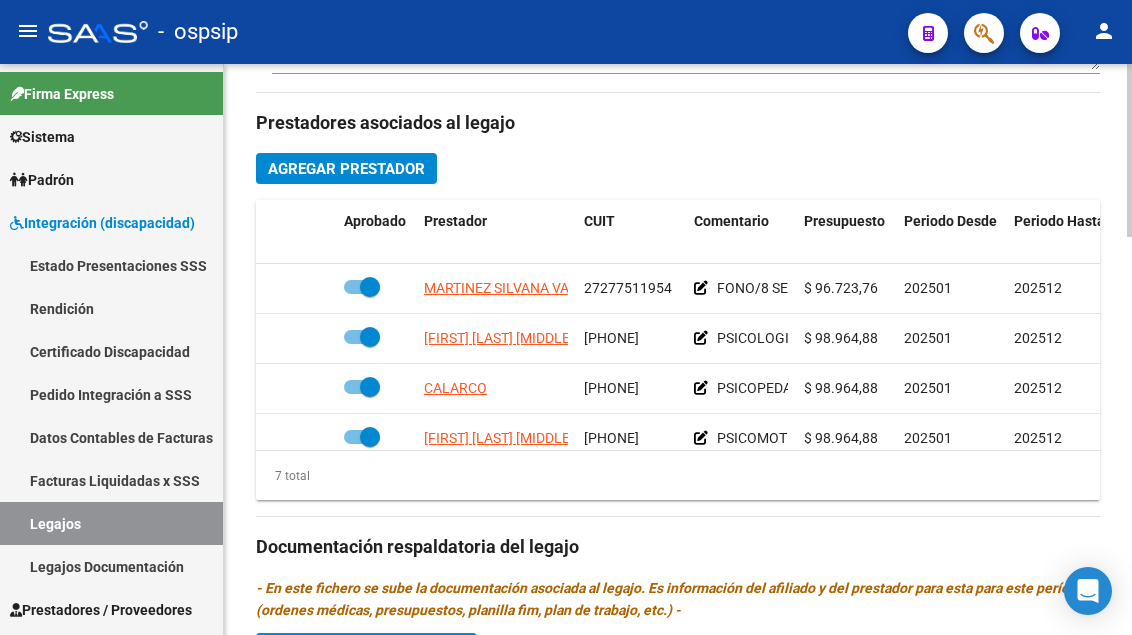 scroll, scrollTop: 900, scrollLeft: 0, axis: vertical 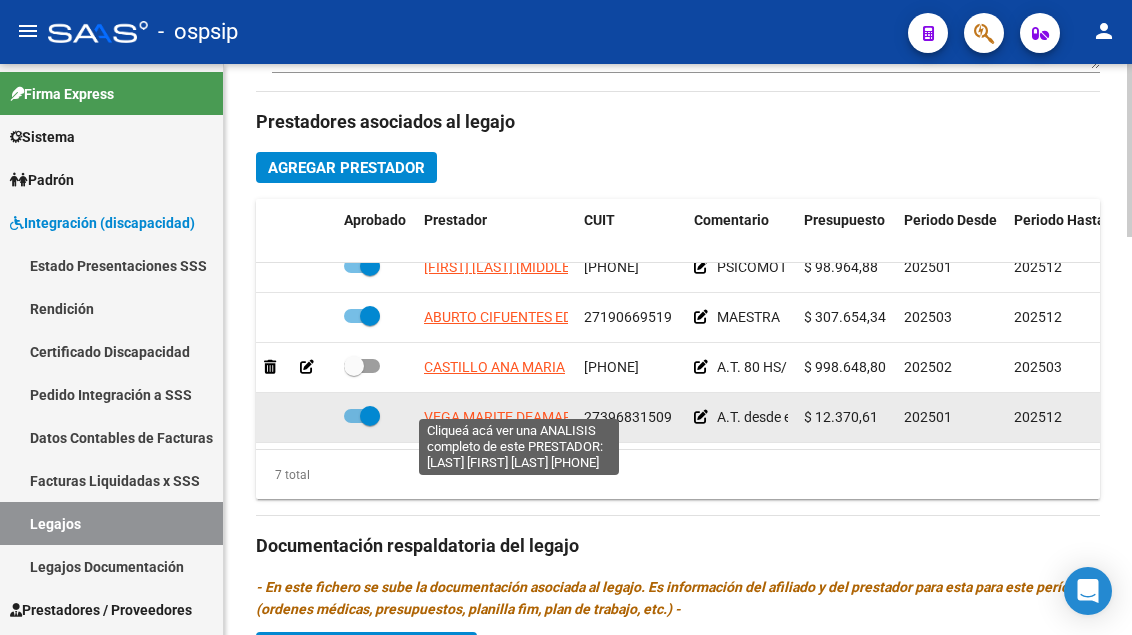click on "VEGA MARITE DEAMAR ELISA" 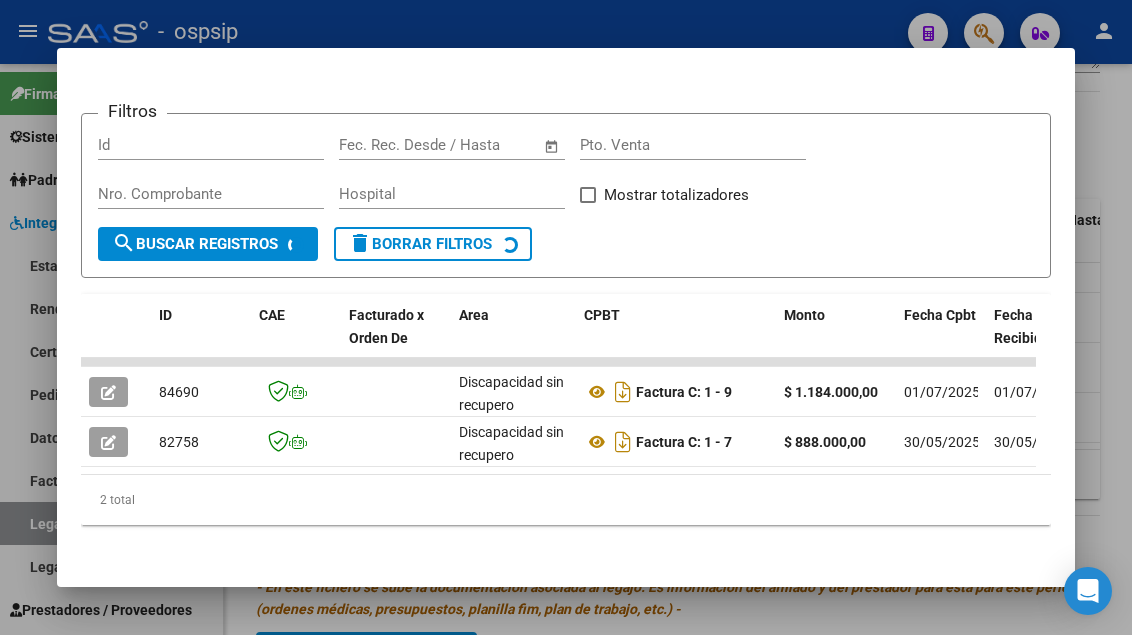 scroll, scrollTop: 311, scrollLeft: 0, axis: vertical 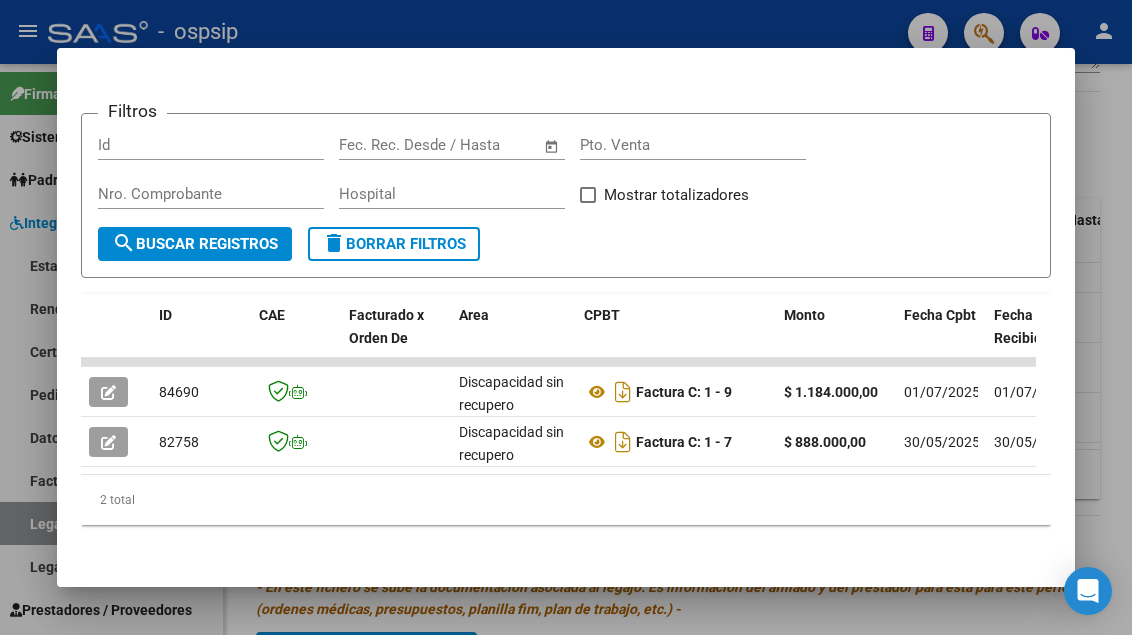 click at bounding box center [566, 317] 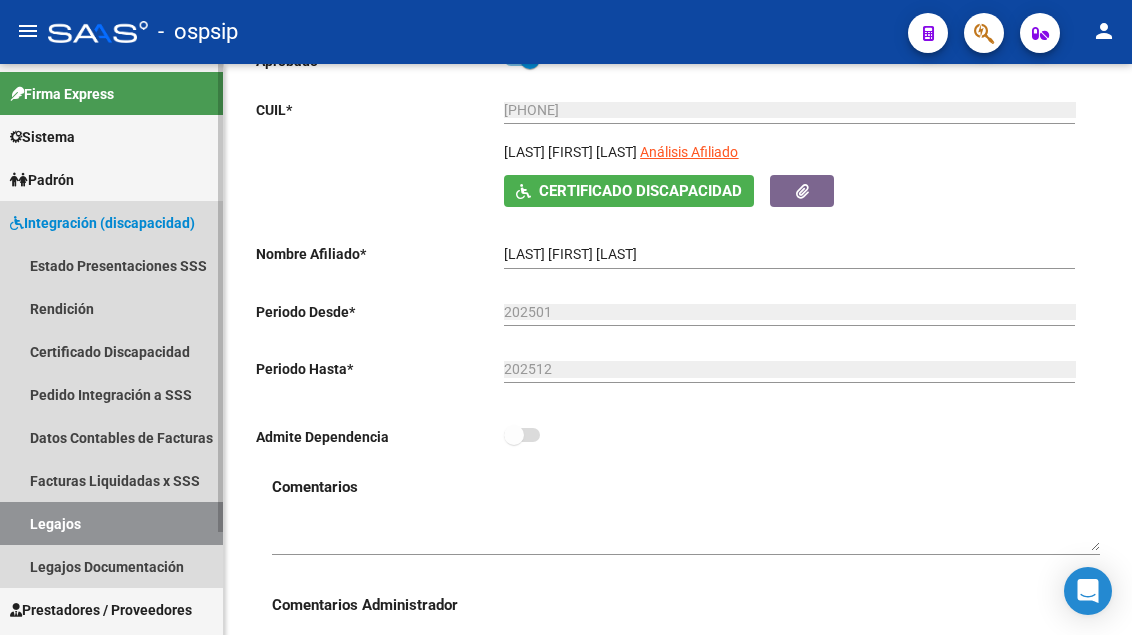 click on "Legajos" at bounding box center (111, 523) 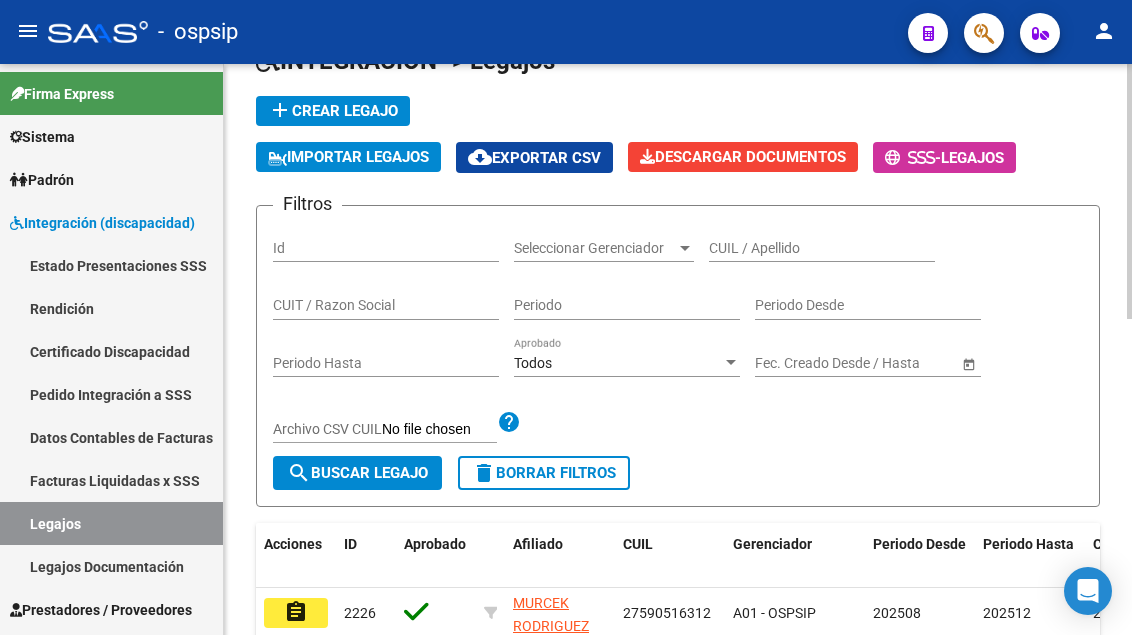 scroll, scrollTop: 100, scrollLeft: 0, axis: vertical 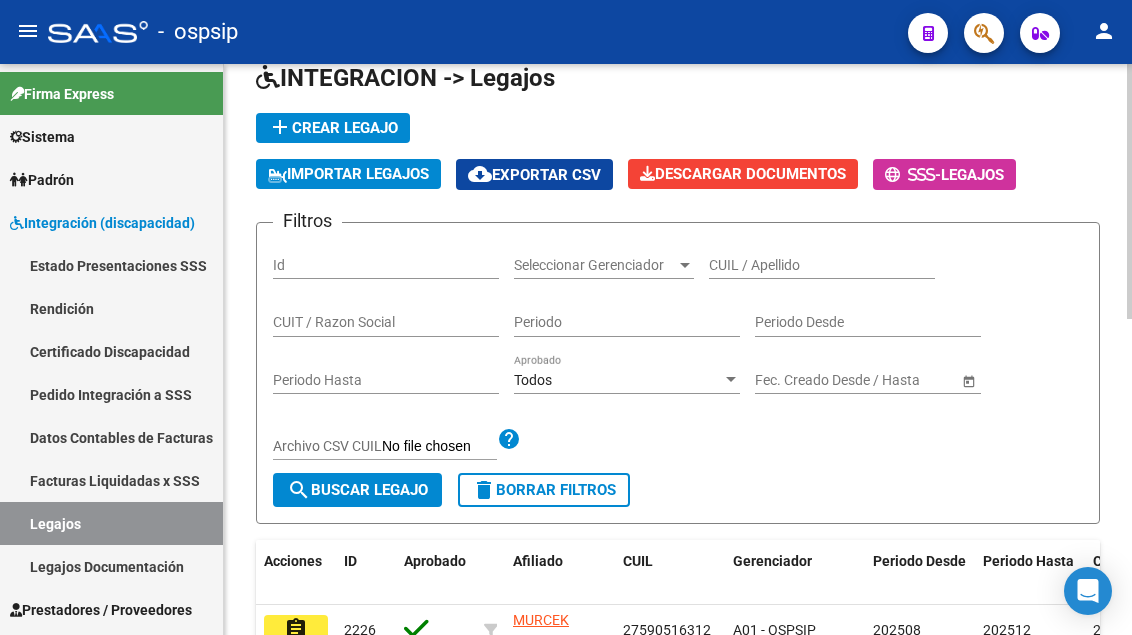 click on "CUIL / Apellido" at bounding box center [822, 265] 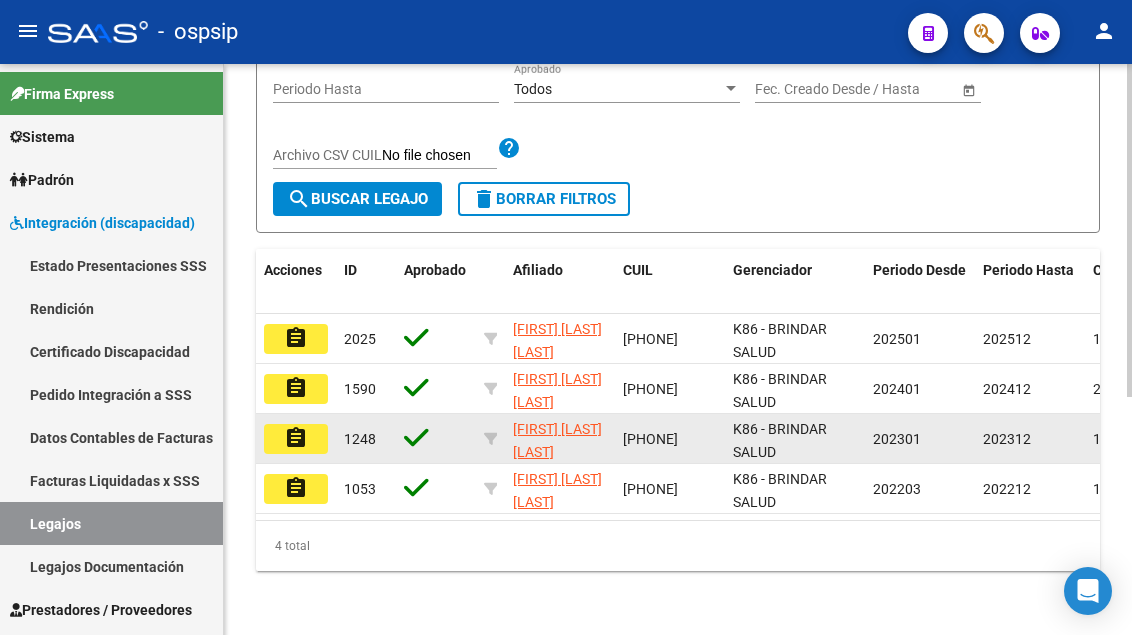 scroll, scrollTop: 400, scrollLeft: 0, axis: vertical 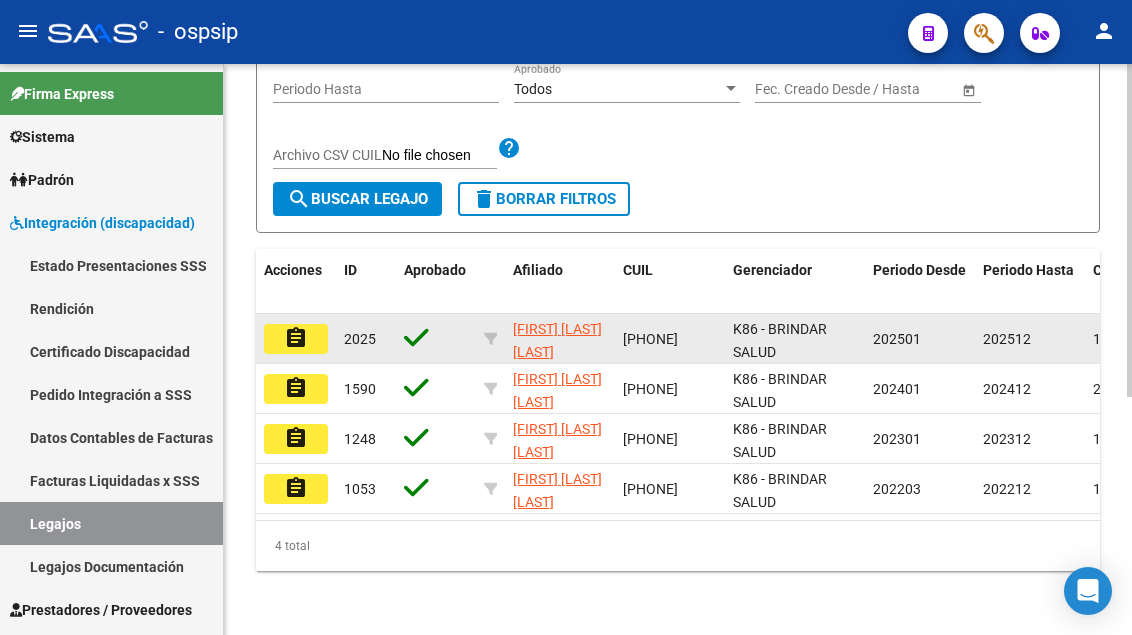 type on "SIMOUR" 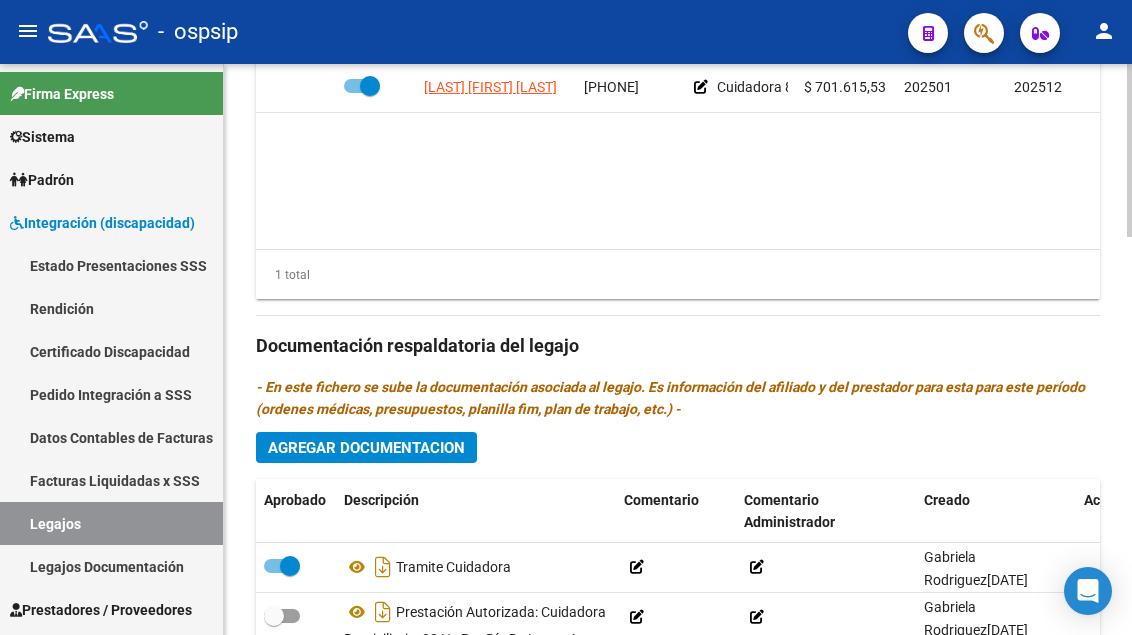 scroll, scrollTop: 900, scrollLeft: 0, axis: vertical 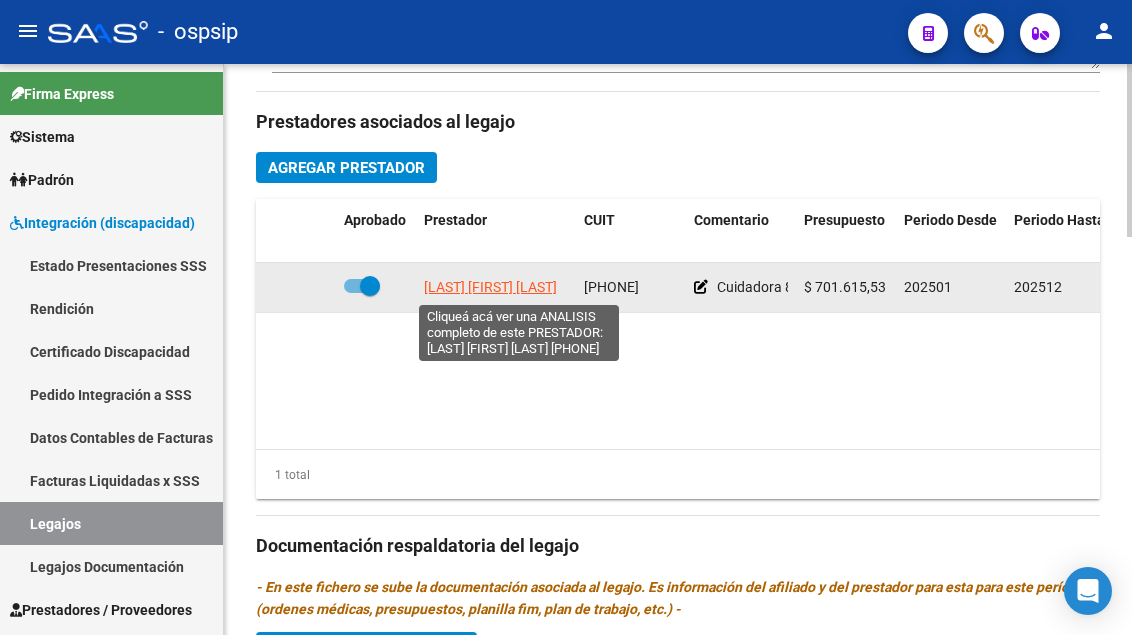 click on "[LAST] [FIRST] [LAST]" 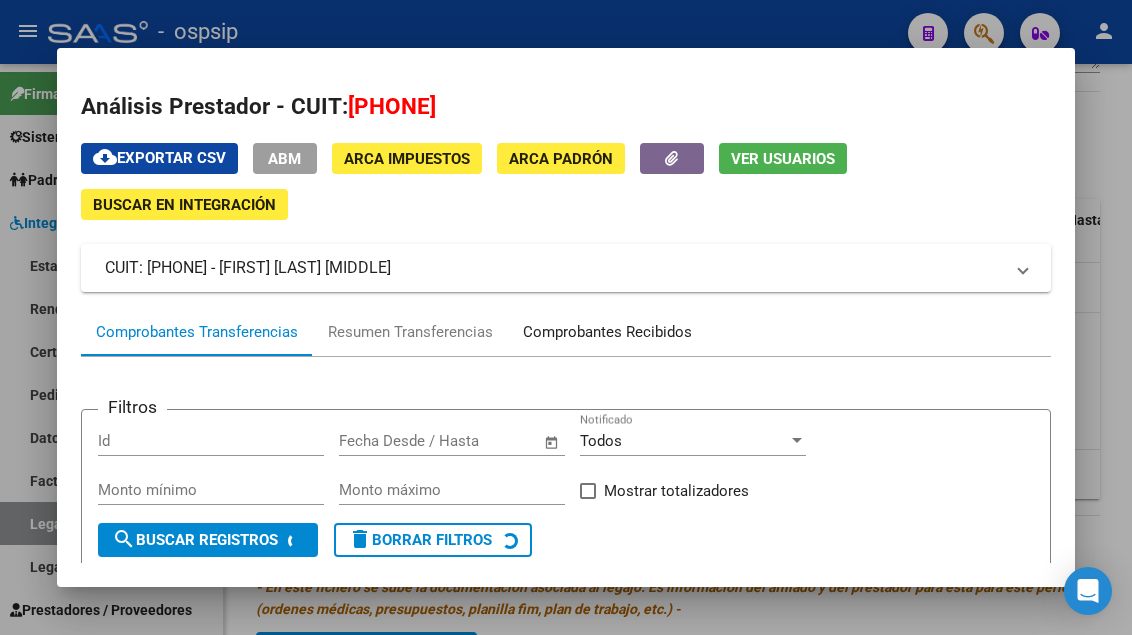 click on "Comprobantes Recibidos" at bounding box center (607, 332) 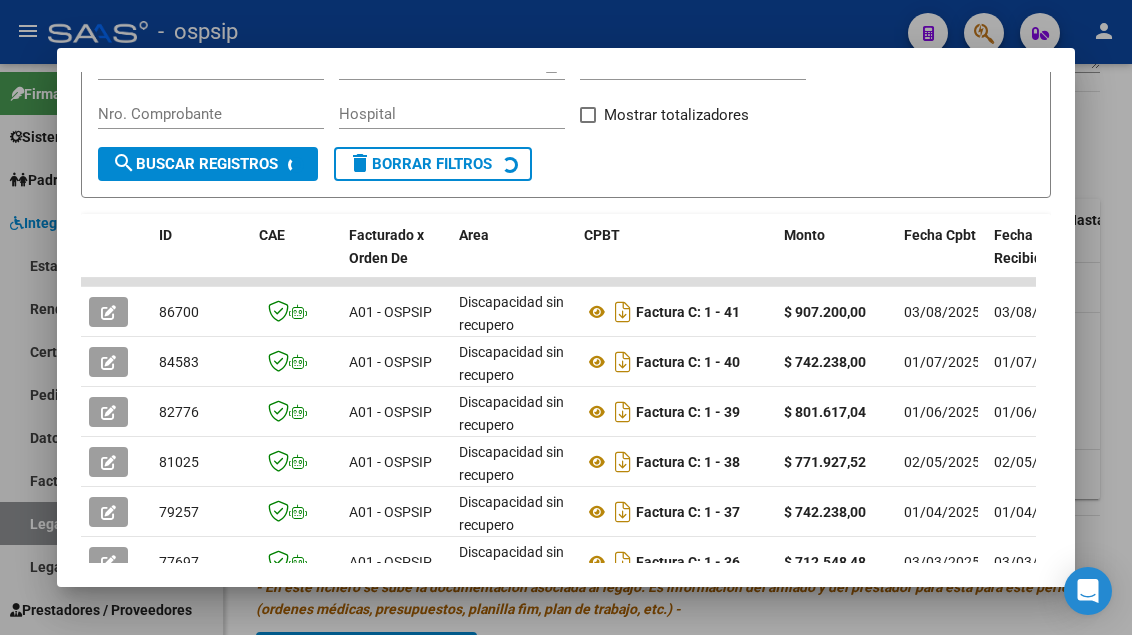 scroll, scrollTop: 385, scrollLeft: 0, axis: vertical 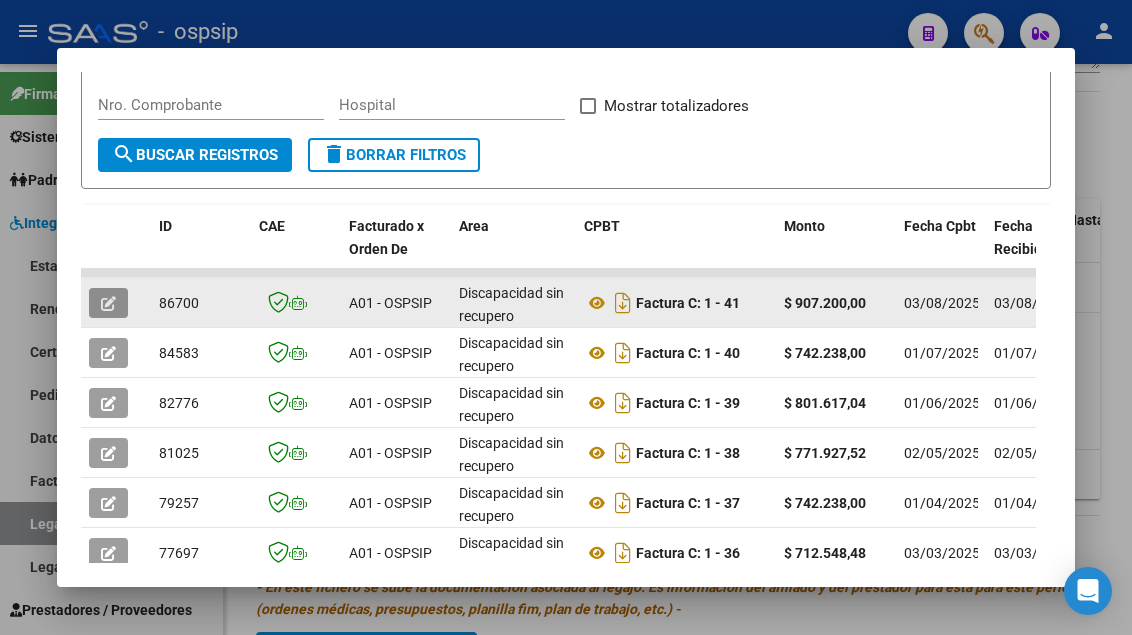 click 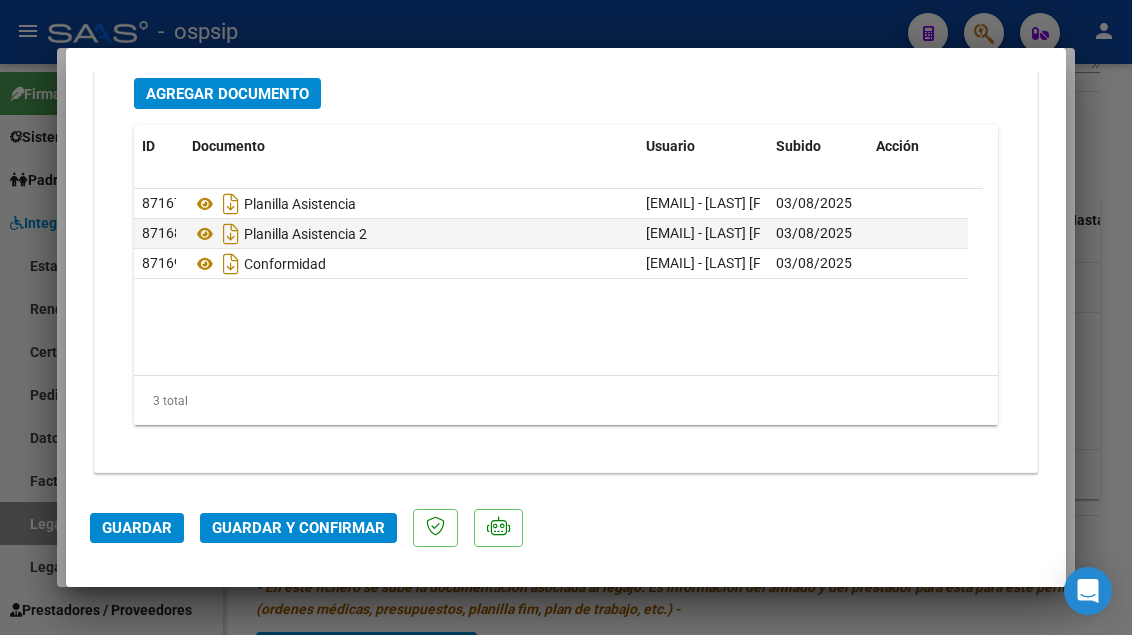 scroll, scrollTop: 1853, scrollLeft: 0, axis: vertical 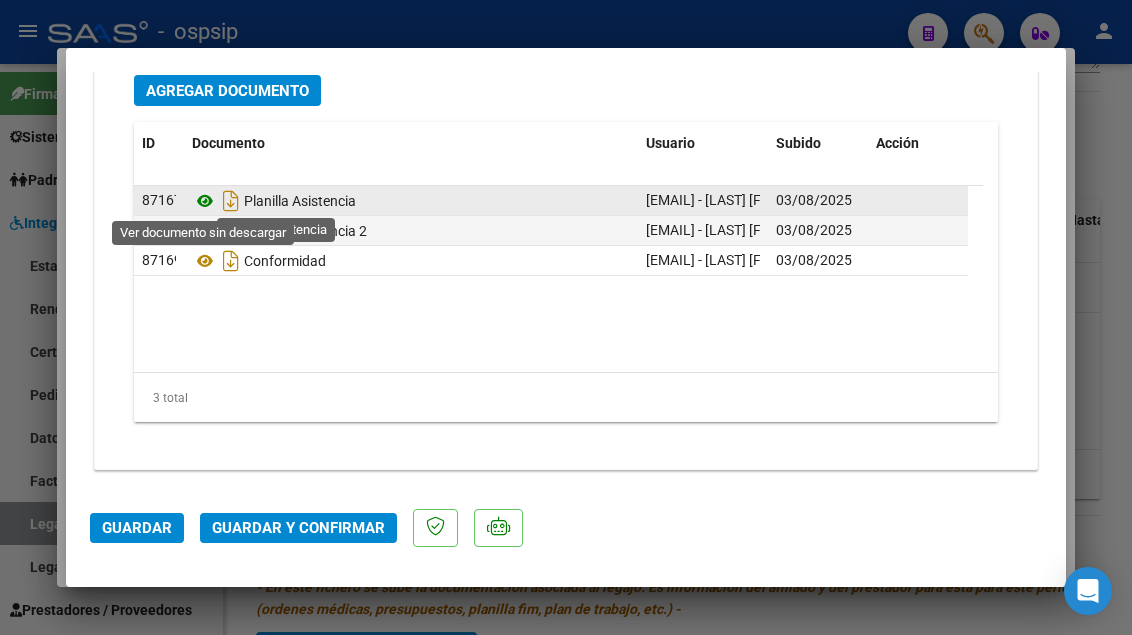 click 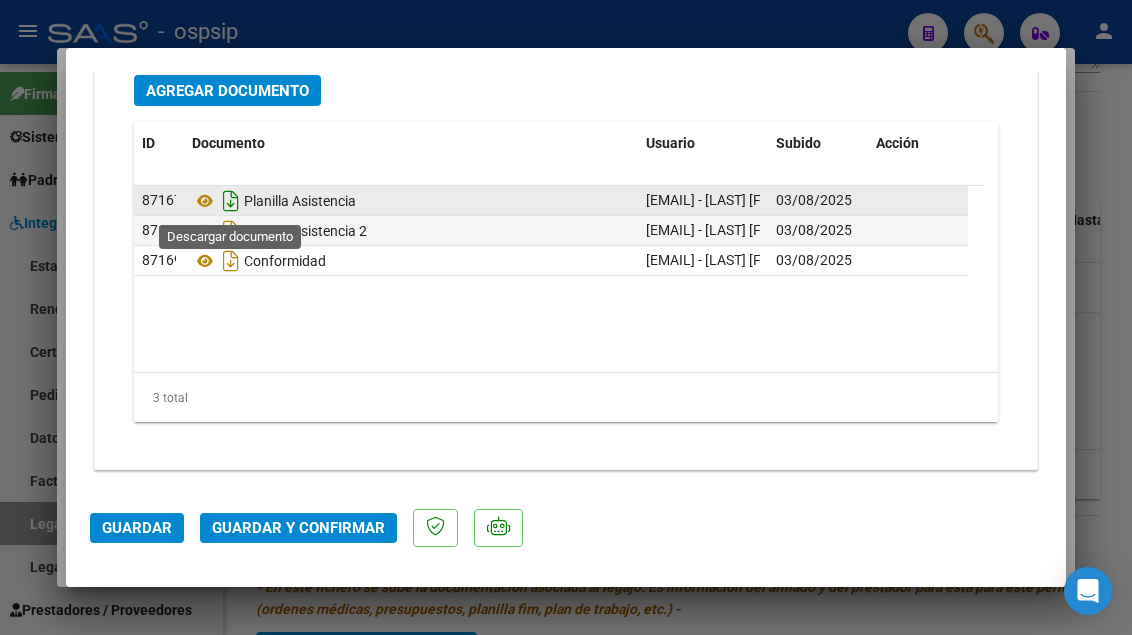 click 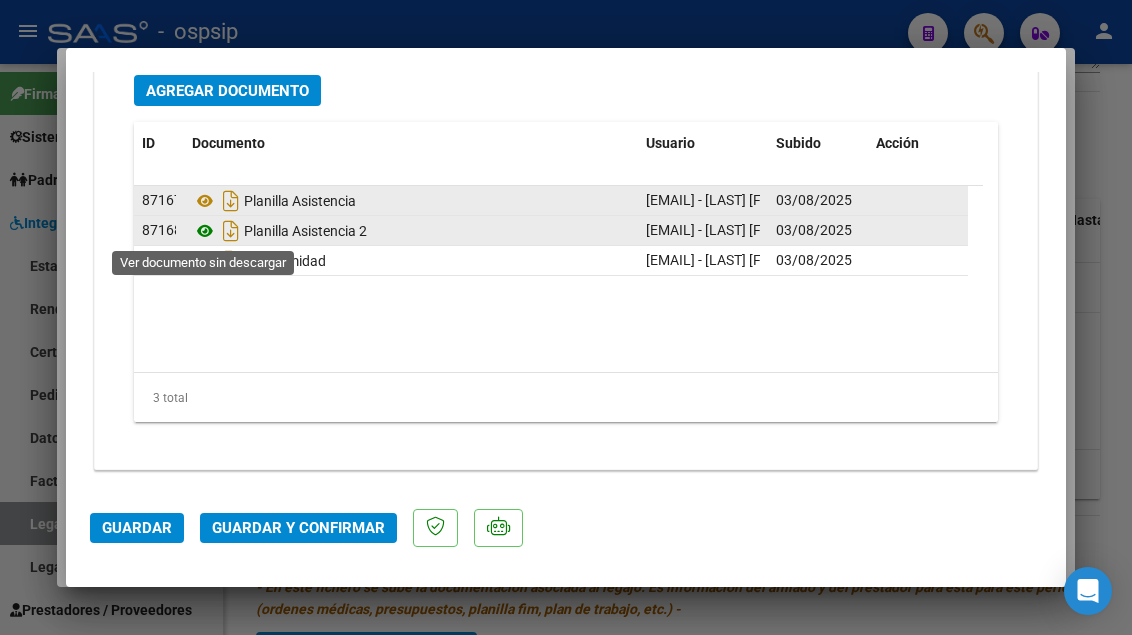 click 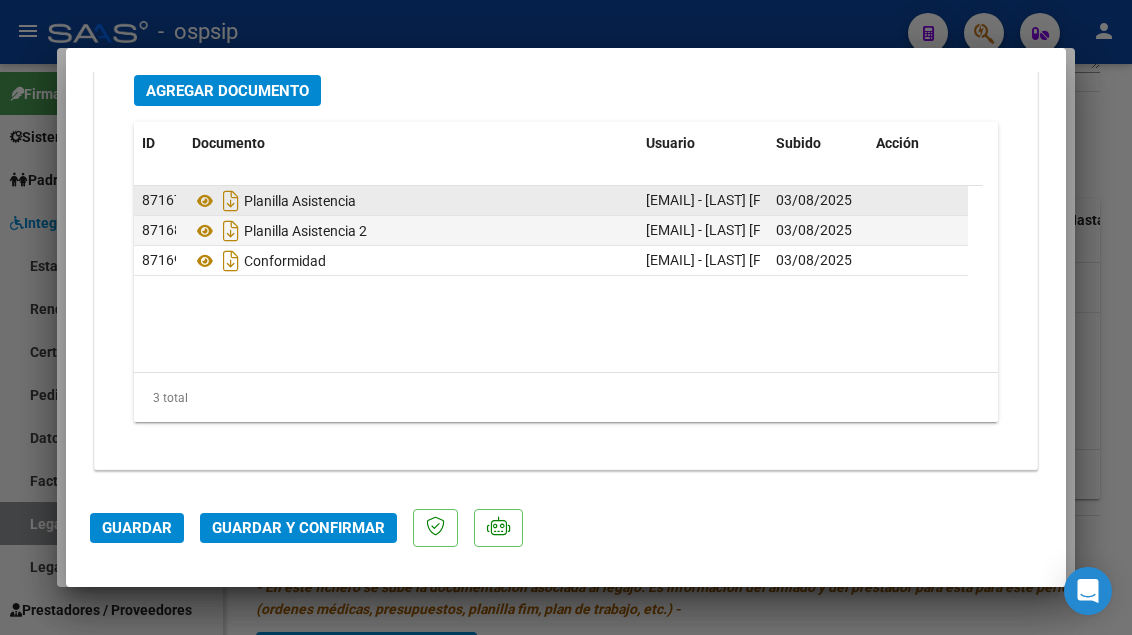 scroll, scrollTop: 1653, scrollLeft: 0, axis: vertical 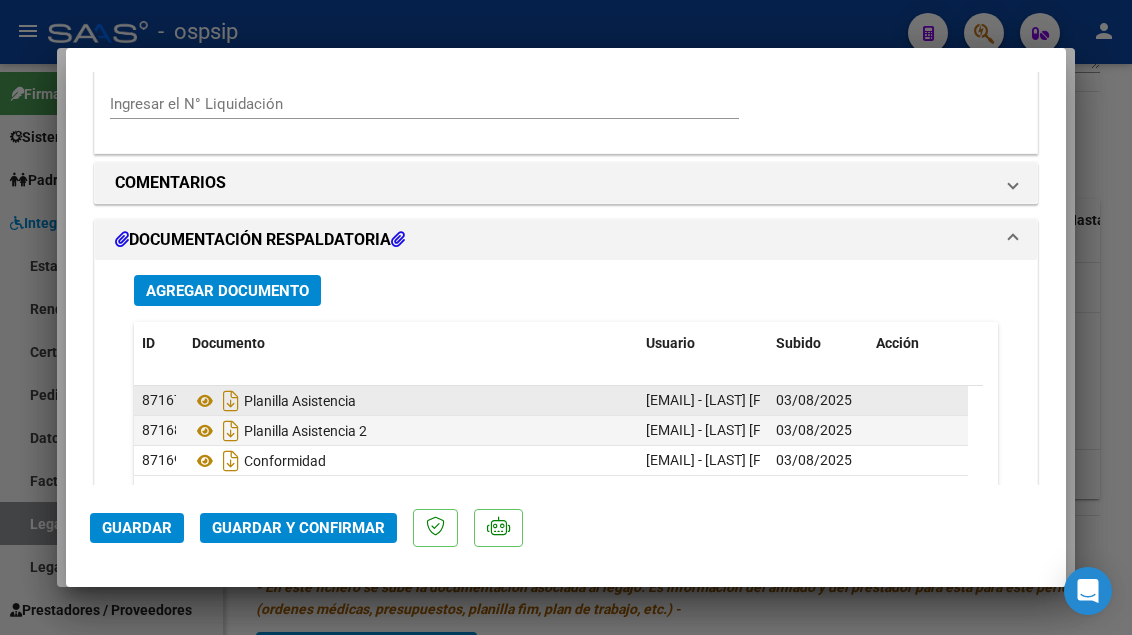 type 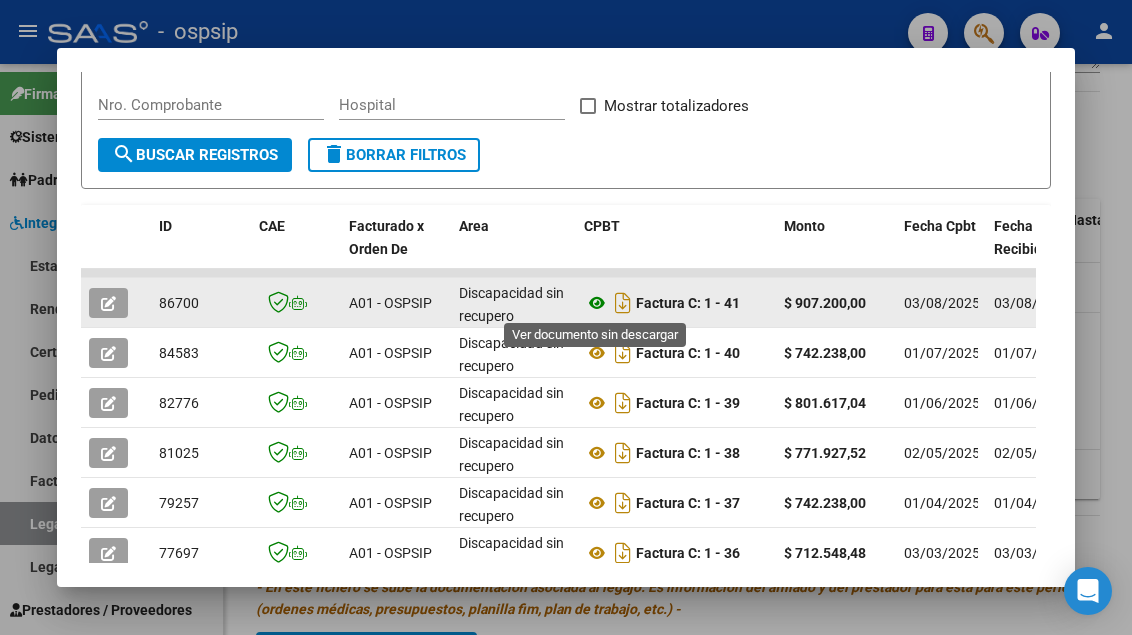 click 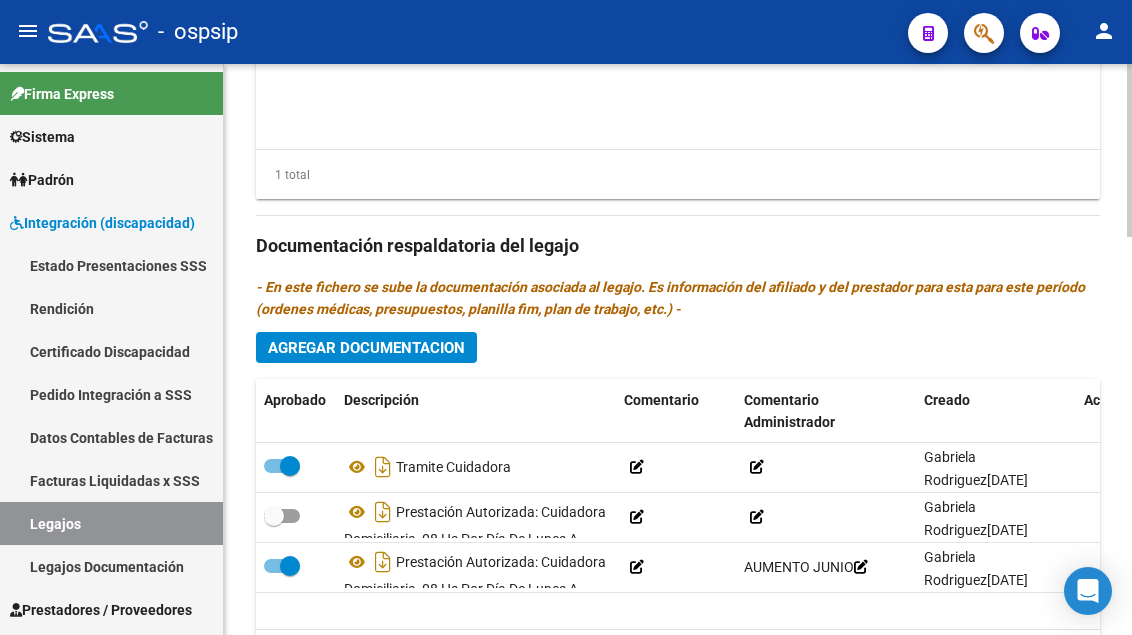 scroll, scrollTop: 1310, scrollLeft: 0, axis: vertical 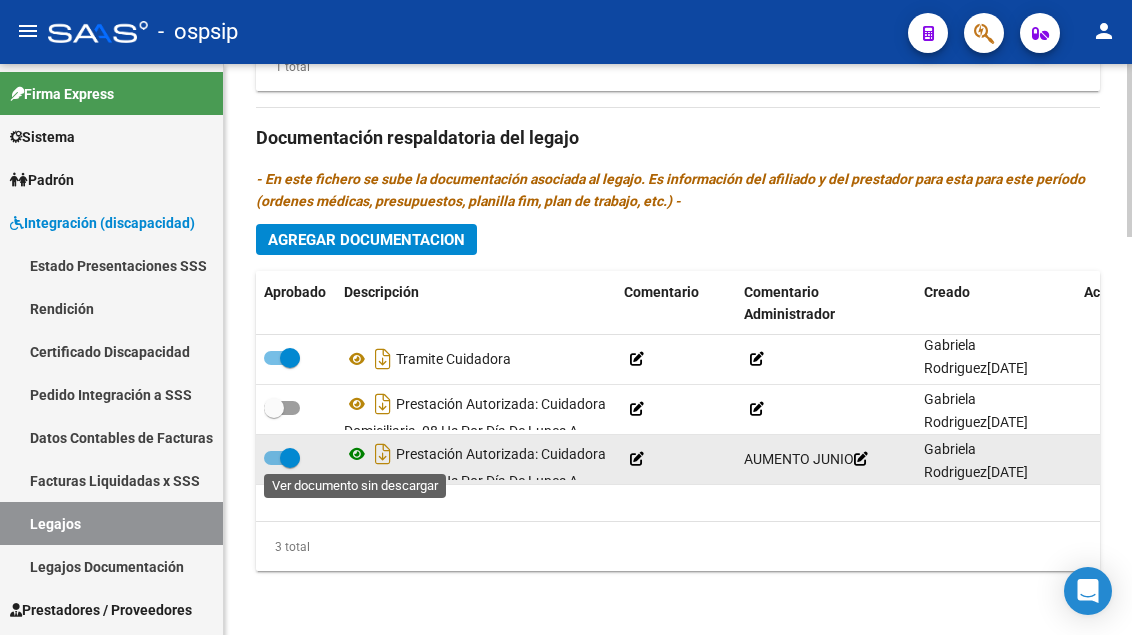 click 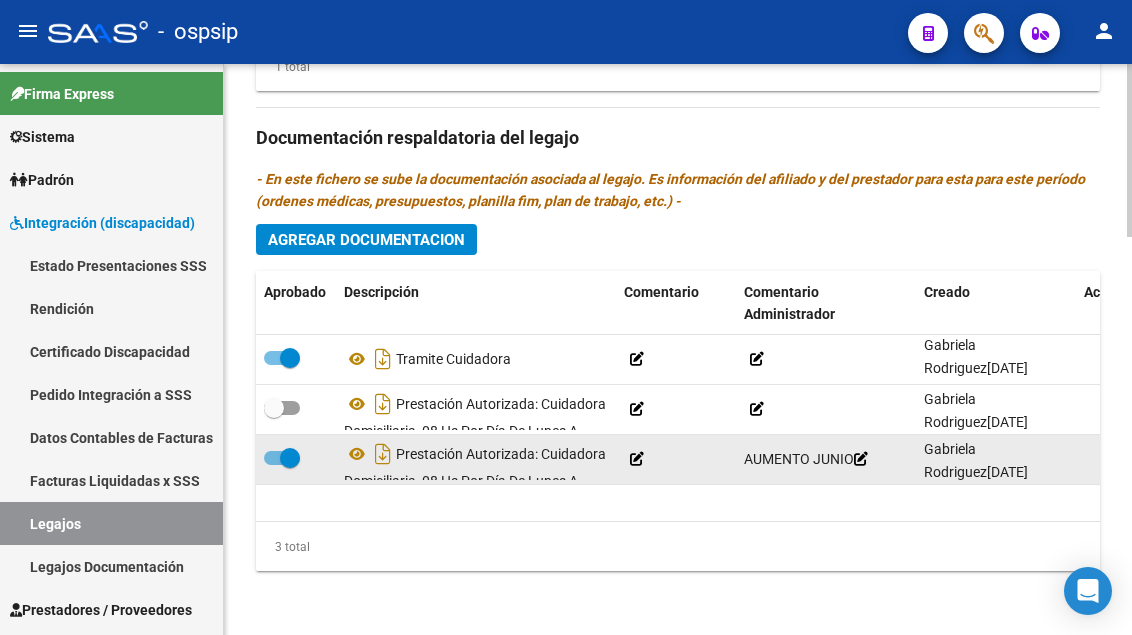 scroll, scrollTop: 1310, scrollLeft: 0, axis: vertical 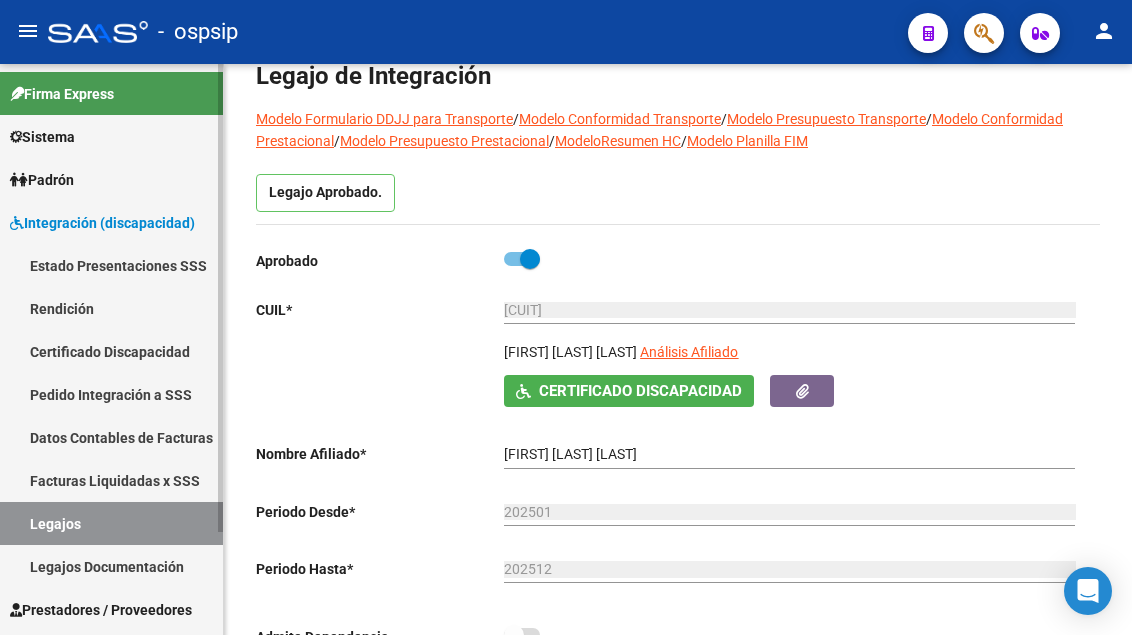 click on "Legajos" at bounding box center (111, 523) 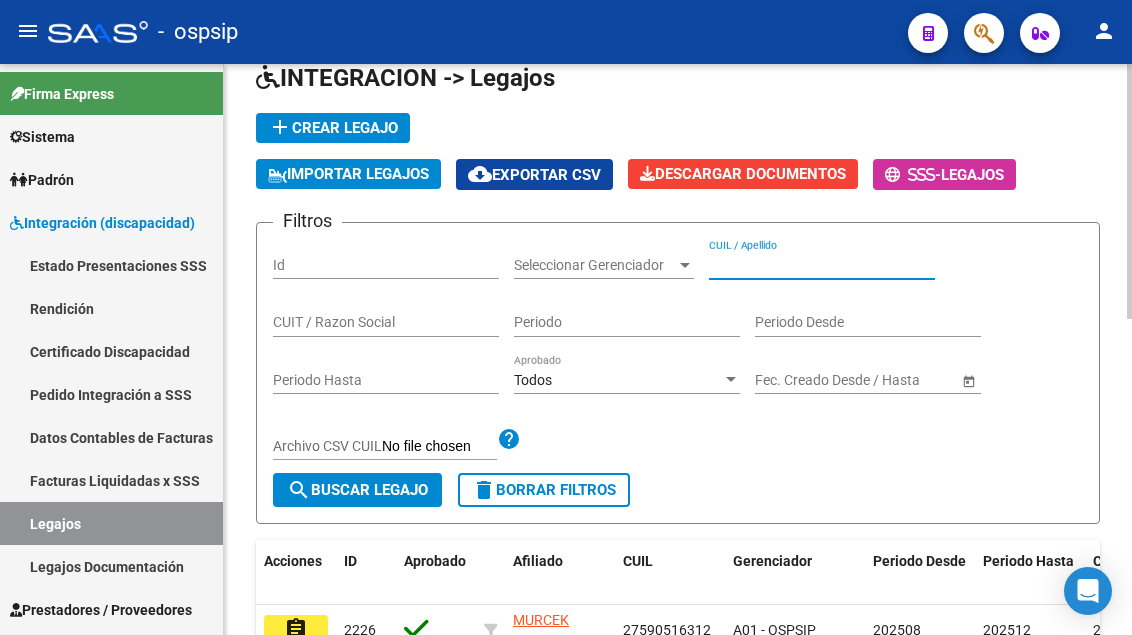 click on "CUIL / Apellido" at bounding box center [822, 265] 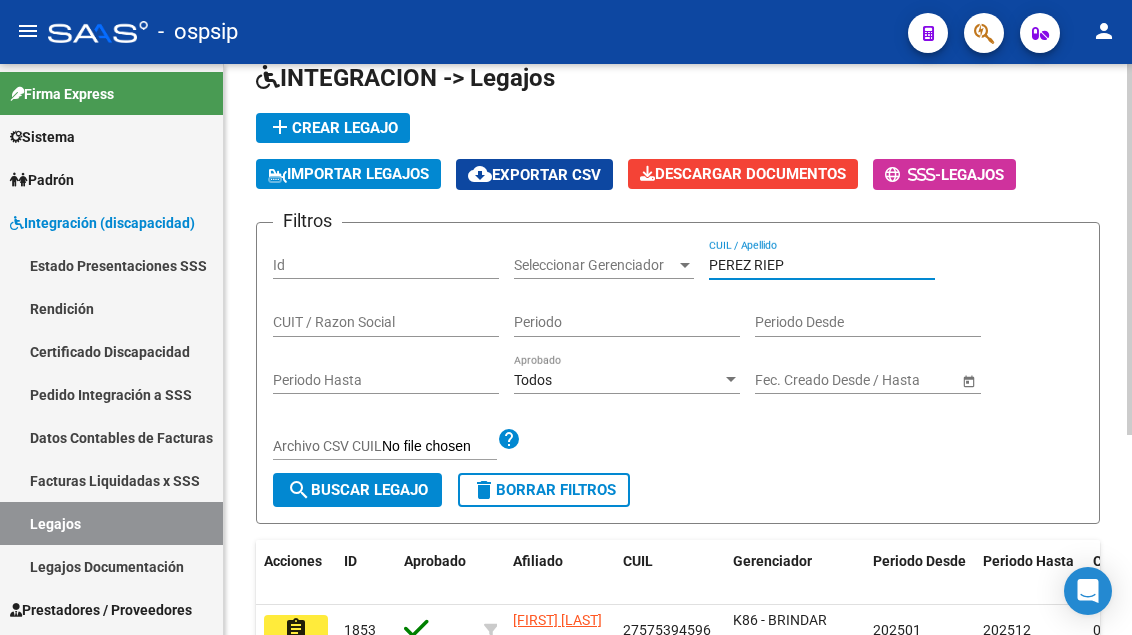 scroll, scrollTop: 300, scrollLeft: 0, axis: vertical 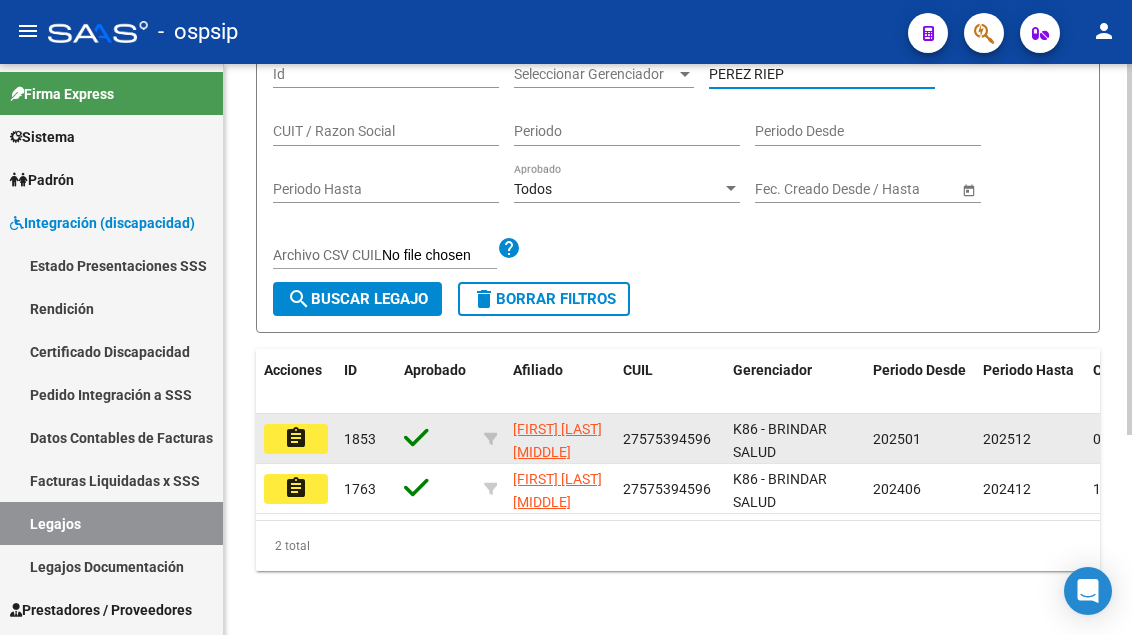 type on "PEREZ RIEP" 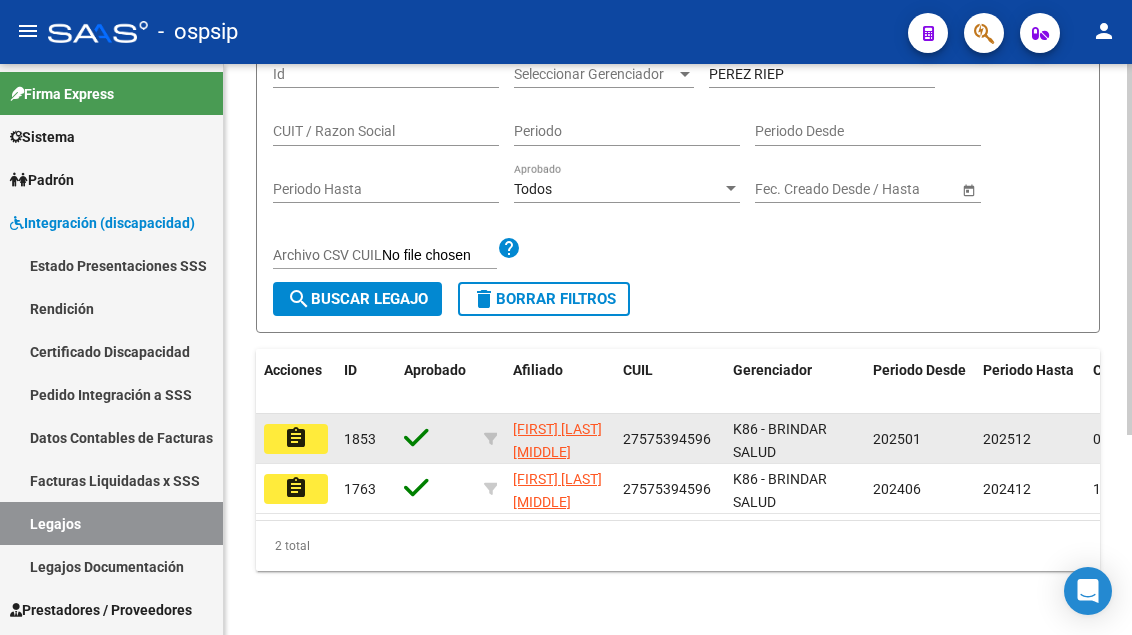 click on "assignment" 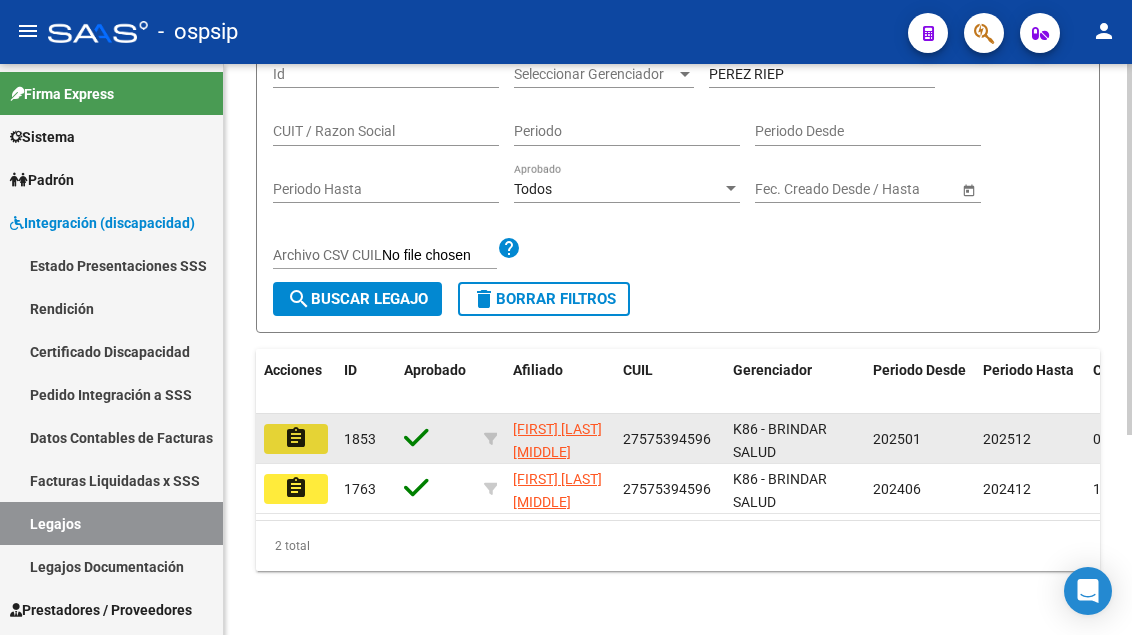 click on "assignment" 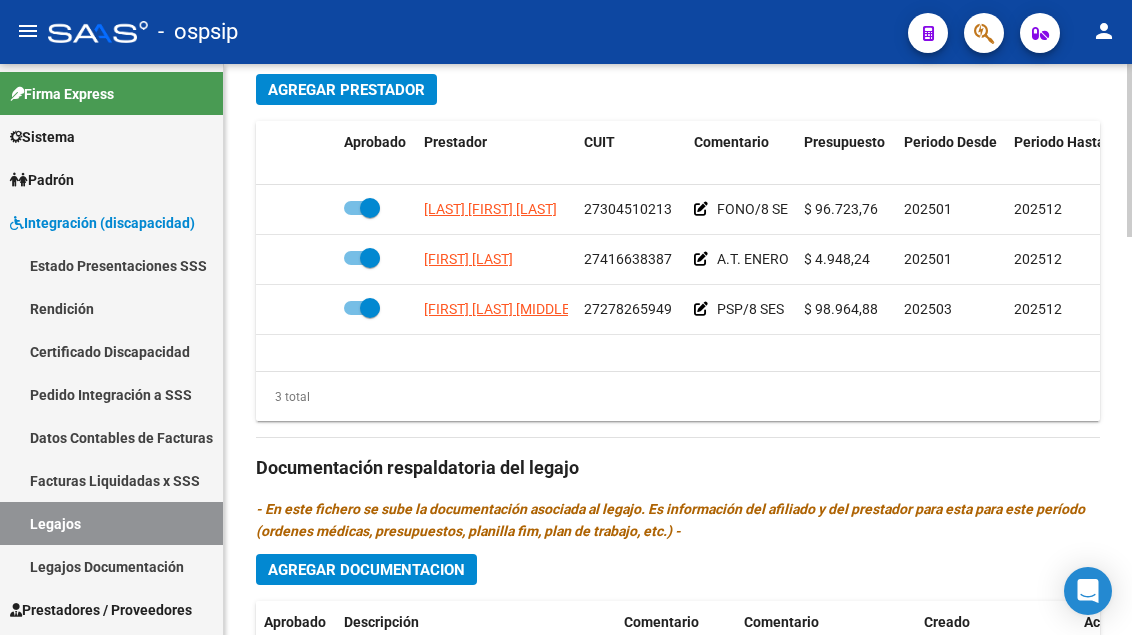 scroll, scrollTop: 1000, scrollLeft: 0, axis: vertical 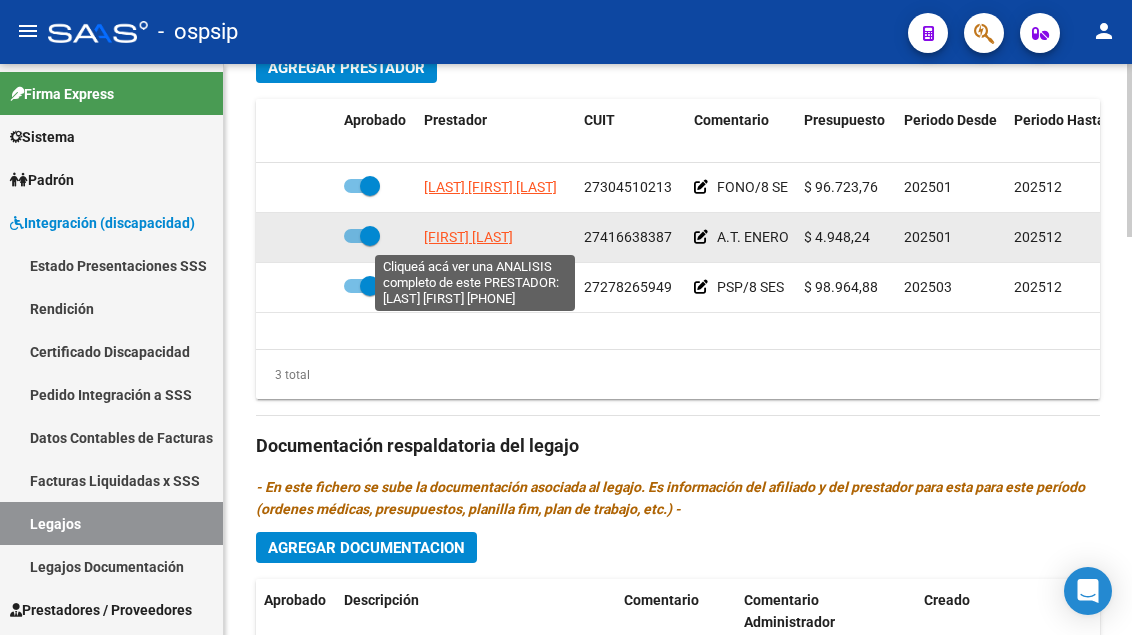 click on "[FIRST] [LAST]" 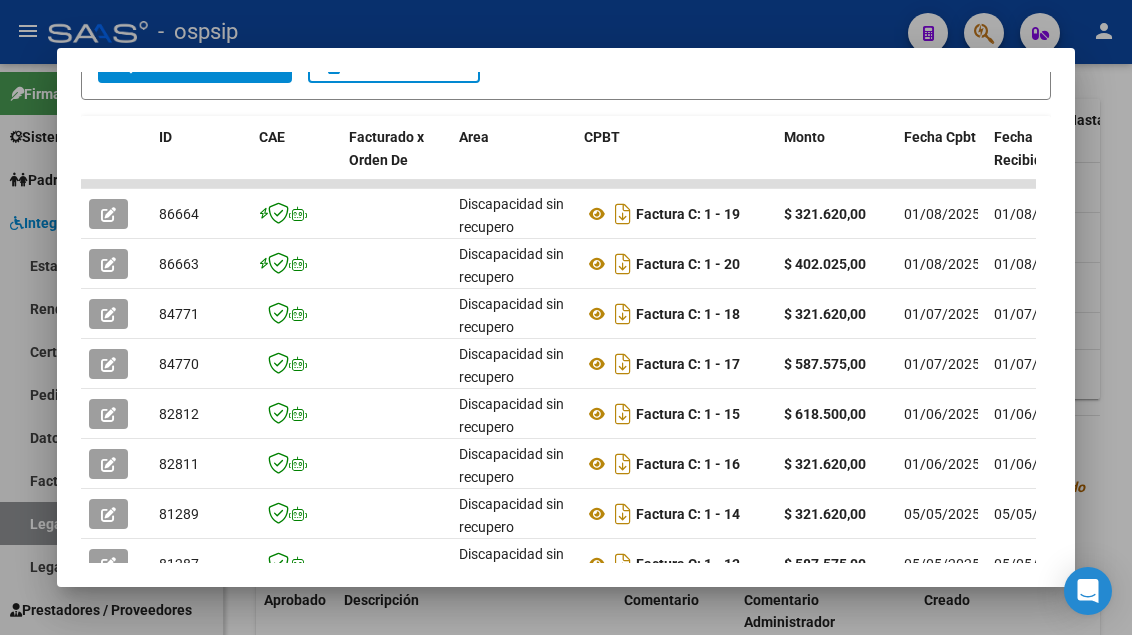 scroll, scrollTop: 485, scrollLeft: 0, axis: vertical 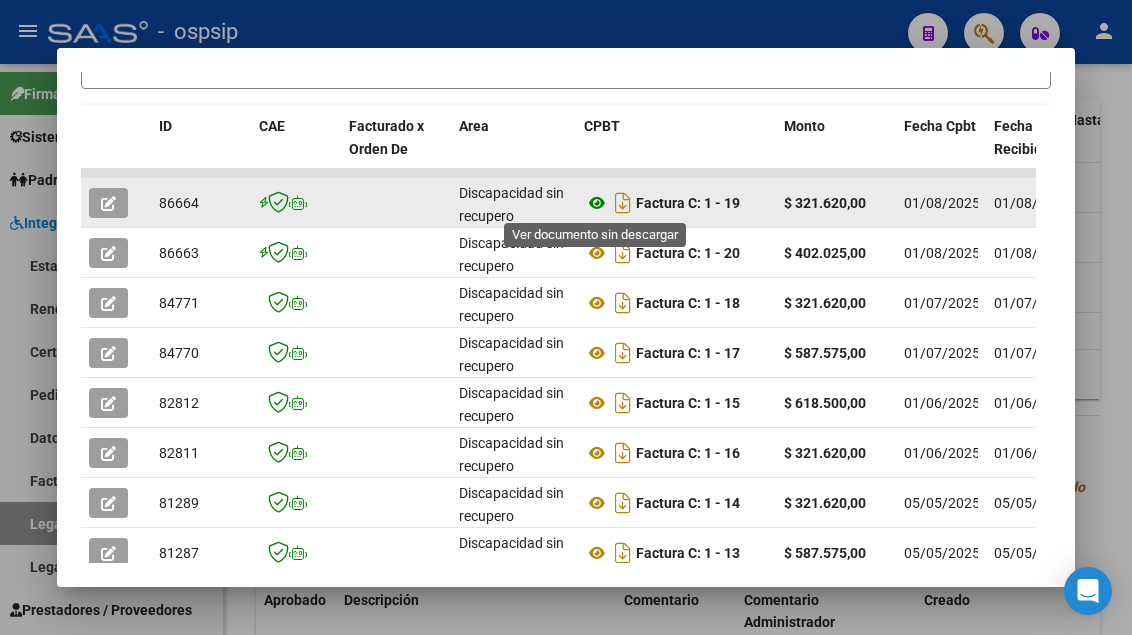 click 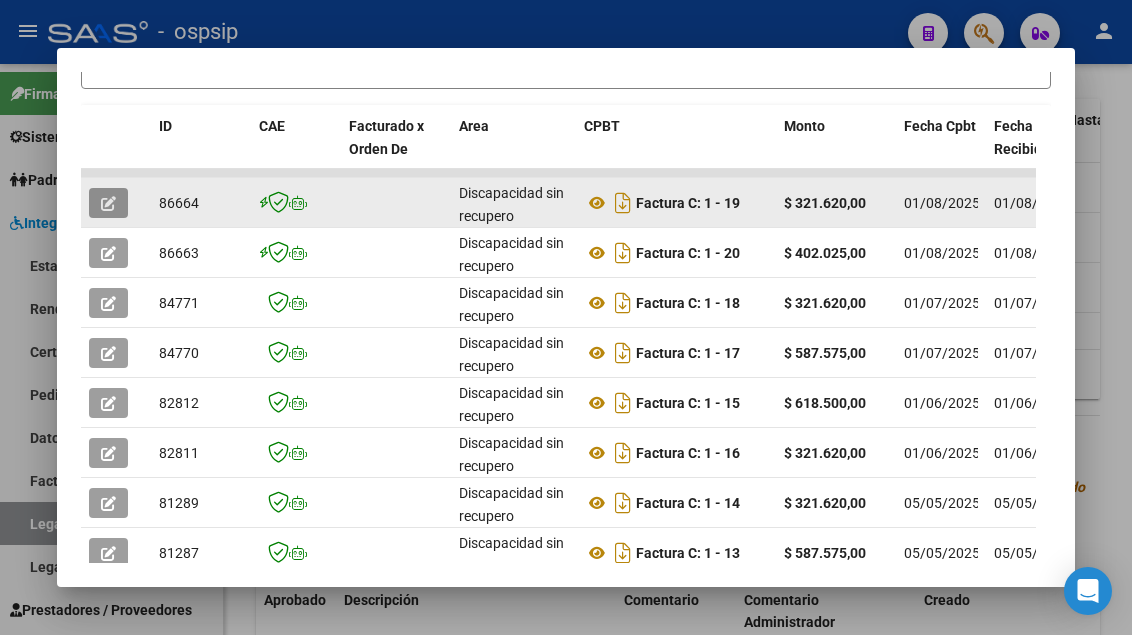 click 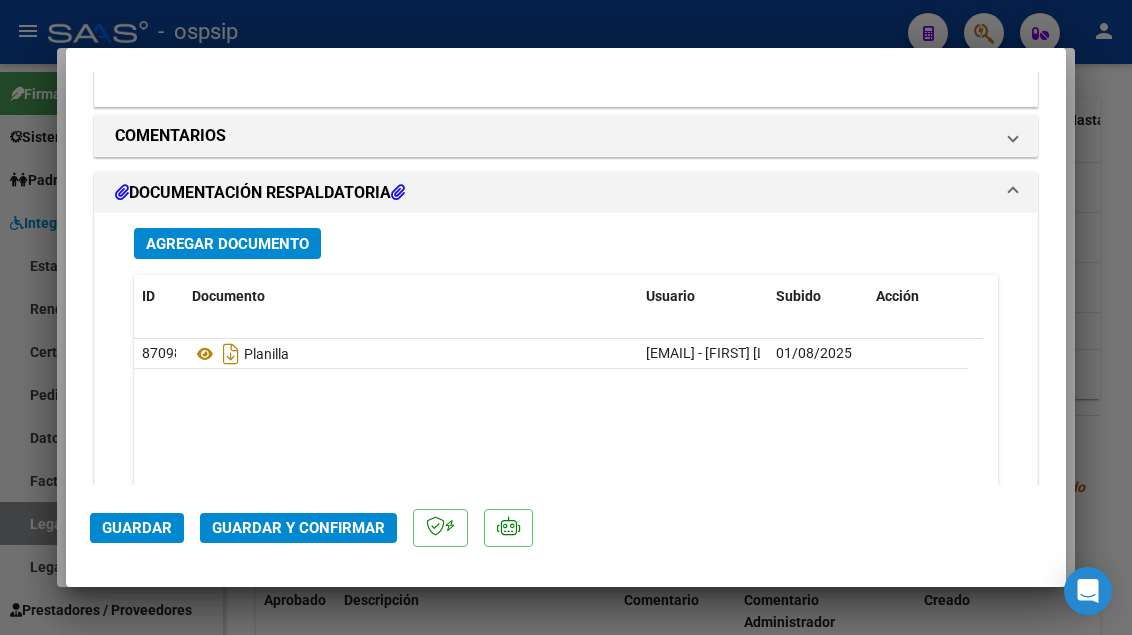 scroll, scrollTop: 1853, scrollLeft: 0, axis: vertical 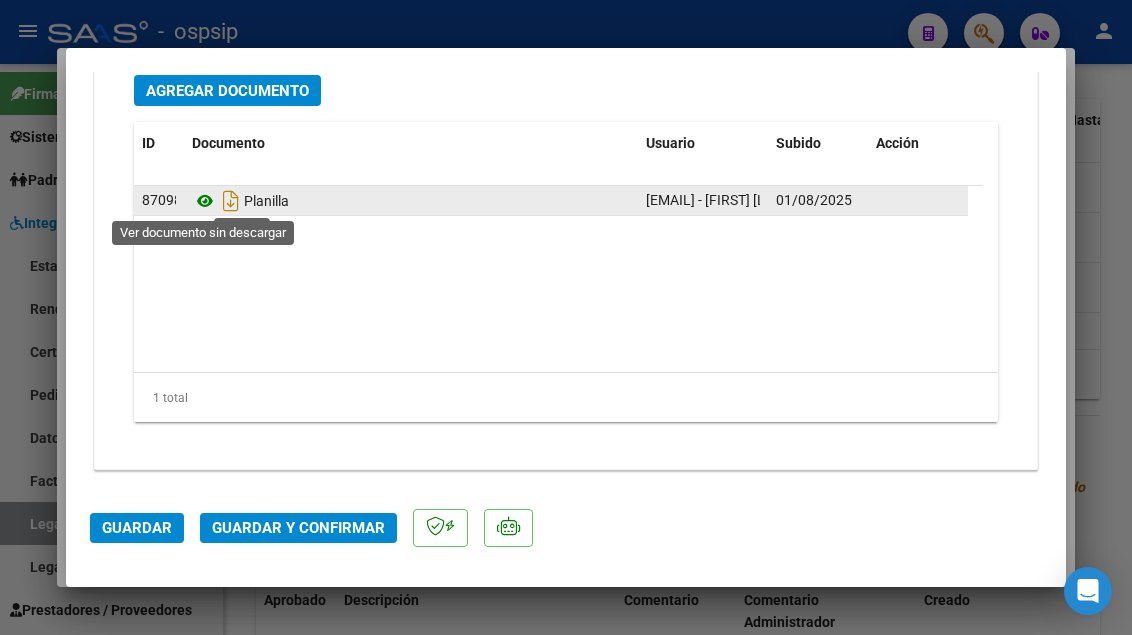 click 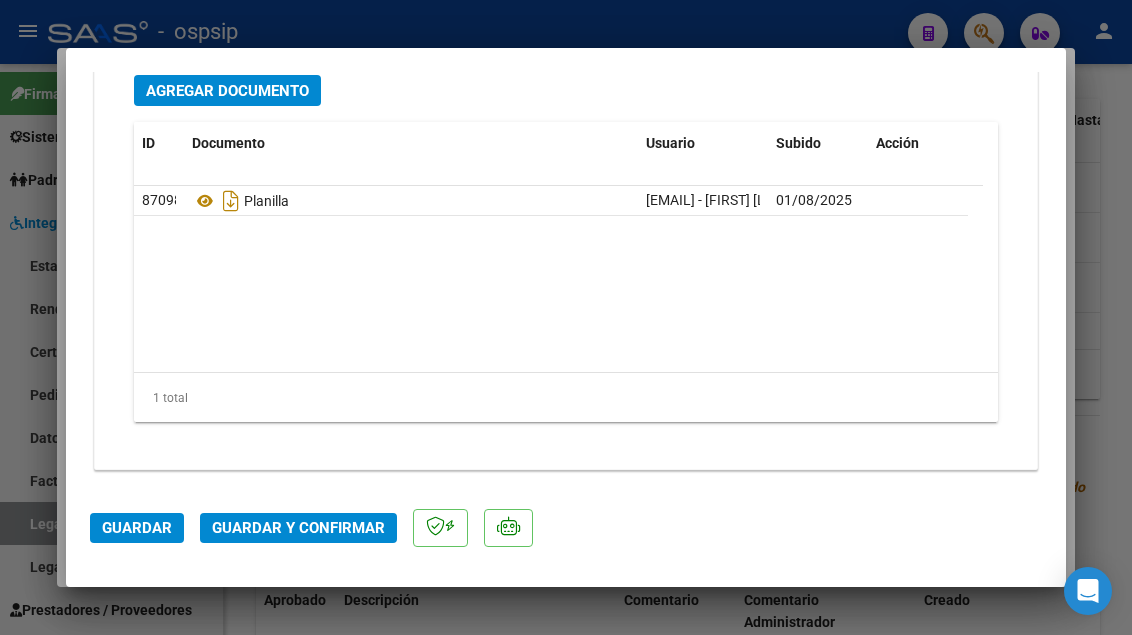 type 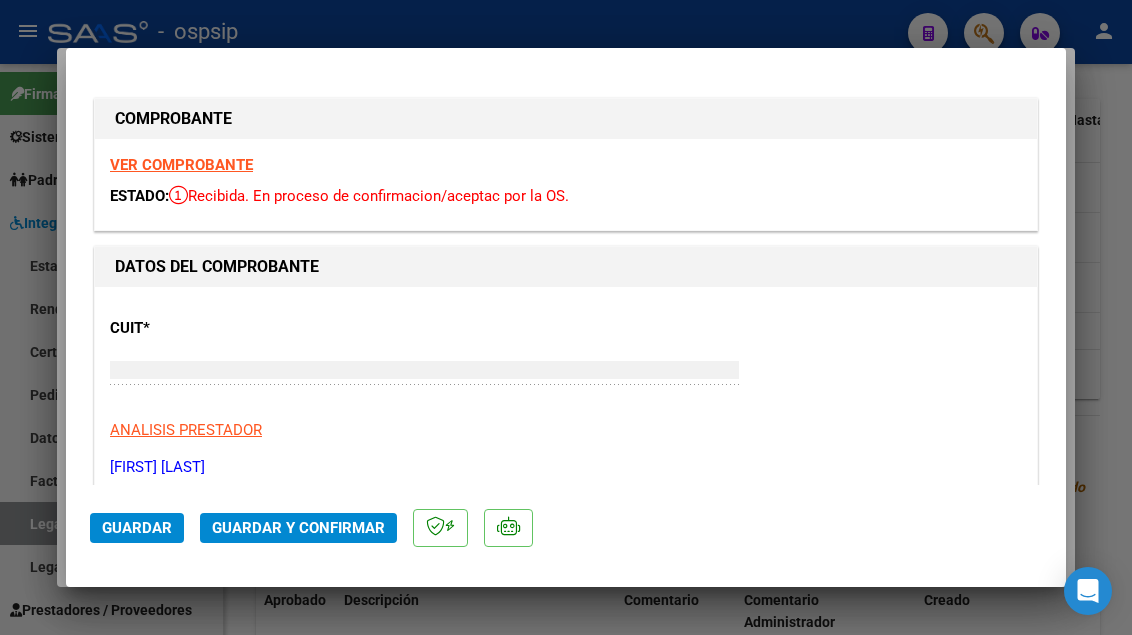 type 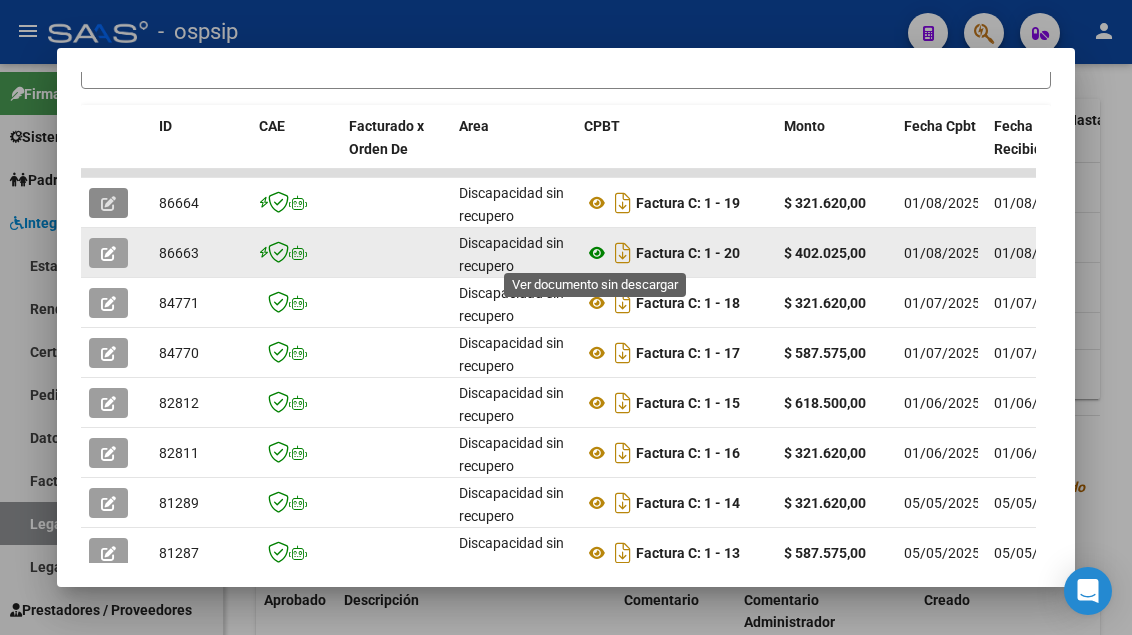 click 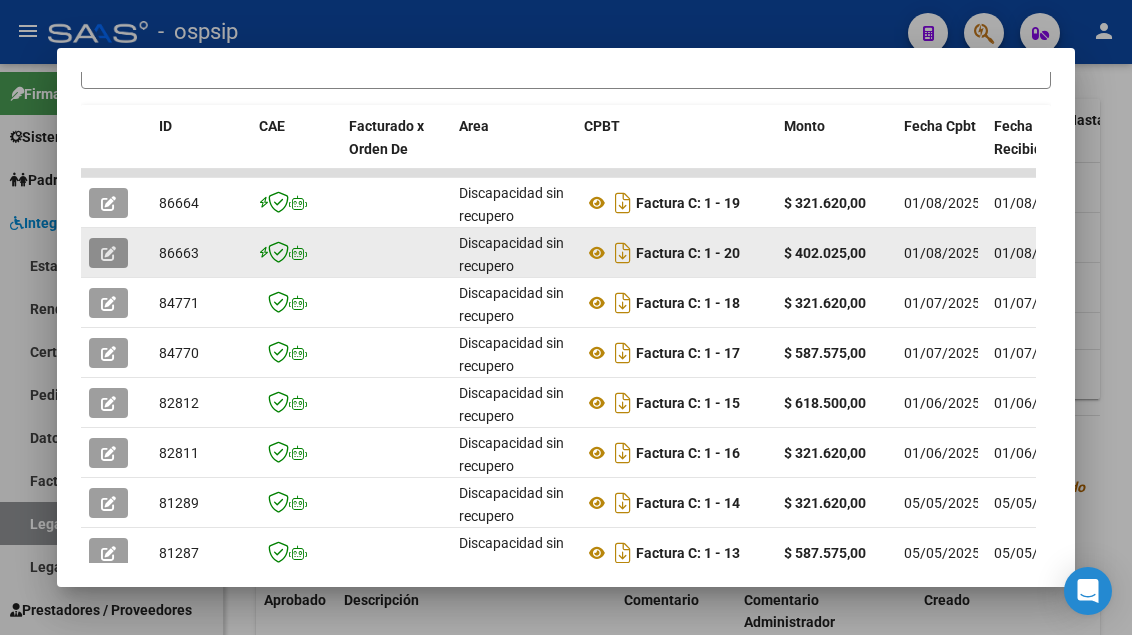 click 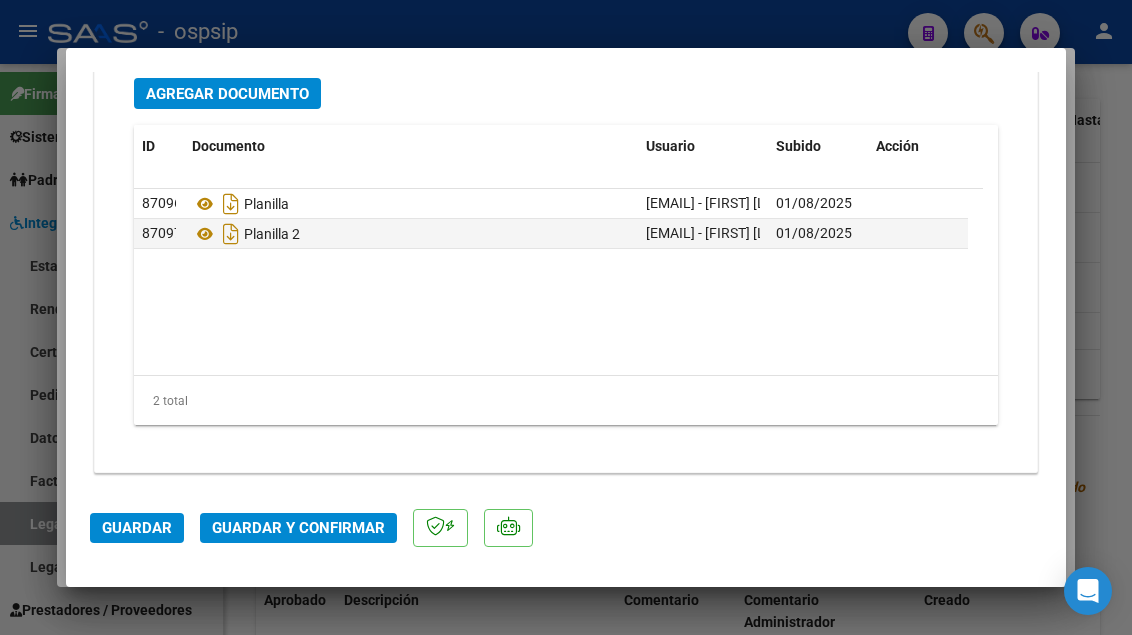 scroll, scrollTop: 1853, scrollLeft: 0, axis: vertical 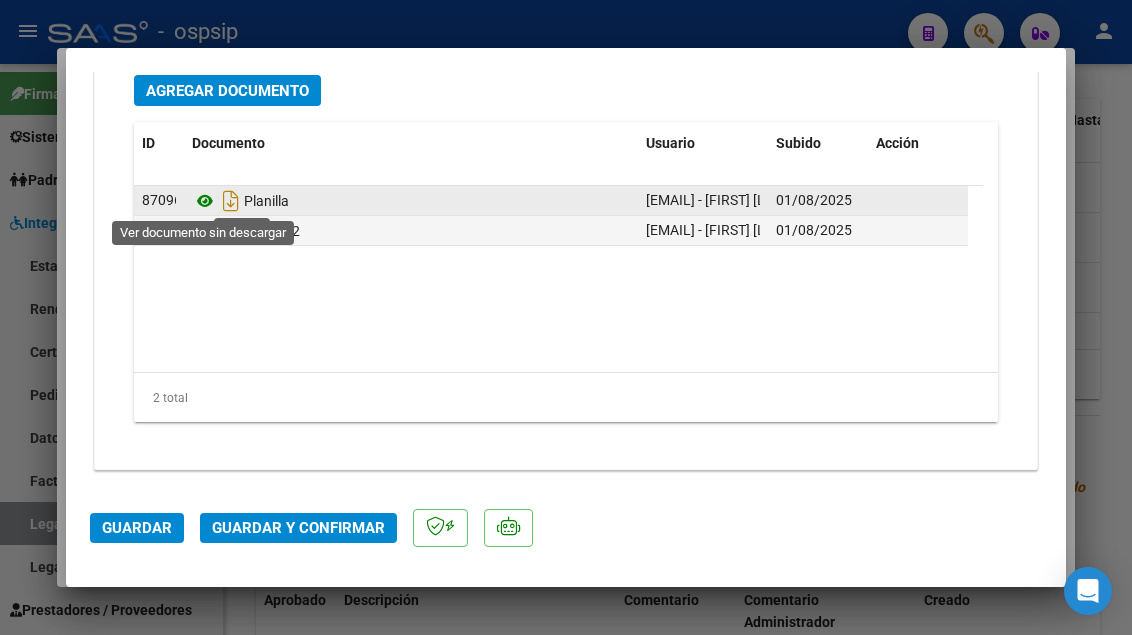click 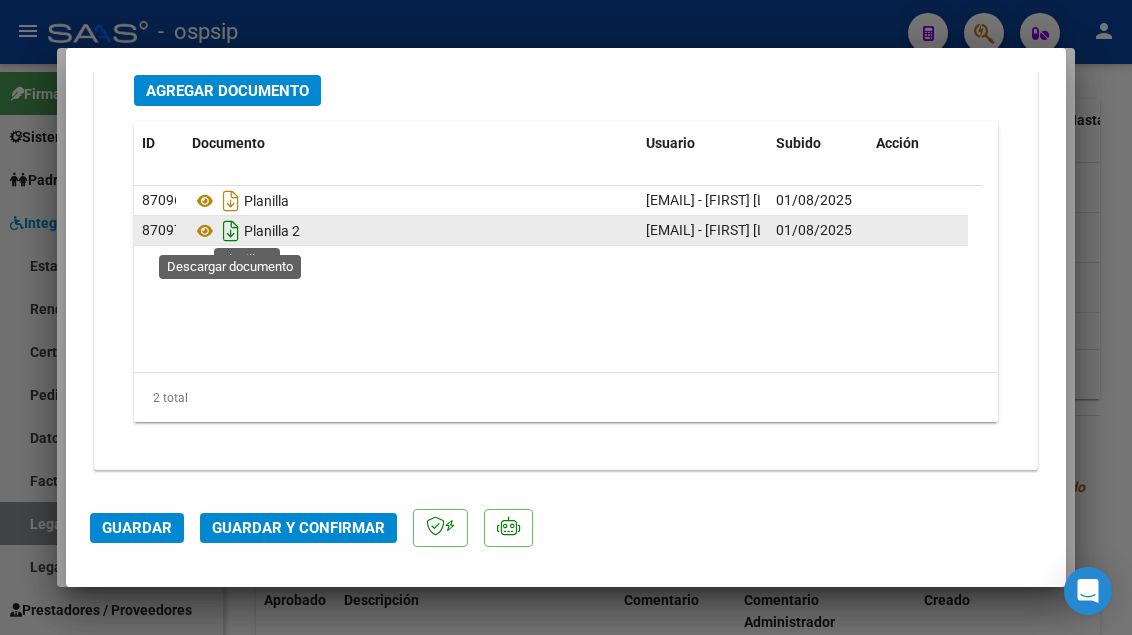 click 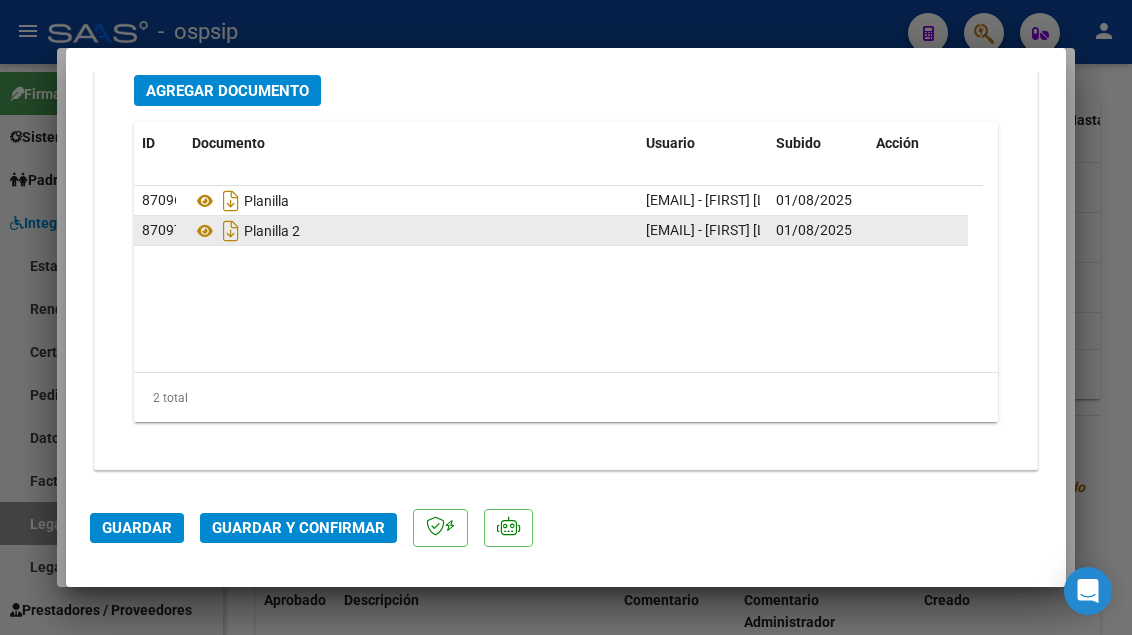 type 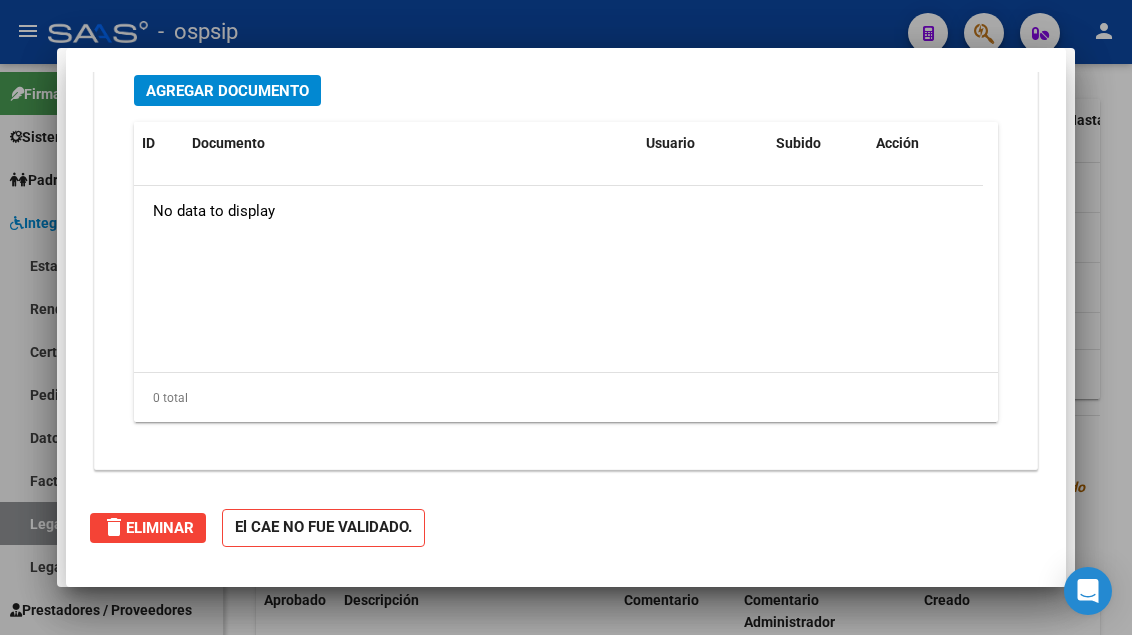 type 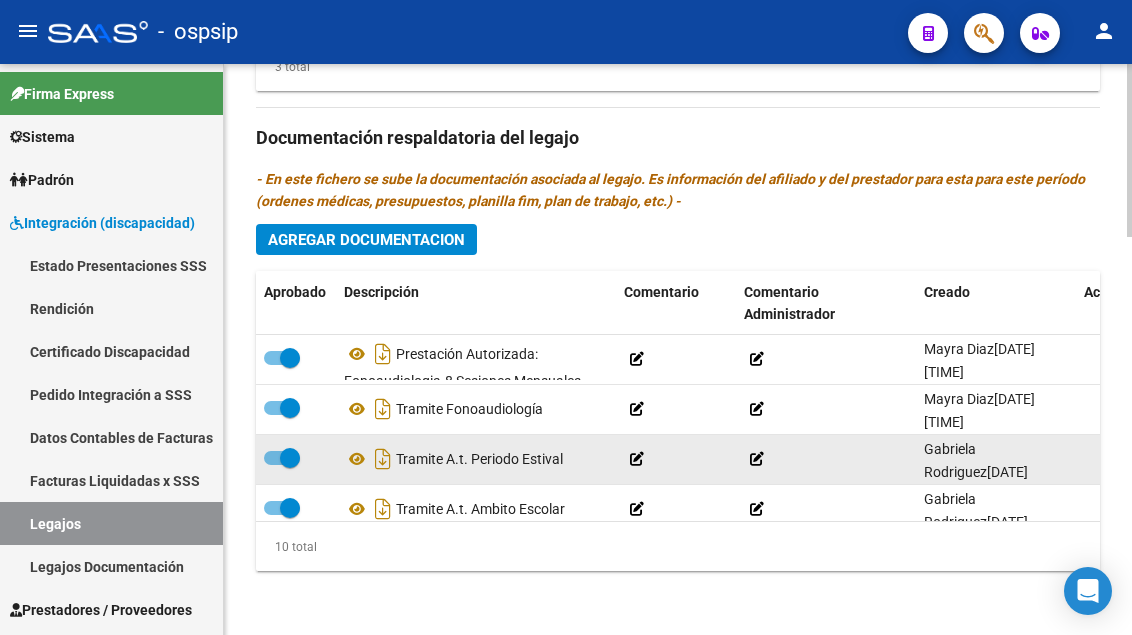 scroll, scrollTop: 1310, scrollLeft: 0, axis: vertical 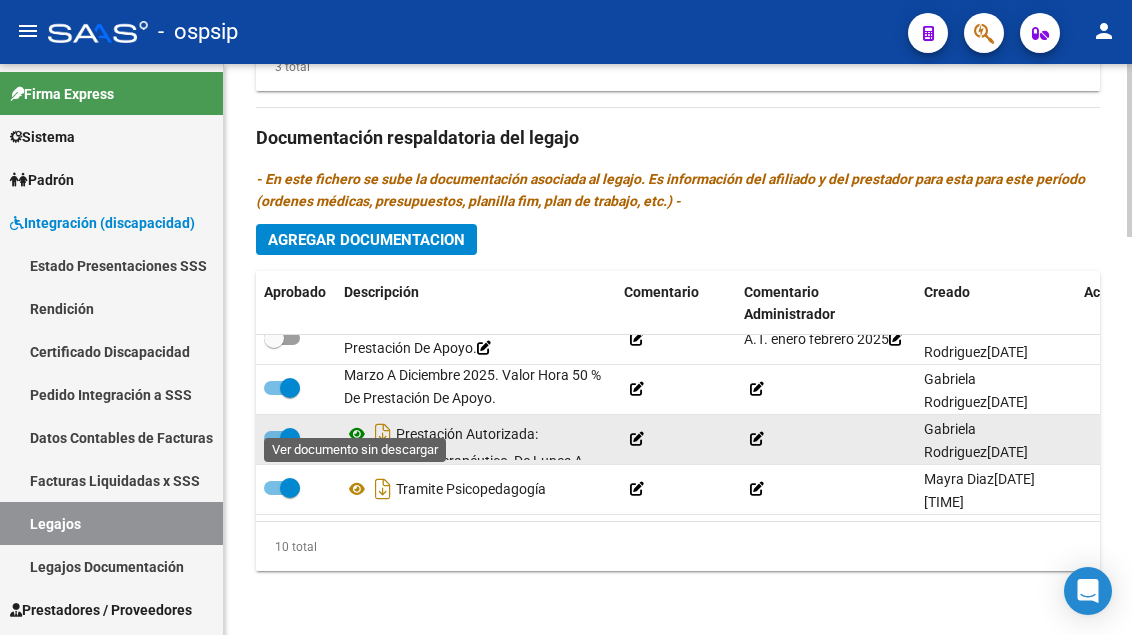 click 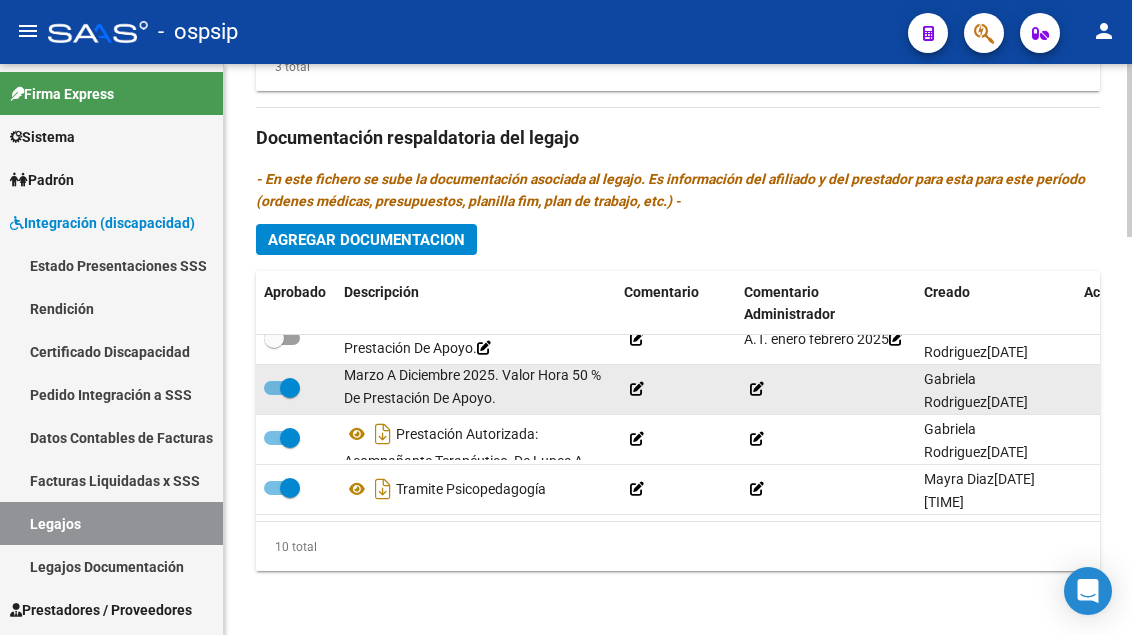 scroll, scrollTop: 4, scrollLeft: 0, axis: vertical 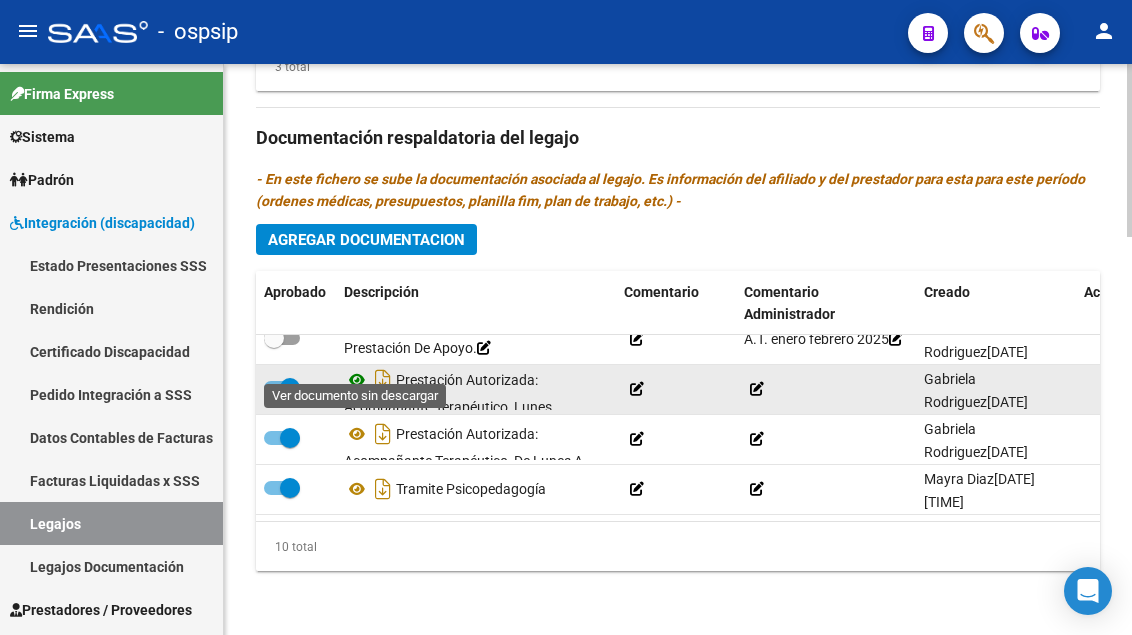 click 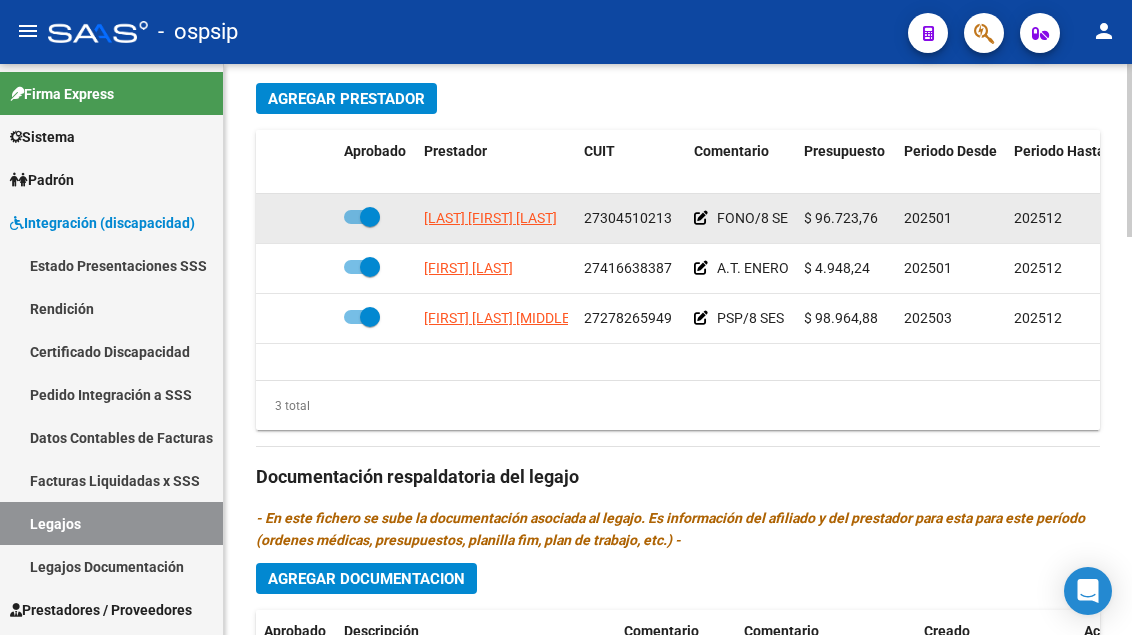 scroll, scrollTop: 910, scrollLeft: 0, axis: vertical 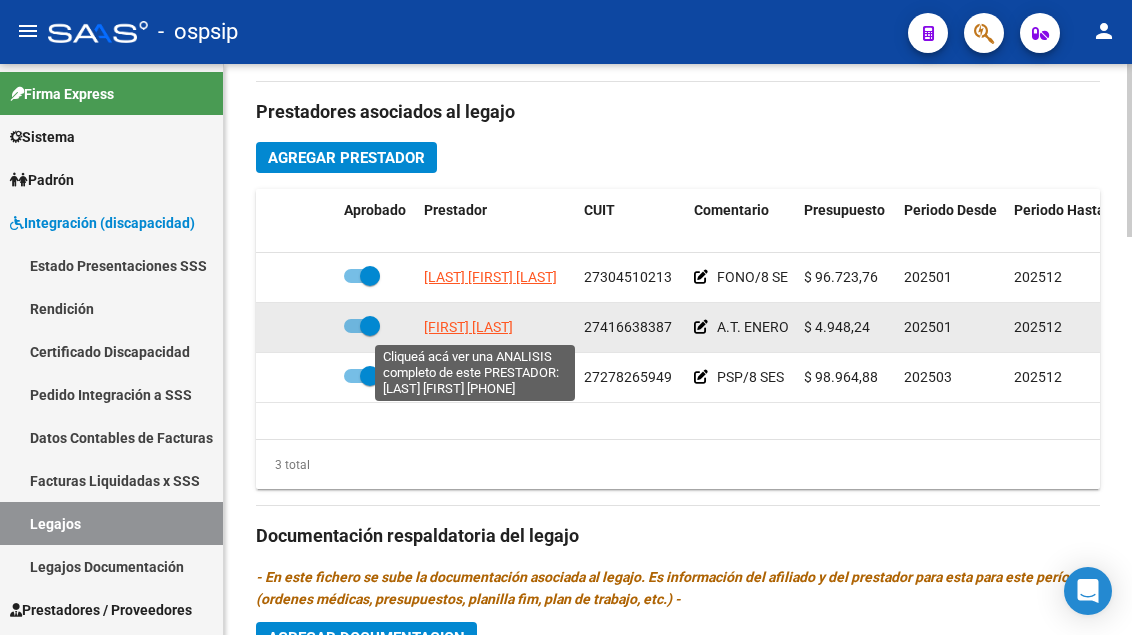 click on "[FIRST] [LAST]" 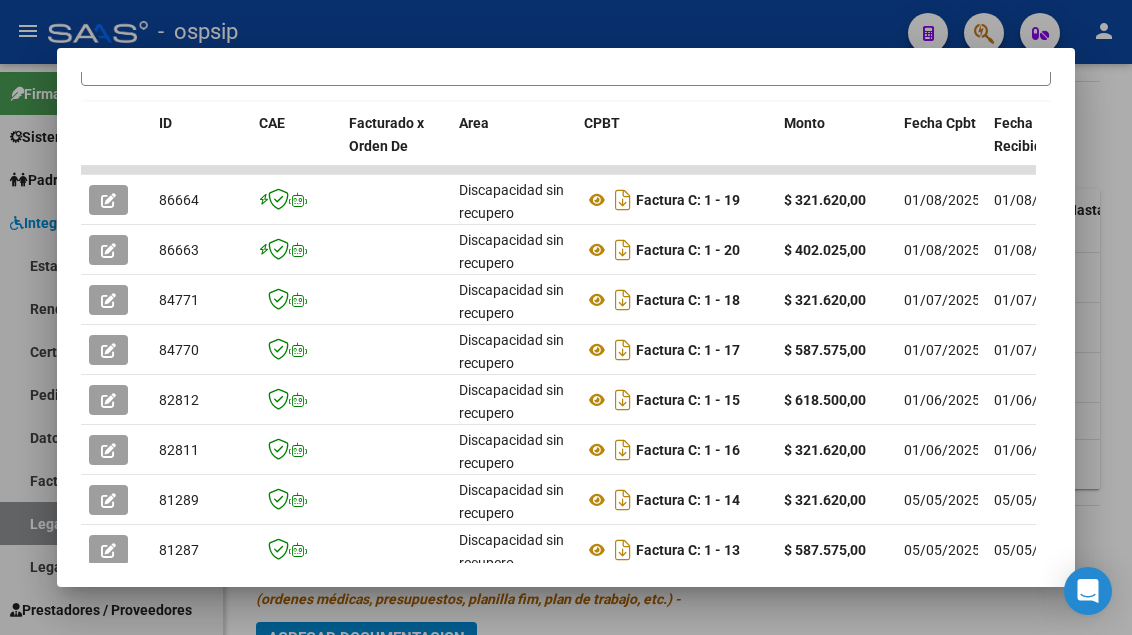 scroll, scrollTop: 600, scrollLeft: 0, axis: vertical 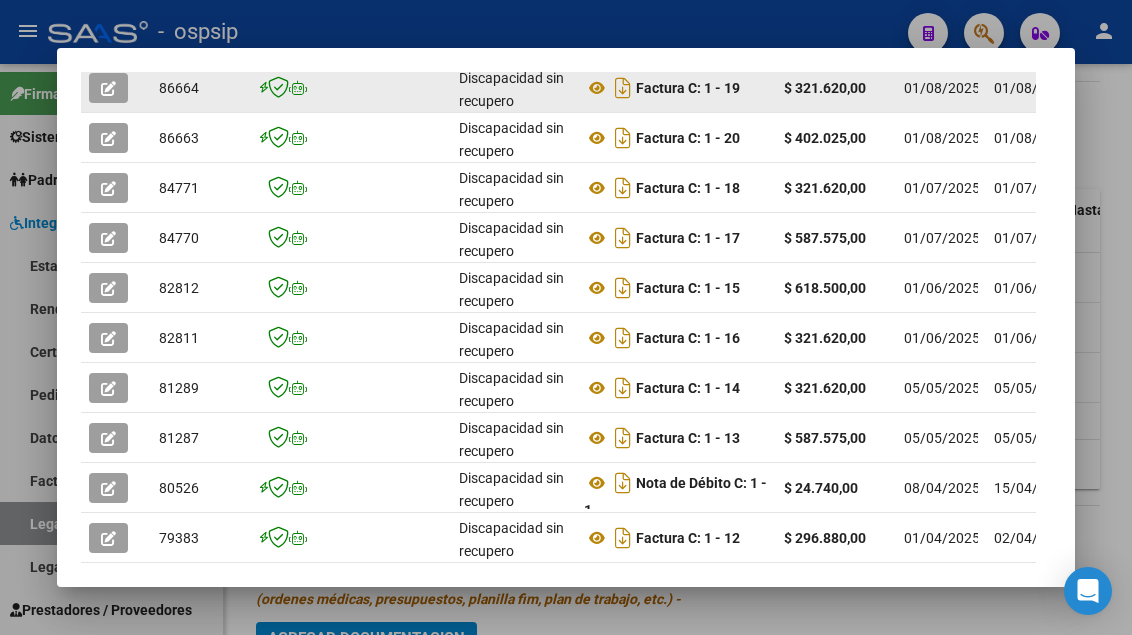 click 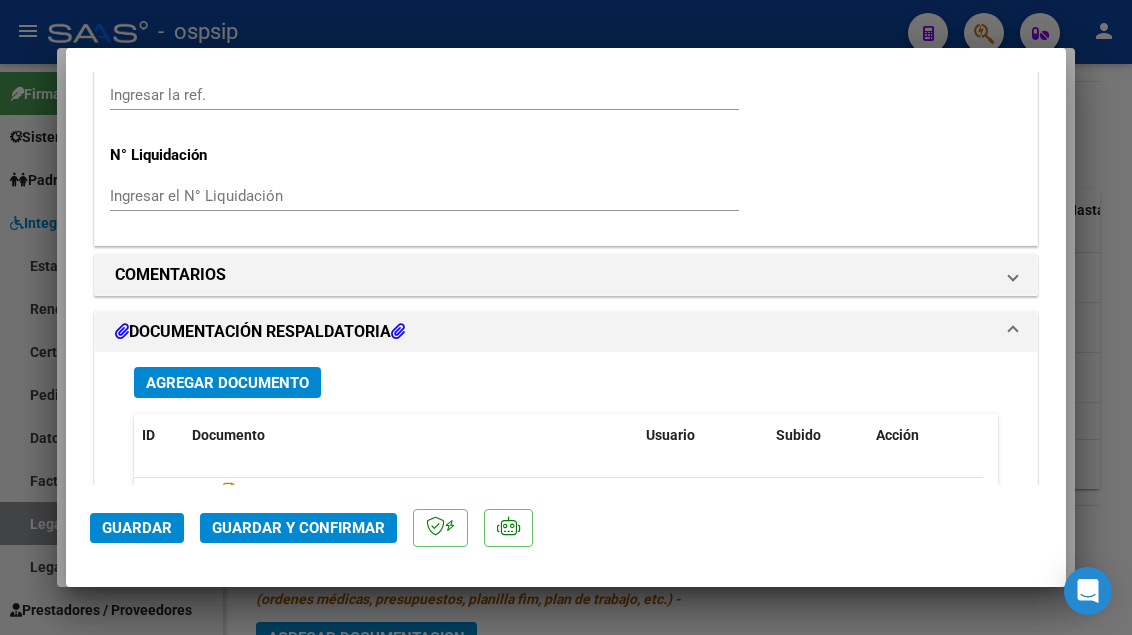 scroll, scrollTop: 1700, scrollLeft: 0, axis: vertical 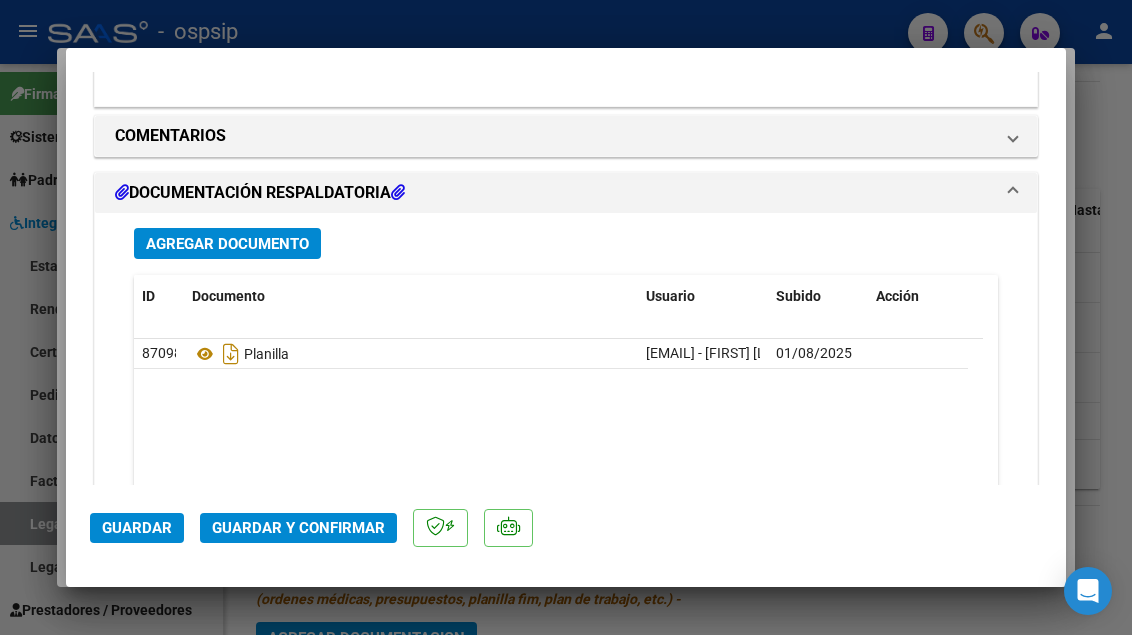 click on "Guardar y Confirmar" 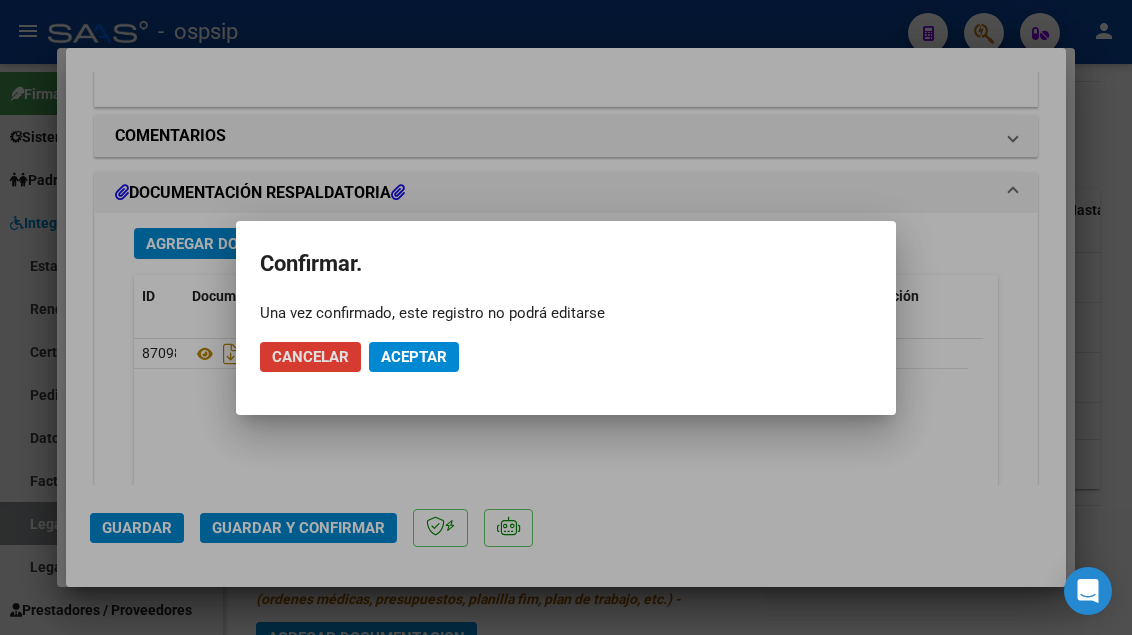 click on "Aceptar" 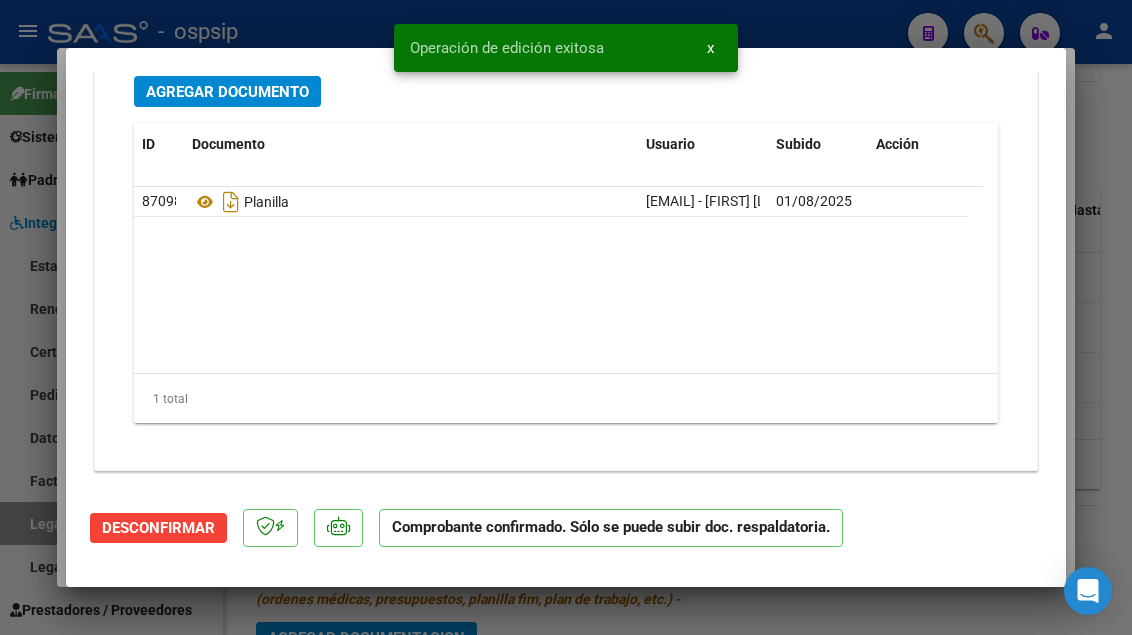 scroll, scrollTop: 1796, scrollLeft: 0, axis: vertical 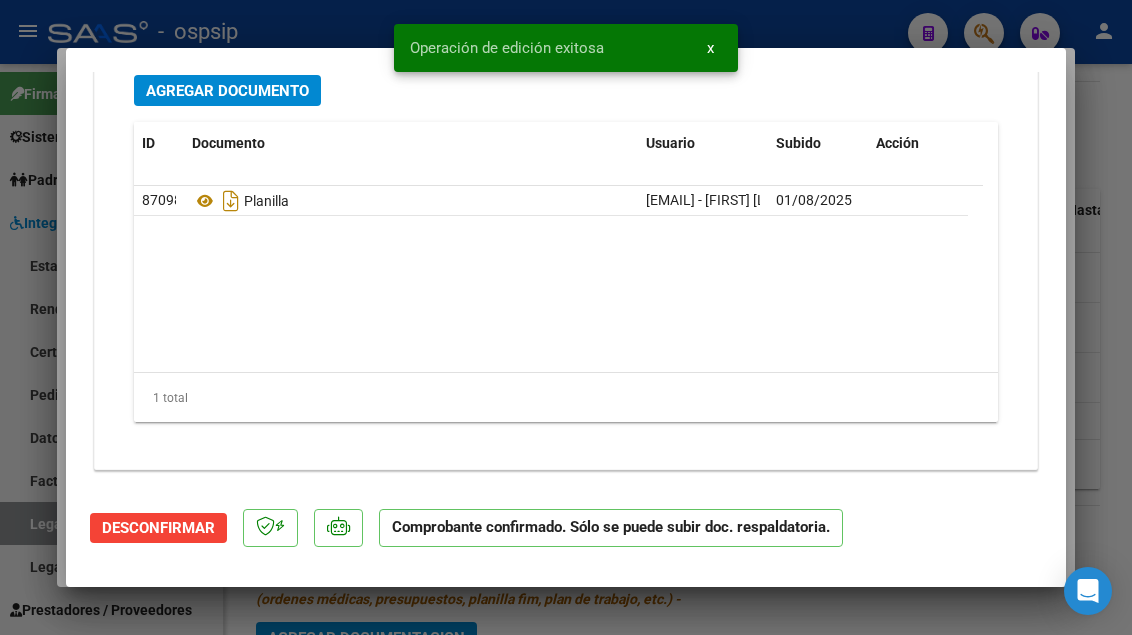 type 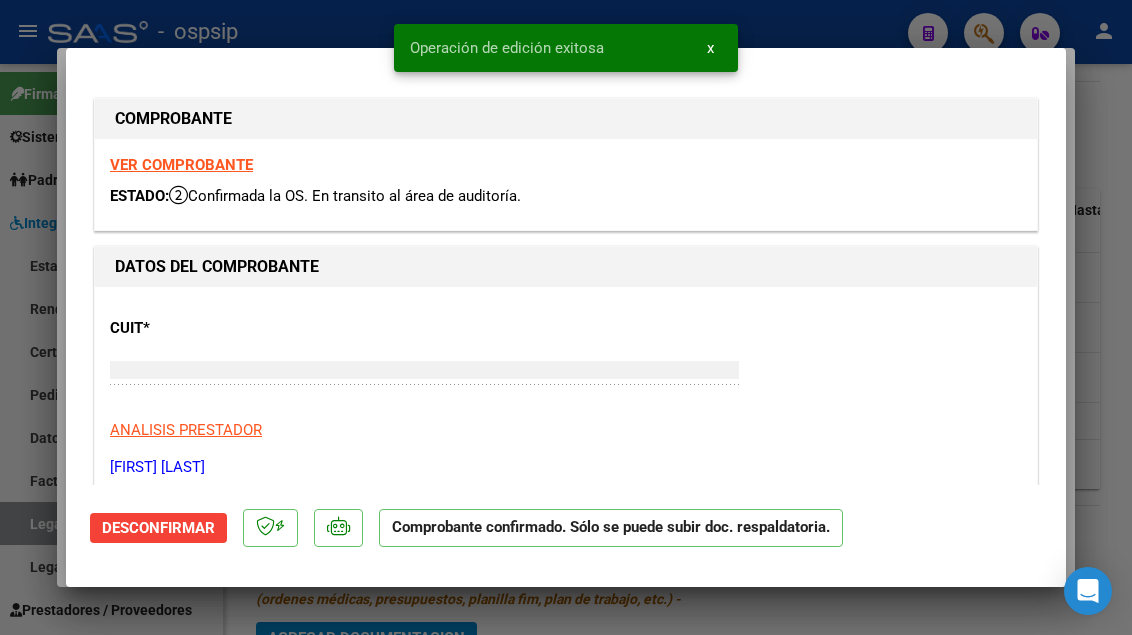 type 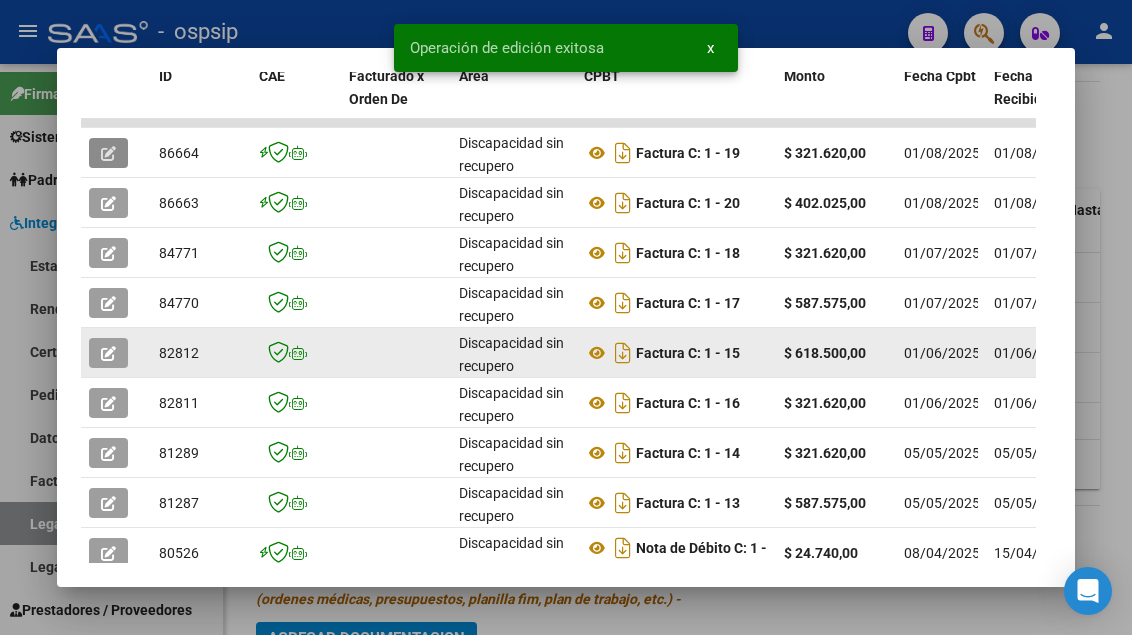scroll, scrollTop: 500, scrollLeft: 0, axis: vertical 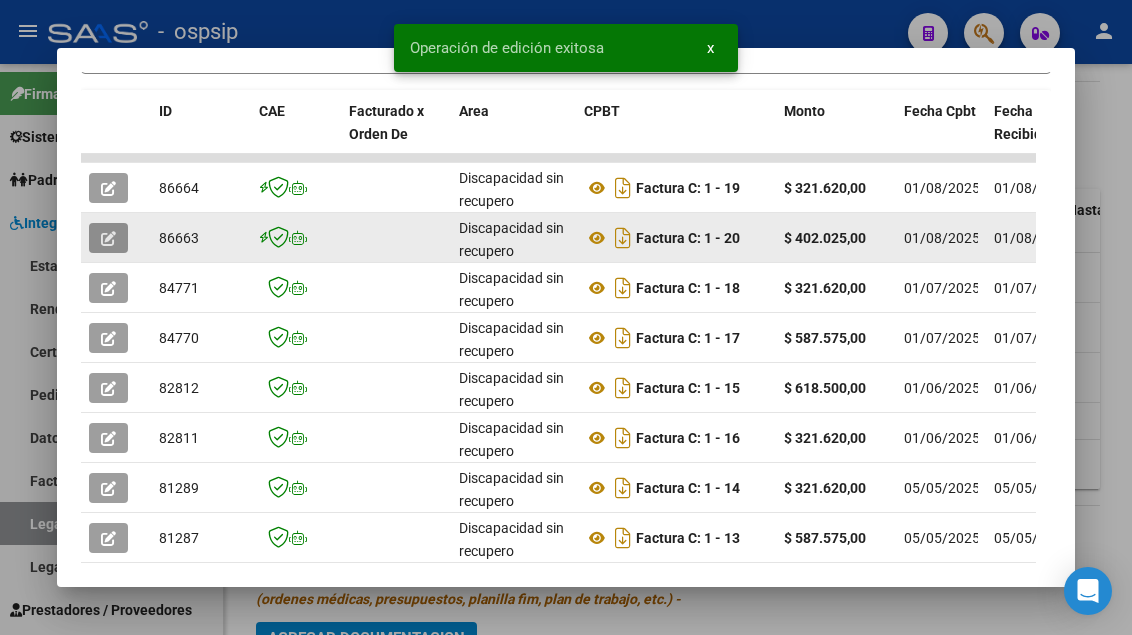 click 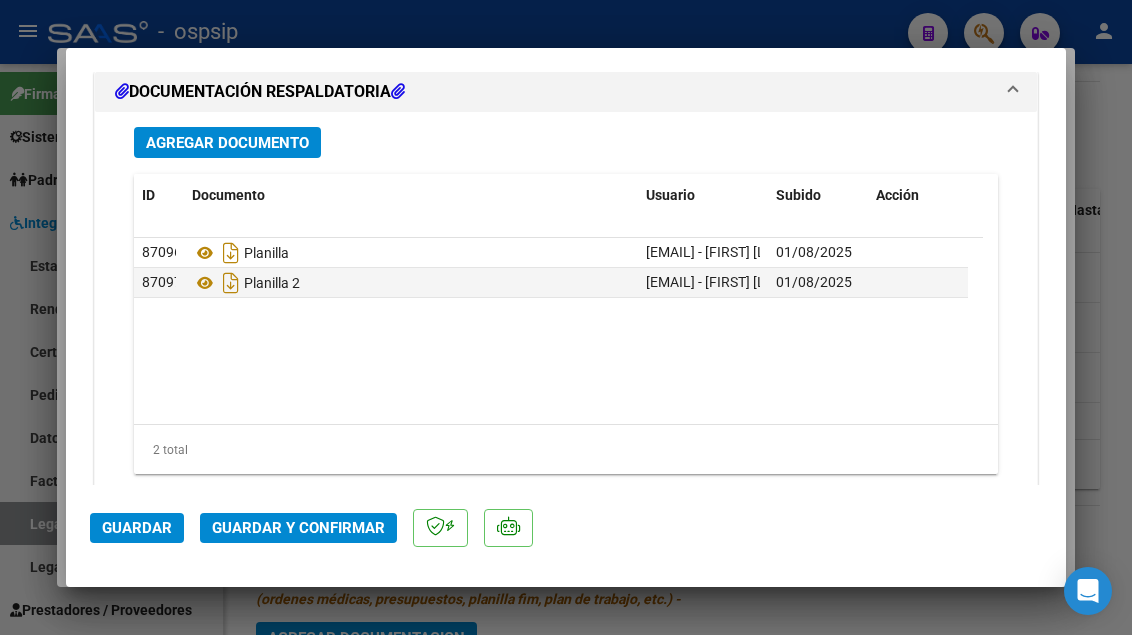 scroll, scrollTop: 1753, scrollLeft: 0, axis: vertical 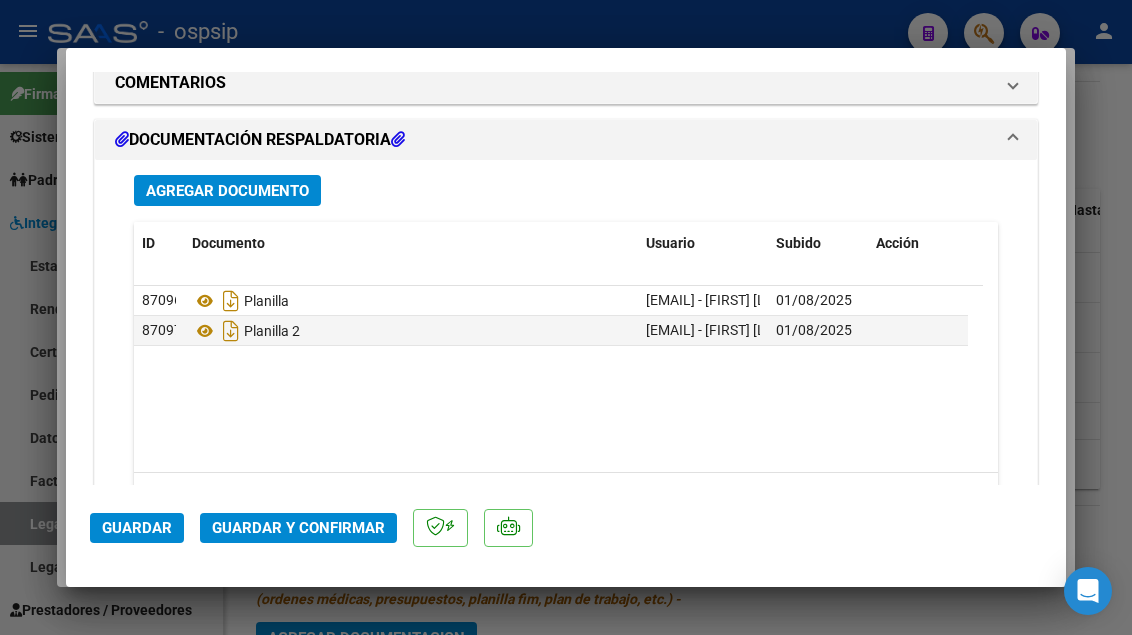 click on "Guardar y Confirmar" 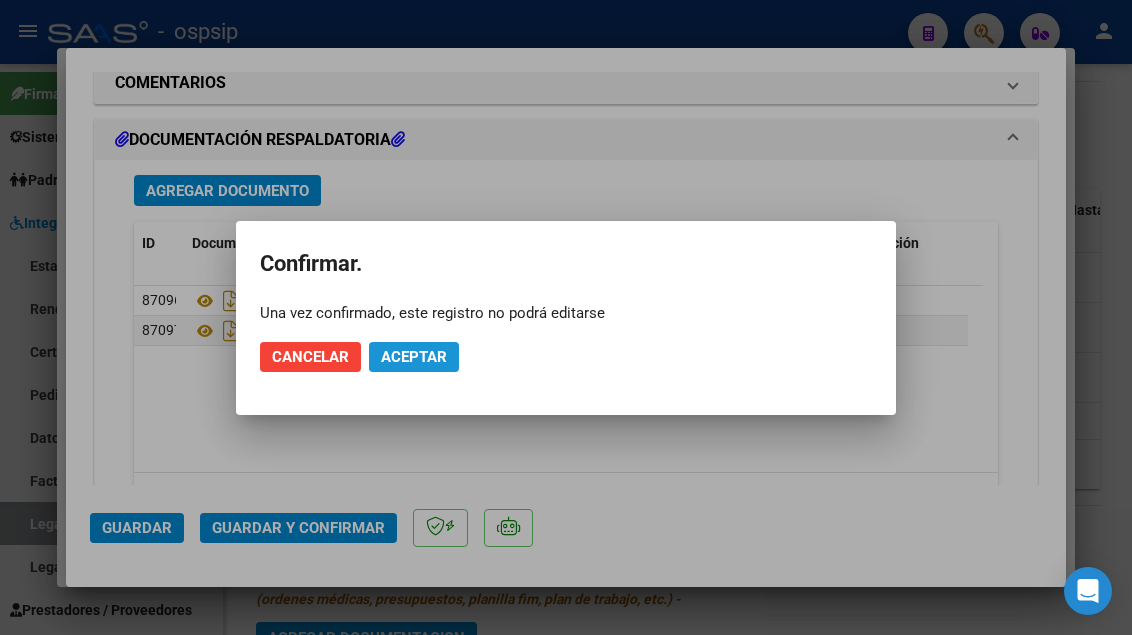 click on "Aceptar" 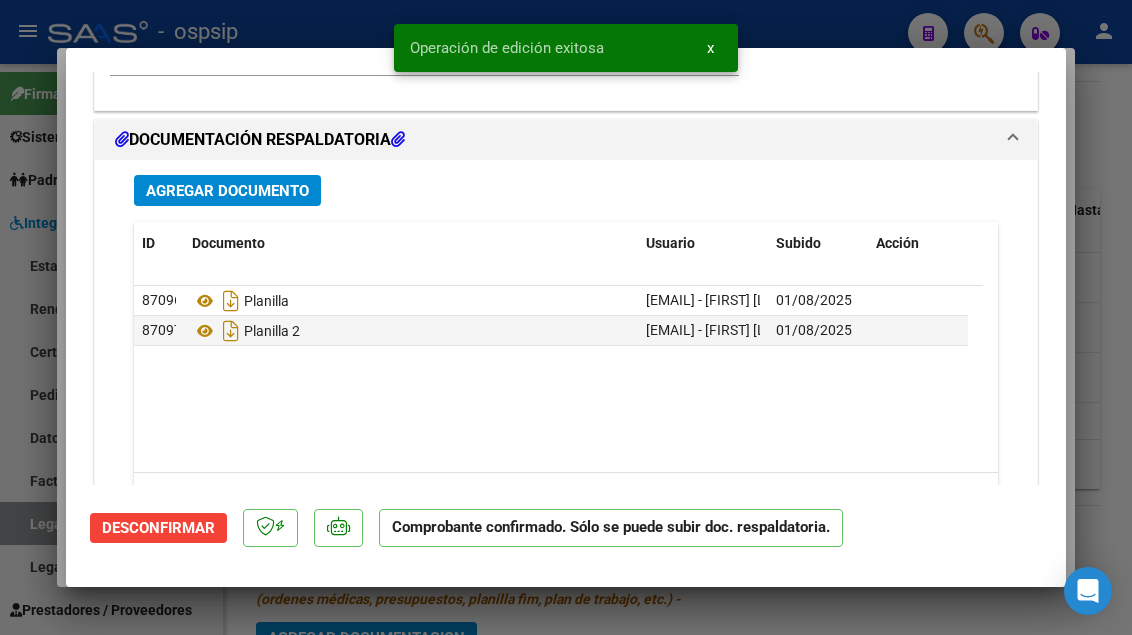 scroll, scrollTop: 1396, scrollLeft: 0, axis: vertical 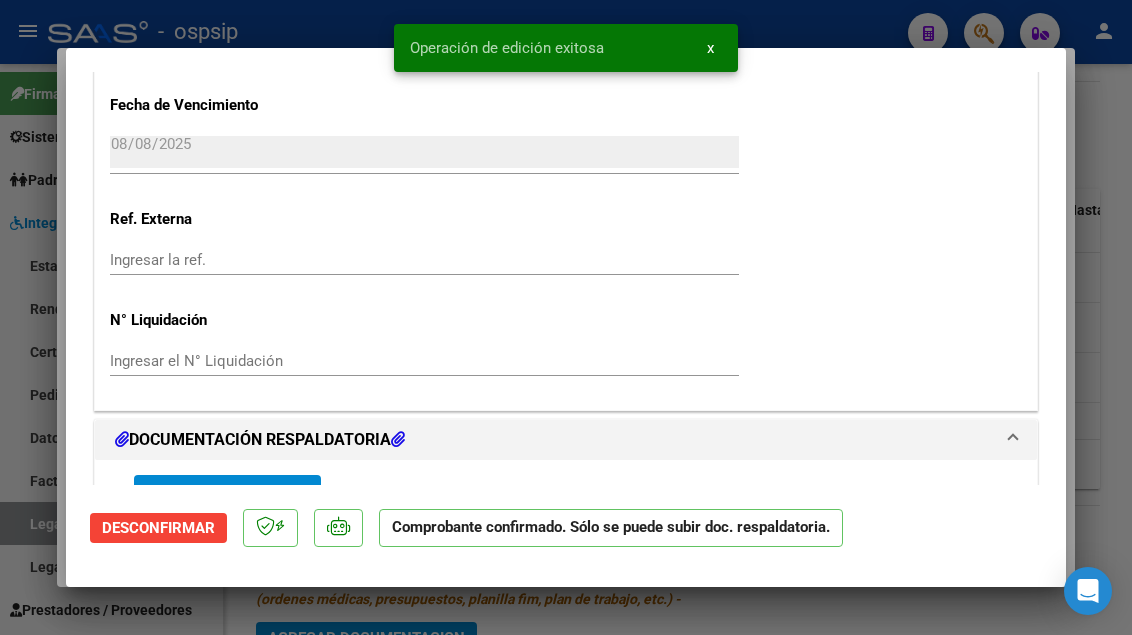 type 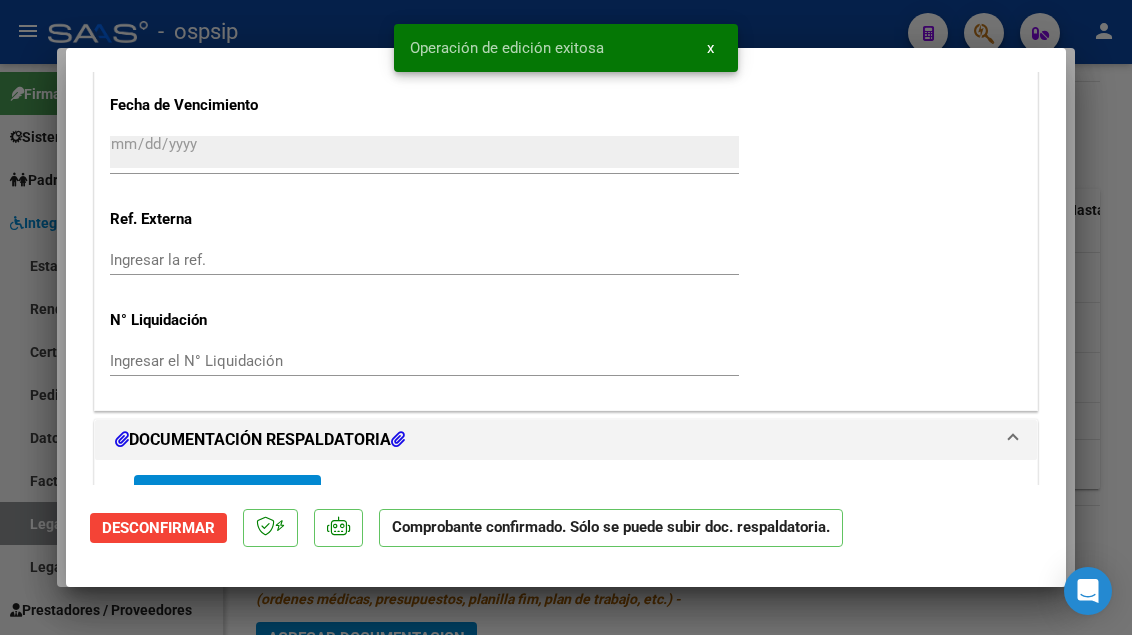 scroll, scrollTop: 0, scrollLeft: 0, axis: both 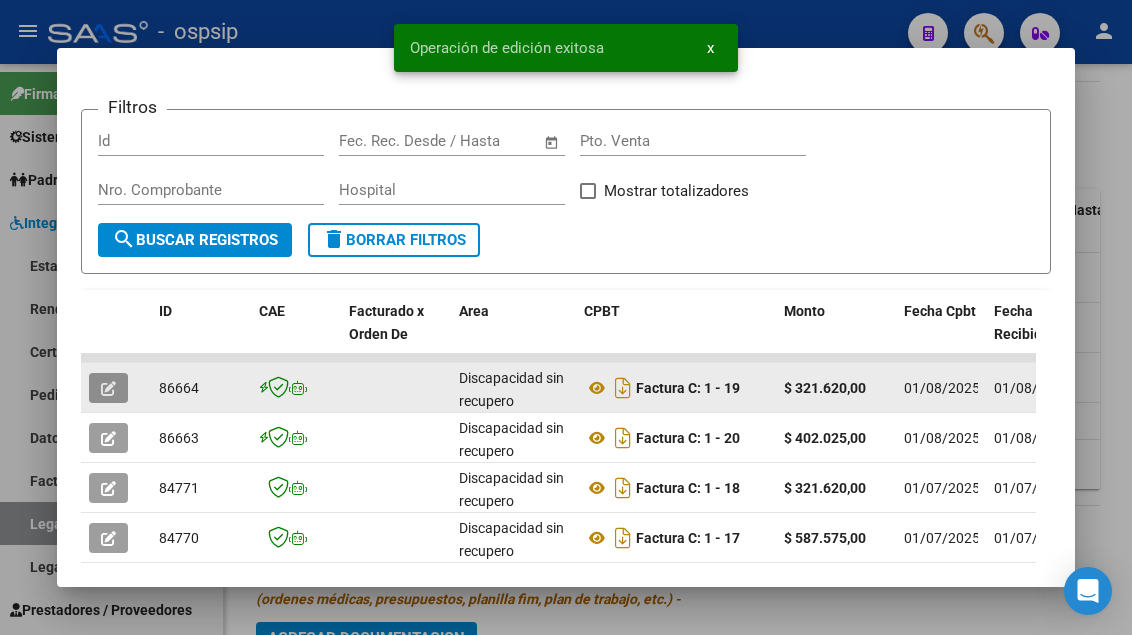 click 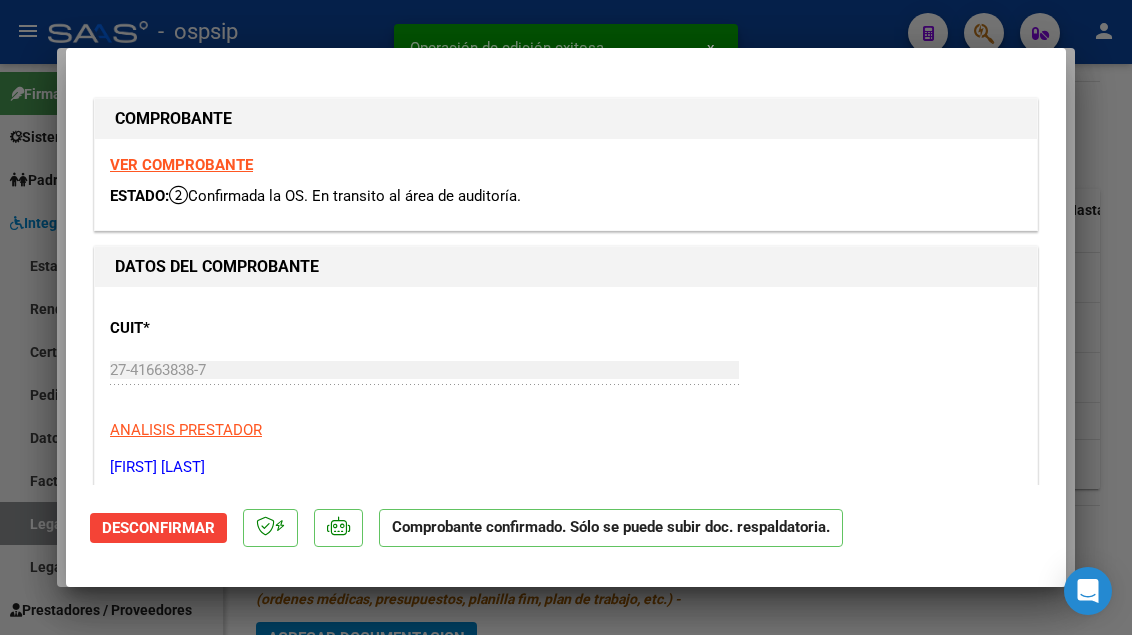 type 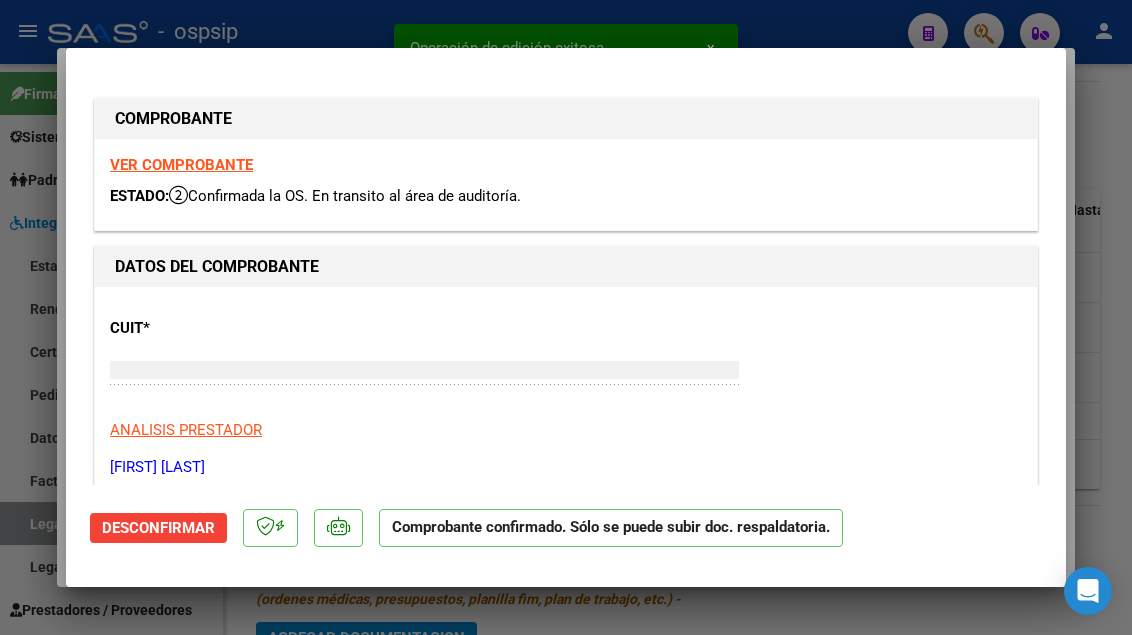 scroll, scrollTop: 69, scrollLeft: 0, axis: vertical 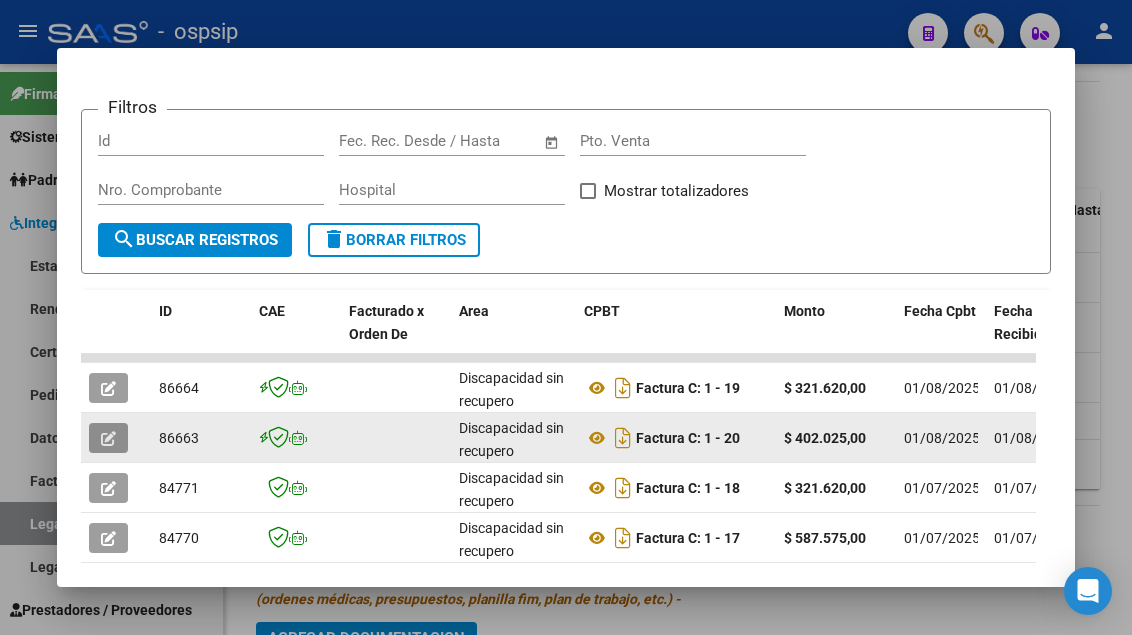 click 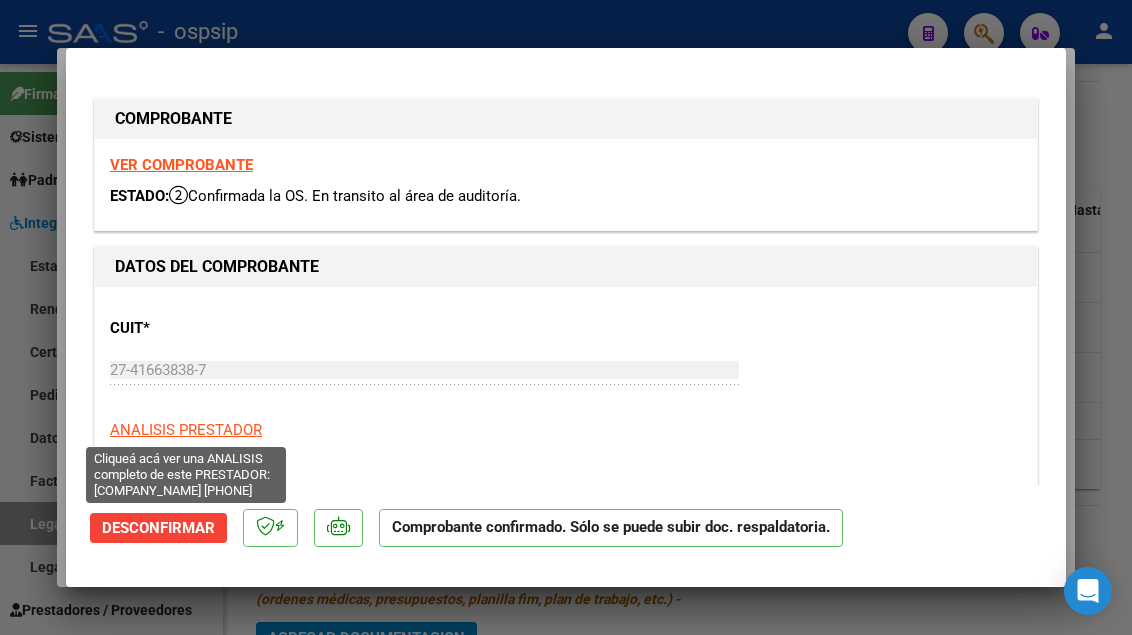 scroll, scrollTop: 300, scrollLeft: 0, axis: vertical 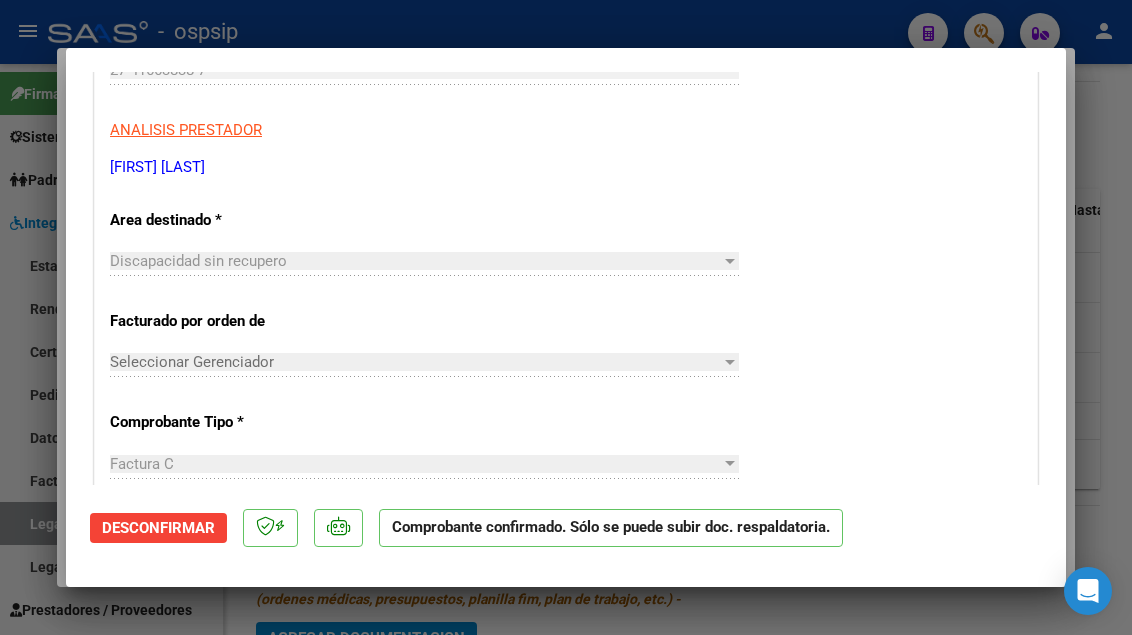 type 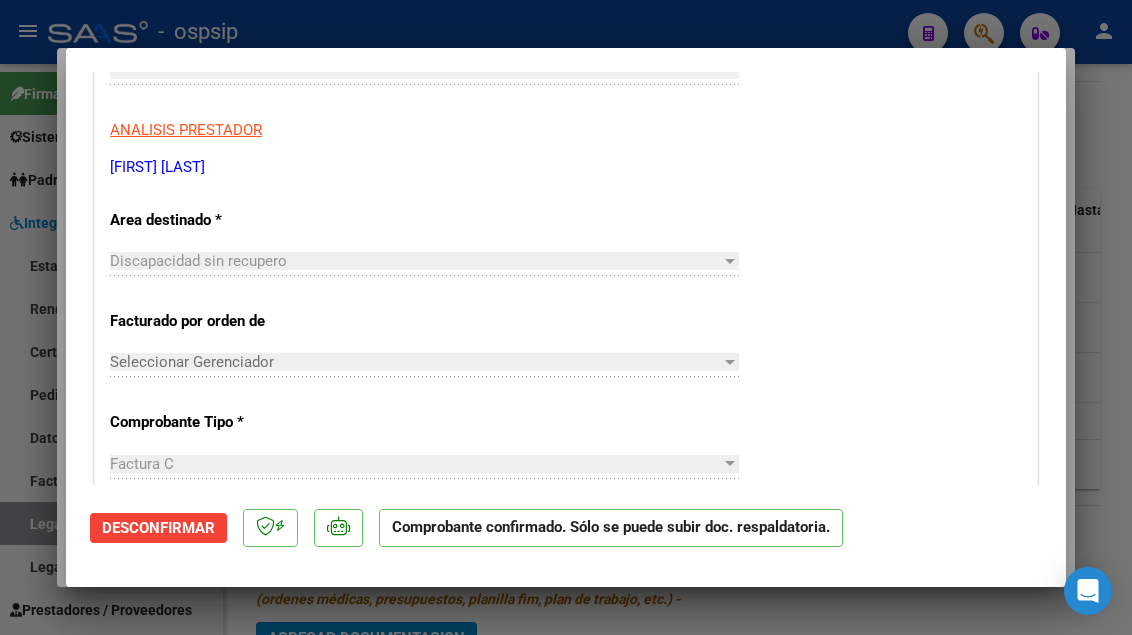 type 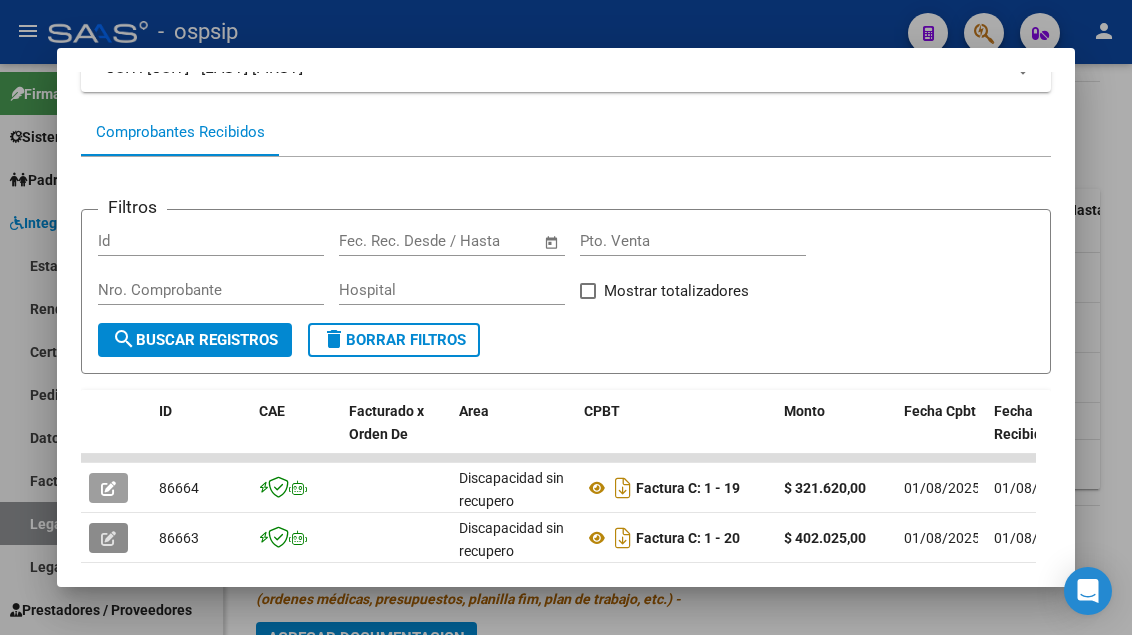scroll, scrollTop: 500, scrollLeft: 0, axis: vertical 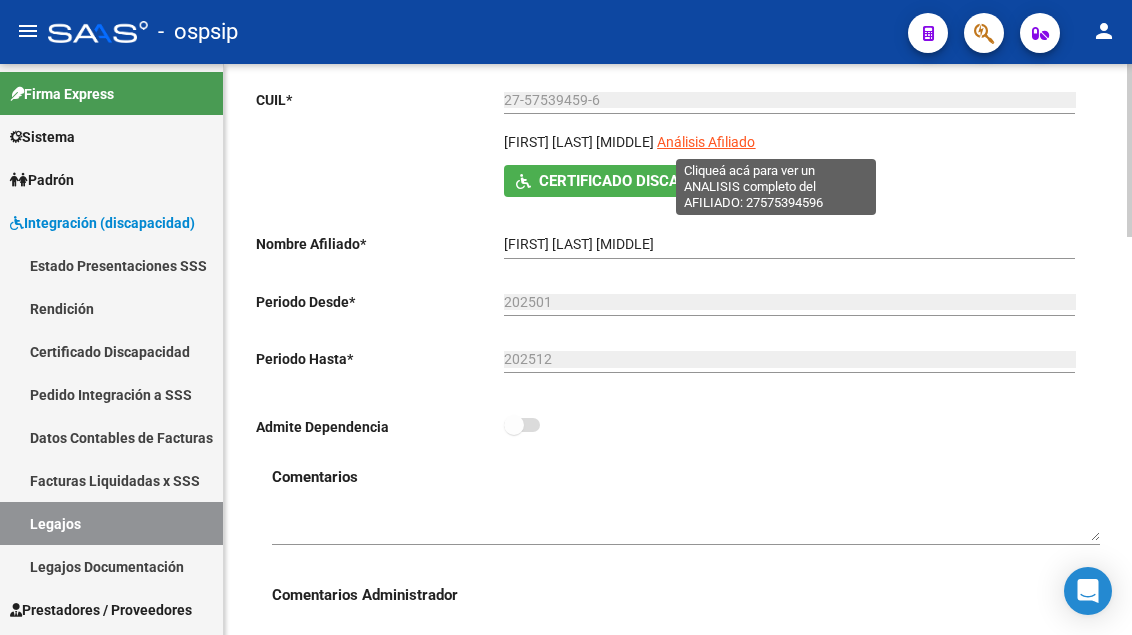 click on "Análisis Afiliado" 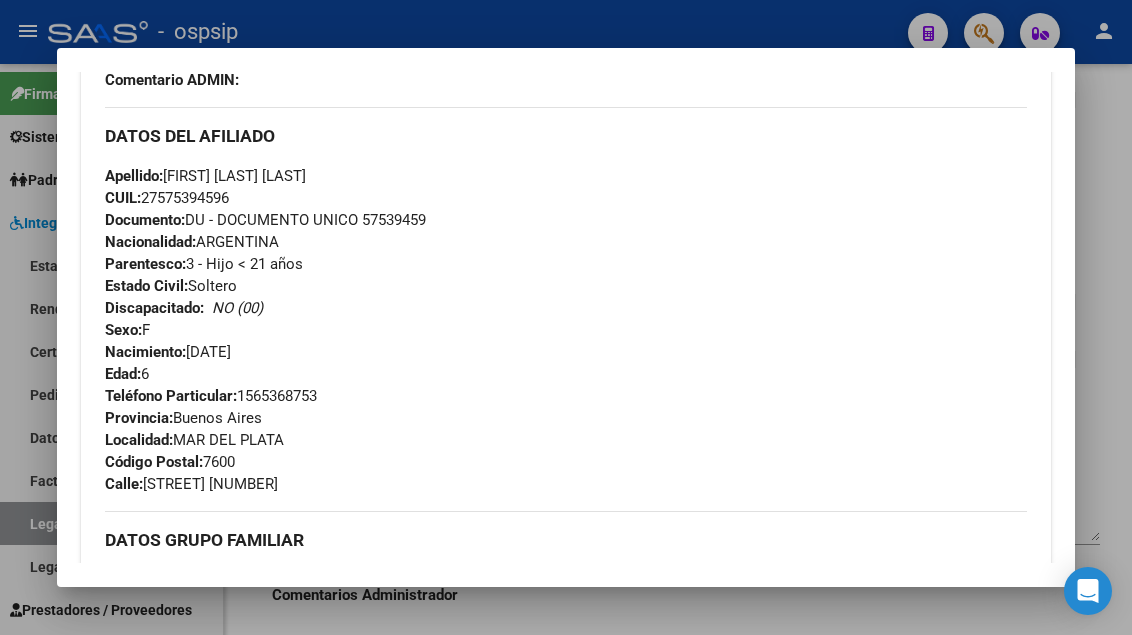 scroll, scrollTop: 300, scrollLeft: 0, axis: vertical 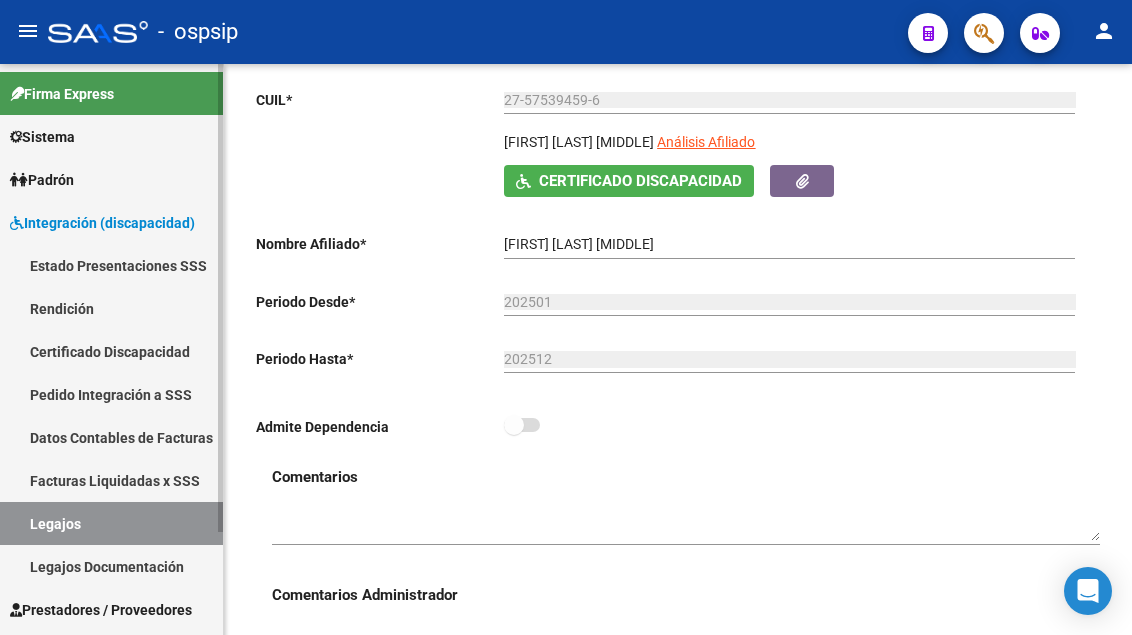 click on "Legajos" at bounding box center [111, 523] 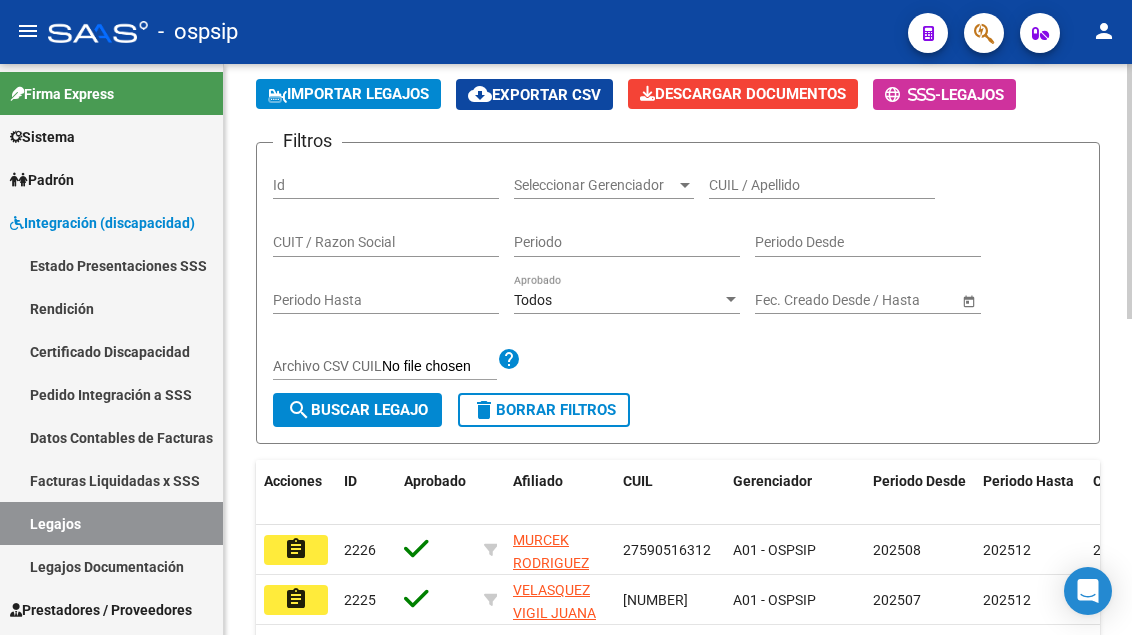 scroll, scrollTop: 10, scrollLeft: 0, axis: vertical 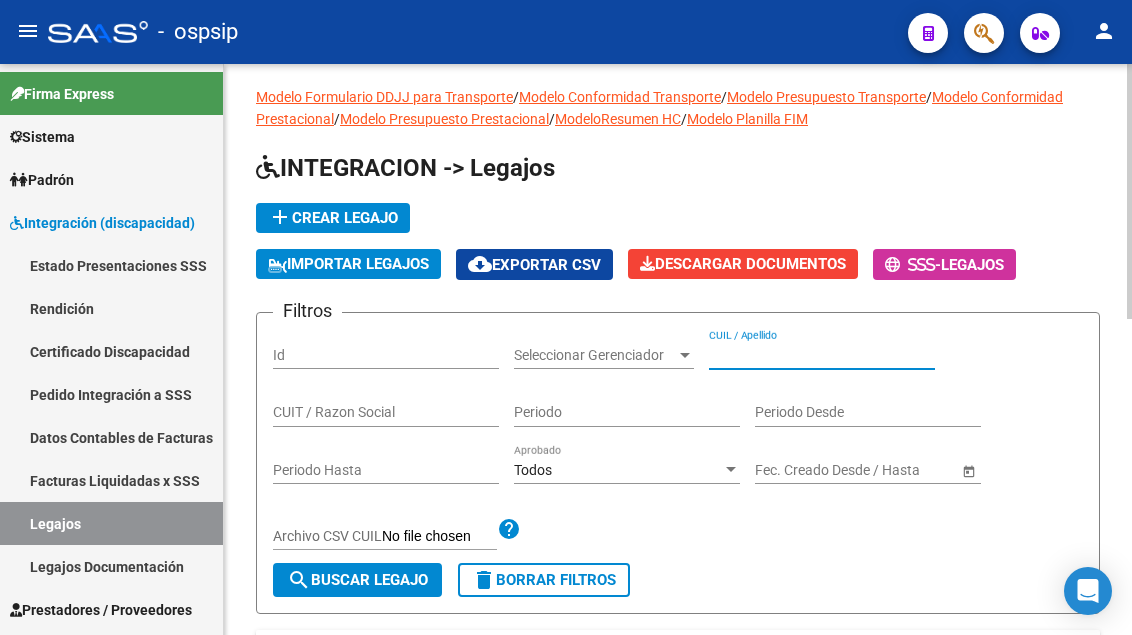 click on "CUIL / Apellido" at bounding box center [822, 355] 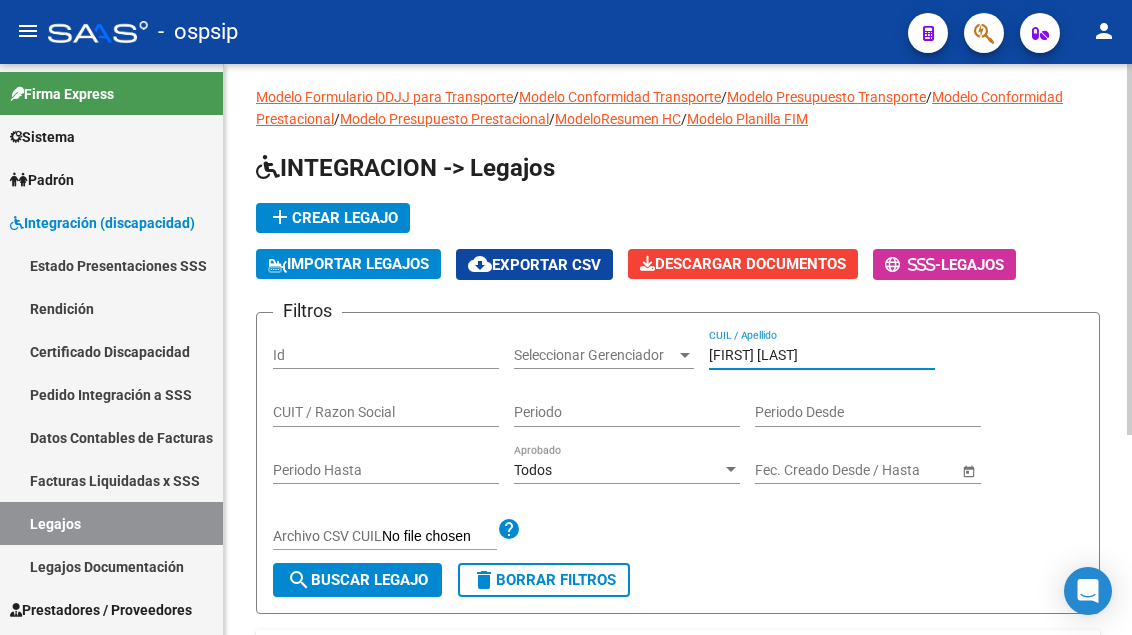 scroll, scrollTop: 210, scrollLeft: 0, axis: vertical 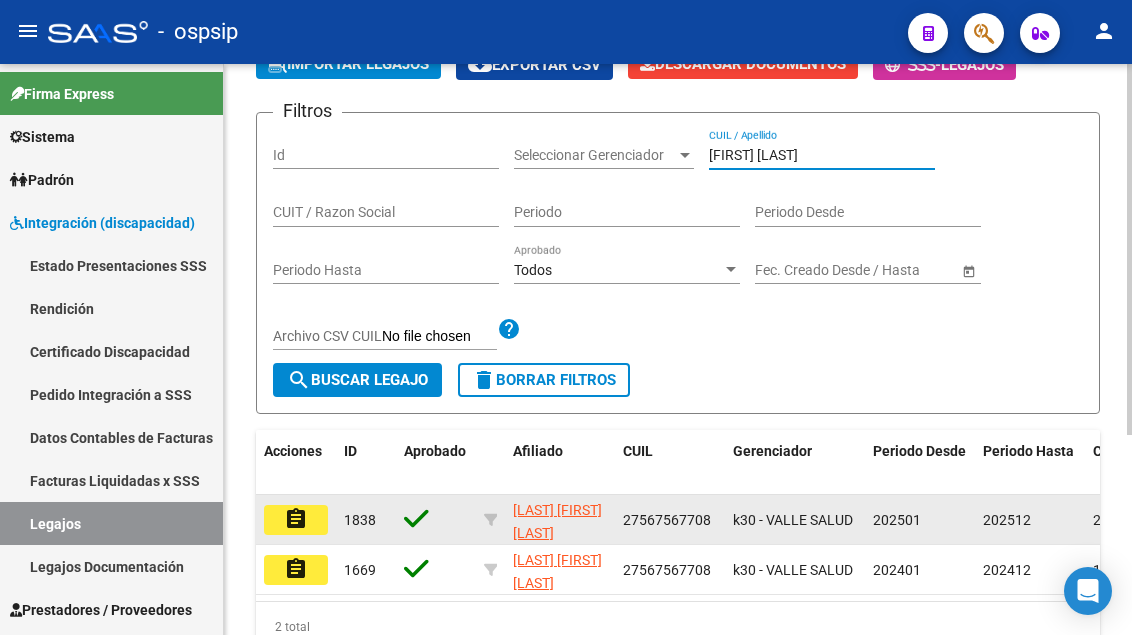 type on "[FIRST] [LAST]" 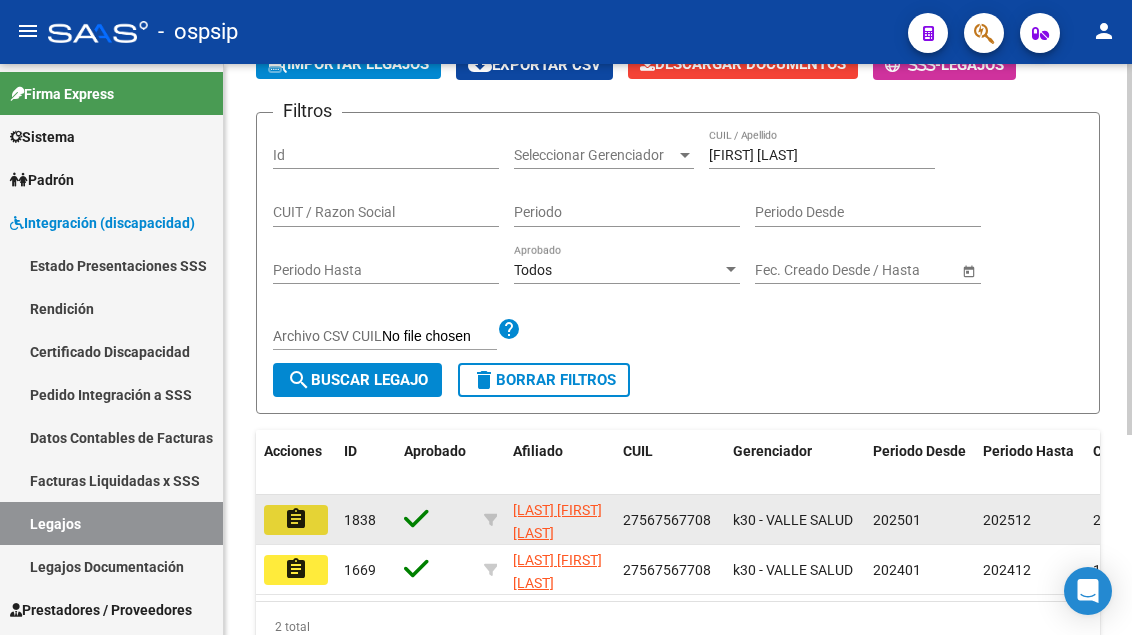 click on "assignment" 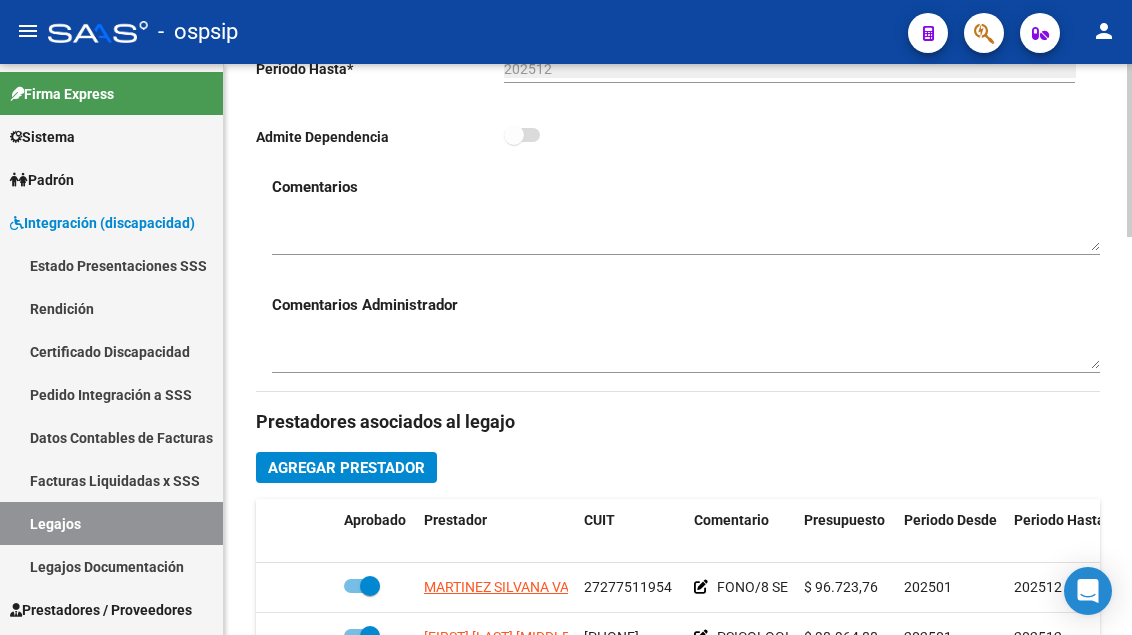 scroll, scrollTop: 800, scrollLeft: 0, axis: vertical 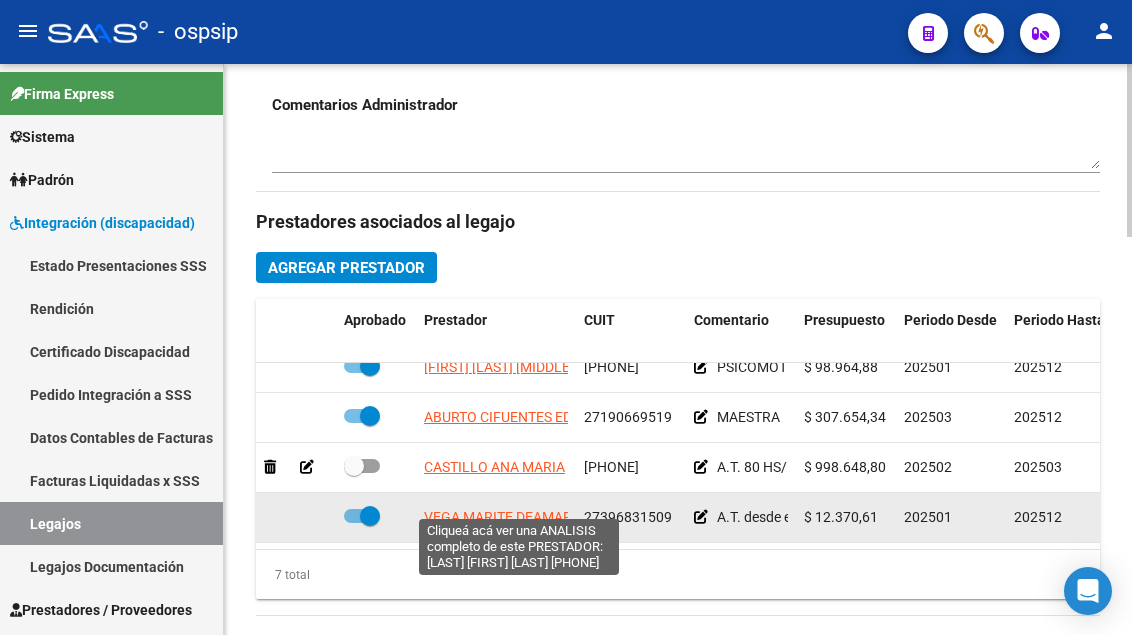 click on "VEGA MARITE DEAMAR ELISA" 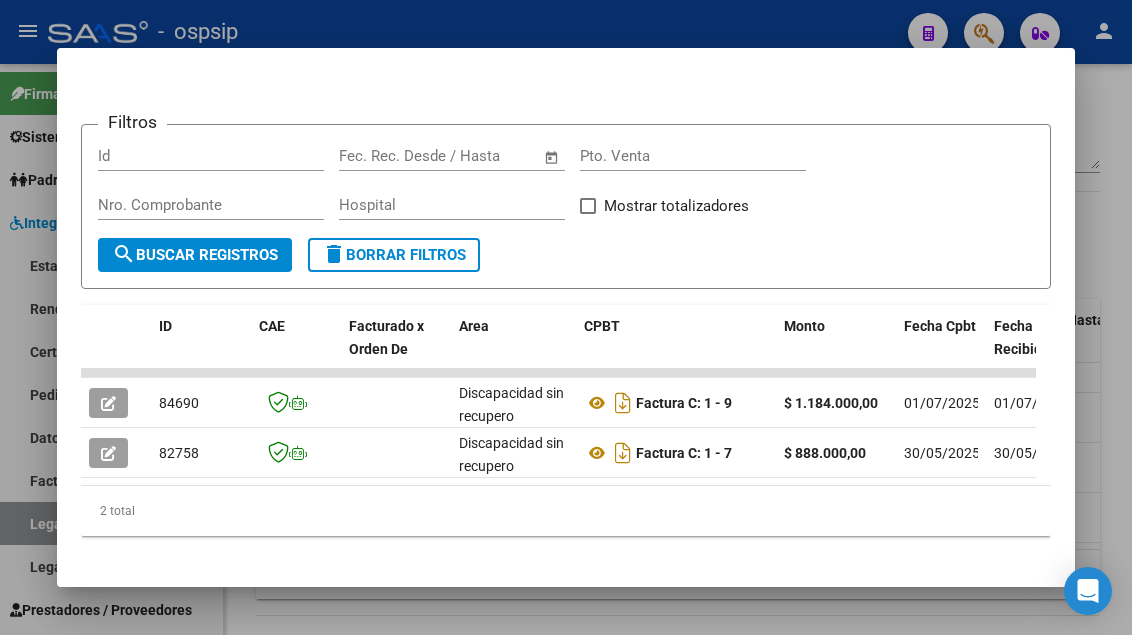 scroll, scrollTop: 0, scrollLeft: 0, axis: both 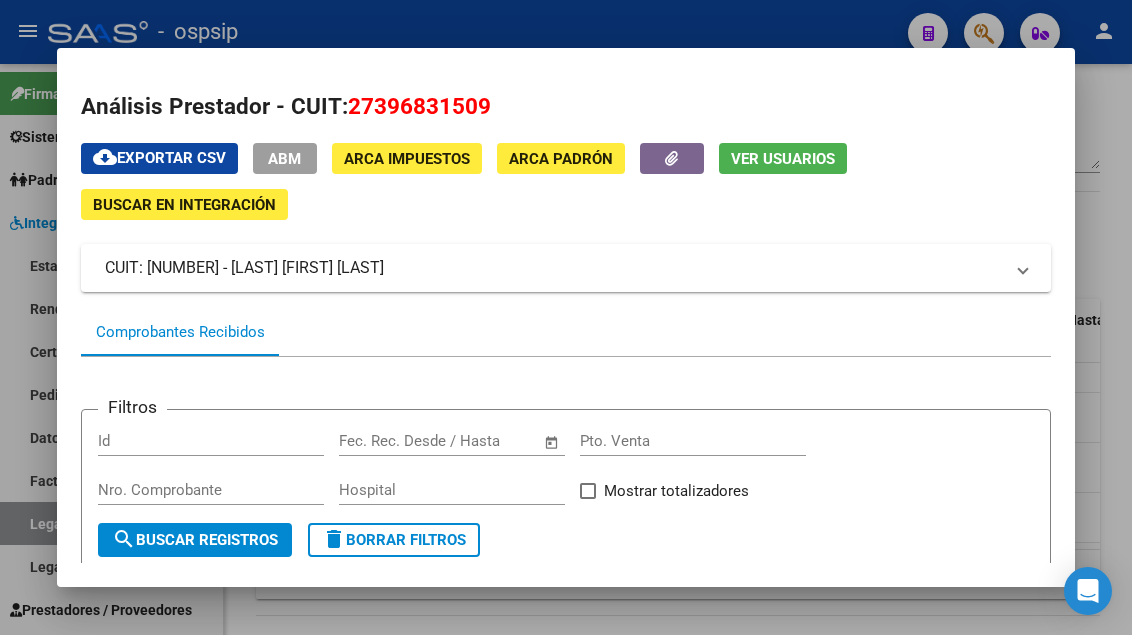 click at bounding box center [566, 317] 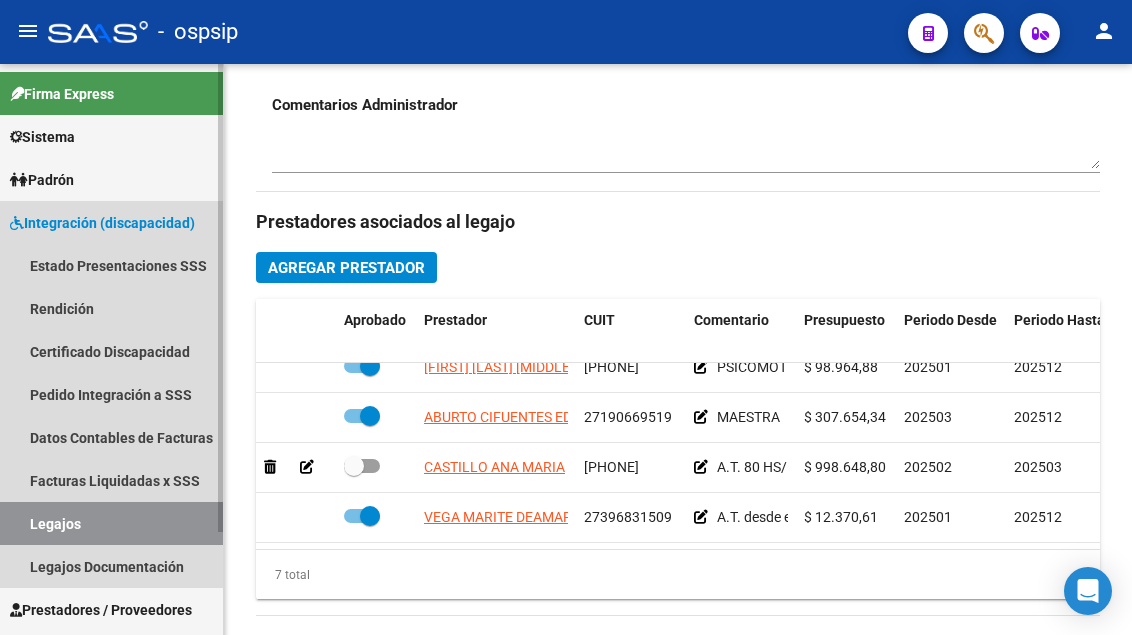 click on "Legajos" at bounding box center [111, 523] 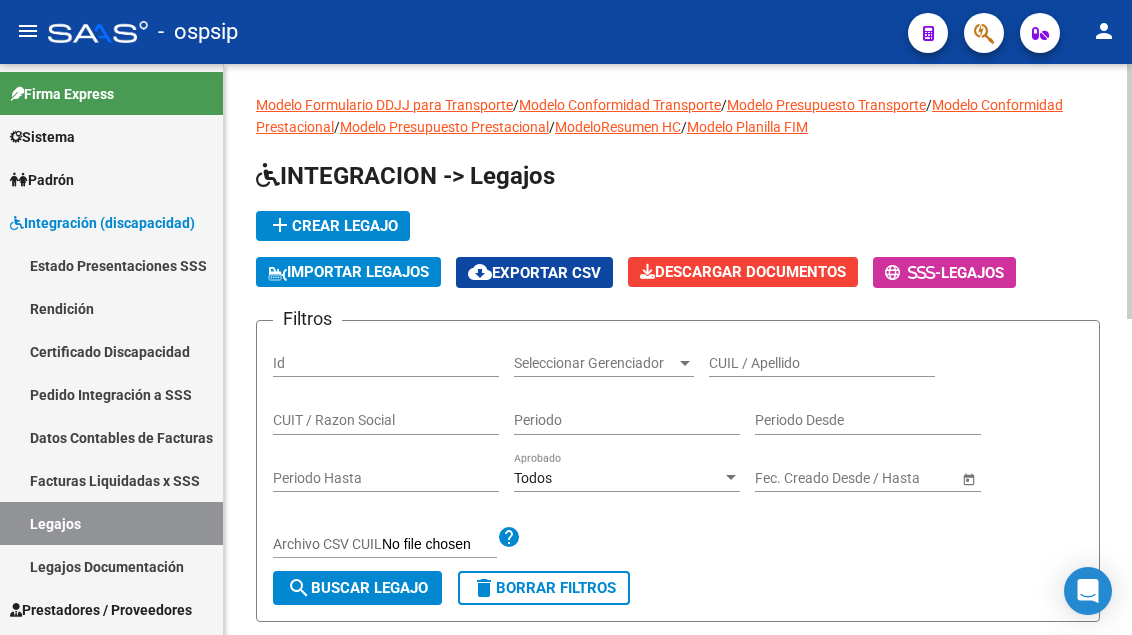 scroll, scrollTop: 0, scrollLeft: 0, axis: both 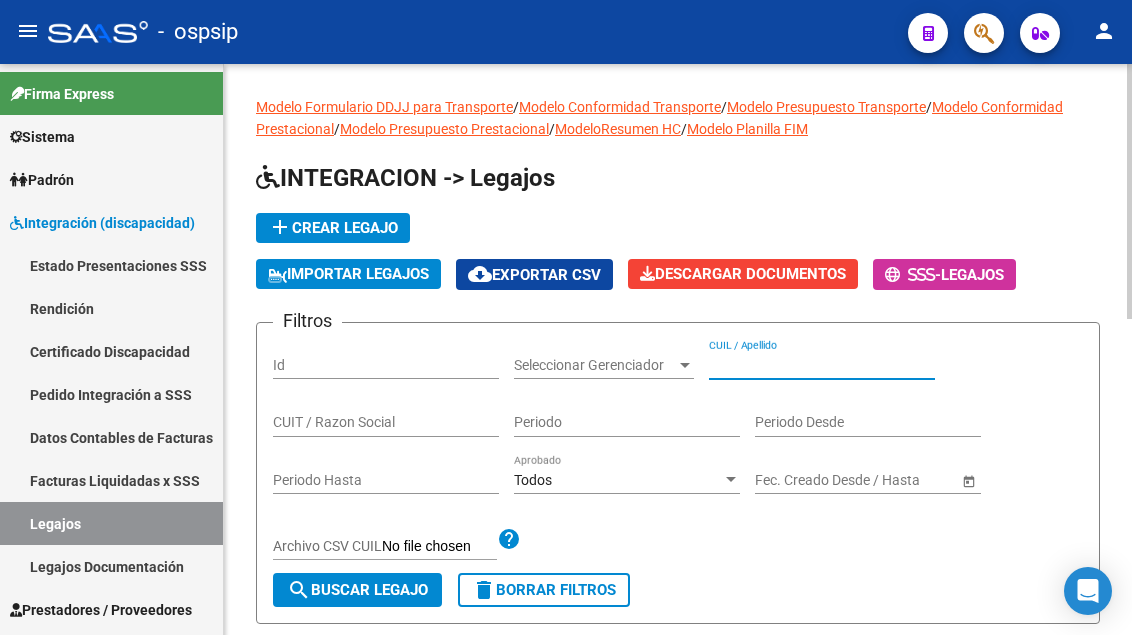 click on "CUIL / Apellido" at bounding box center (822, 365) 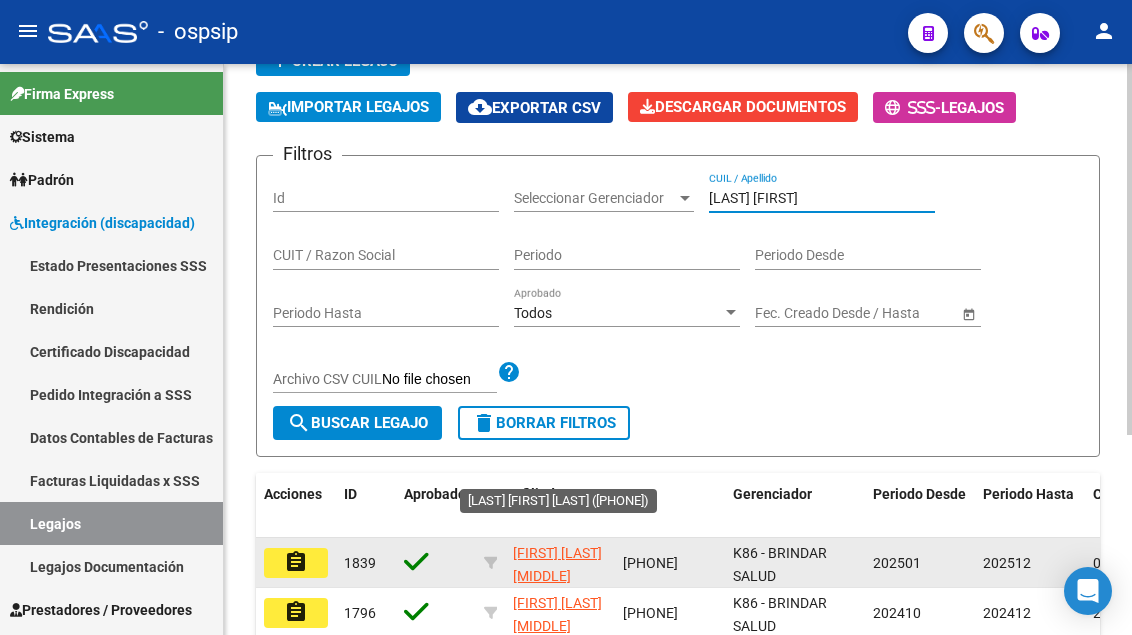 scroll, scrollTop: 200, scrollLeft: 0, axis: vertical 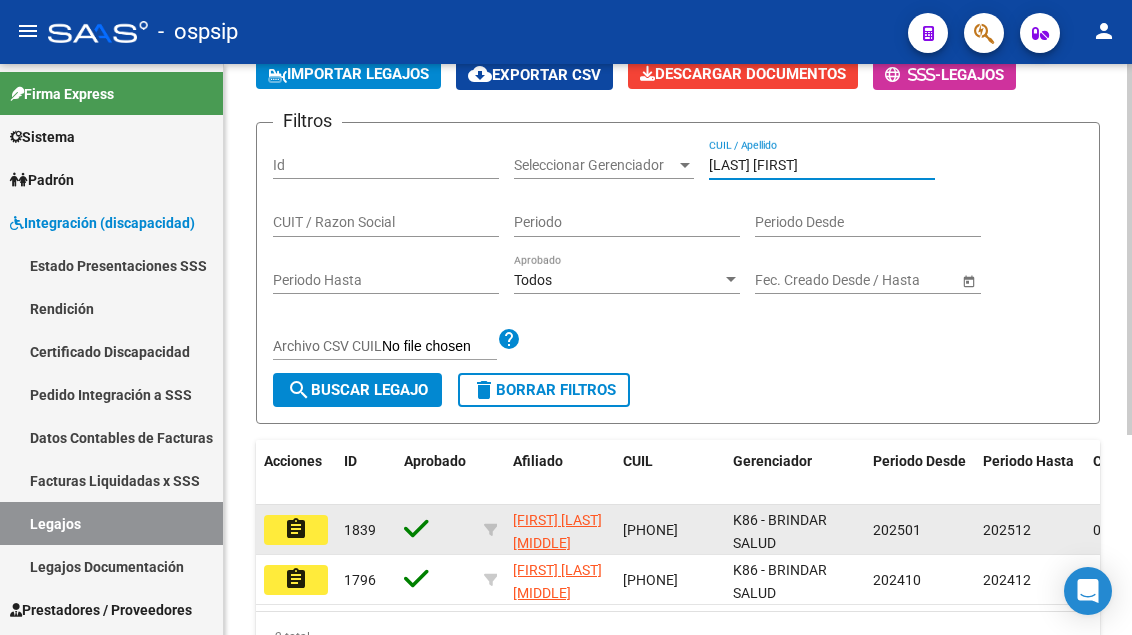 type on "[LAST] [FIRST]" 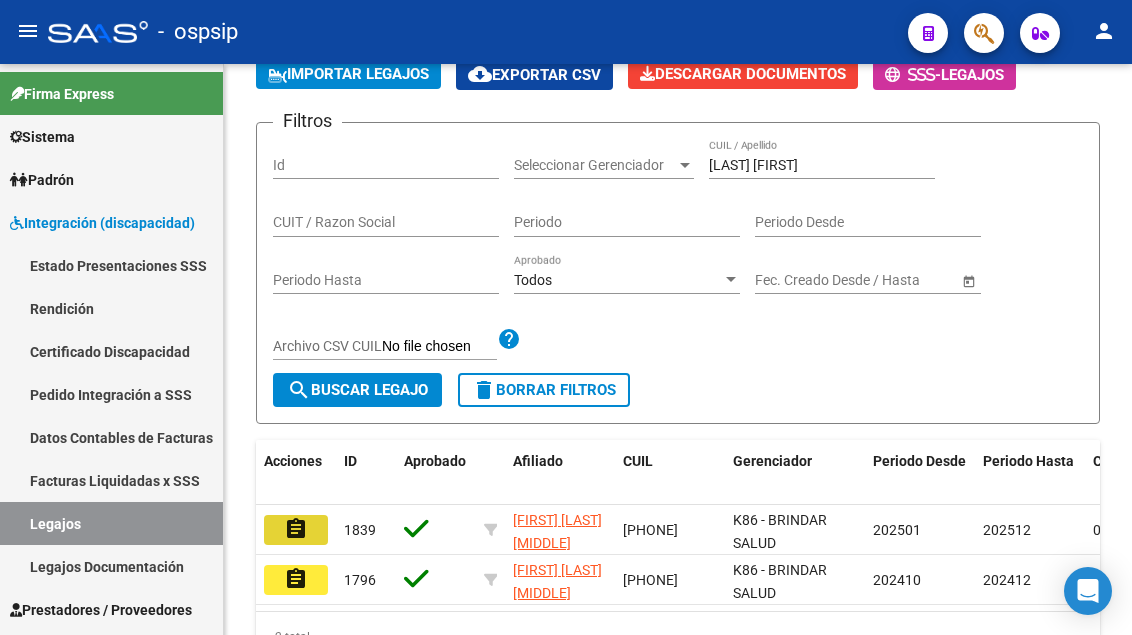 click on "assignment" 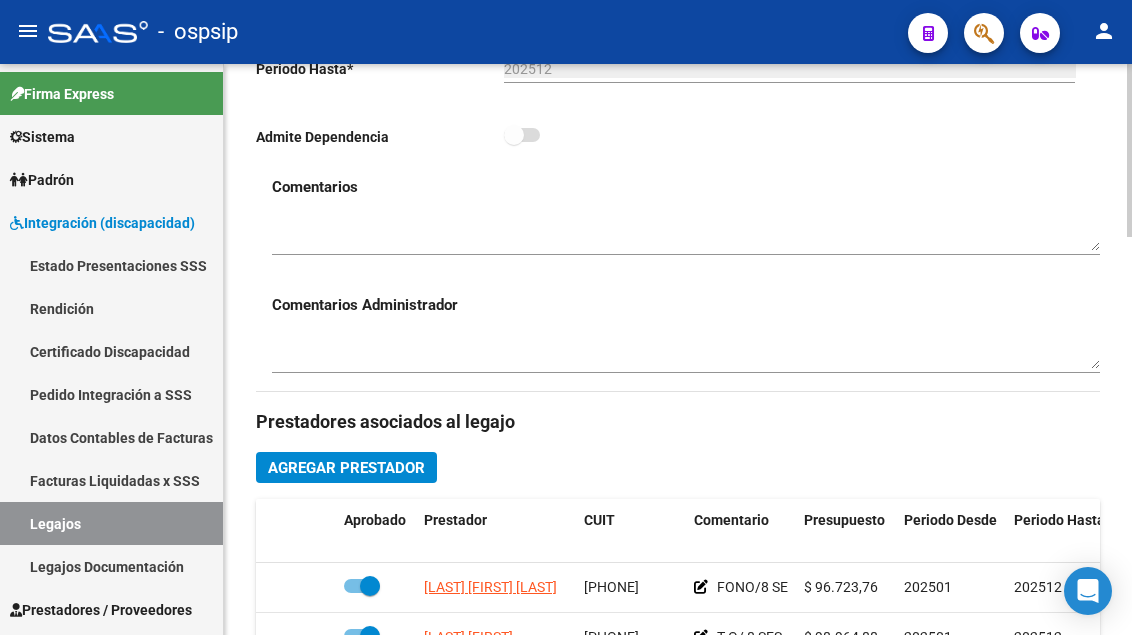 scroll, scrollTop: 900, scrollLeft: 0, axis: vertical 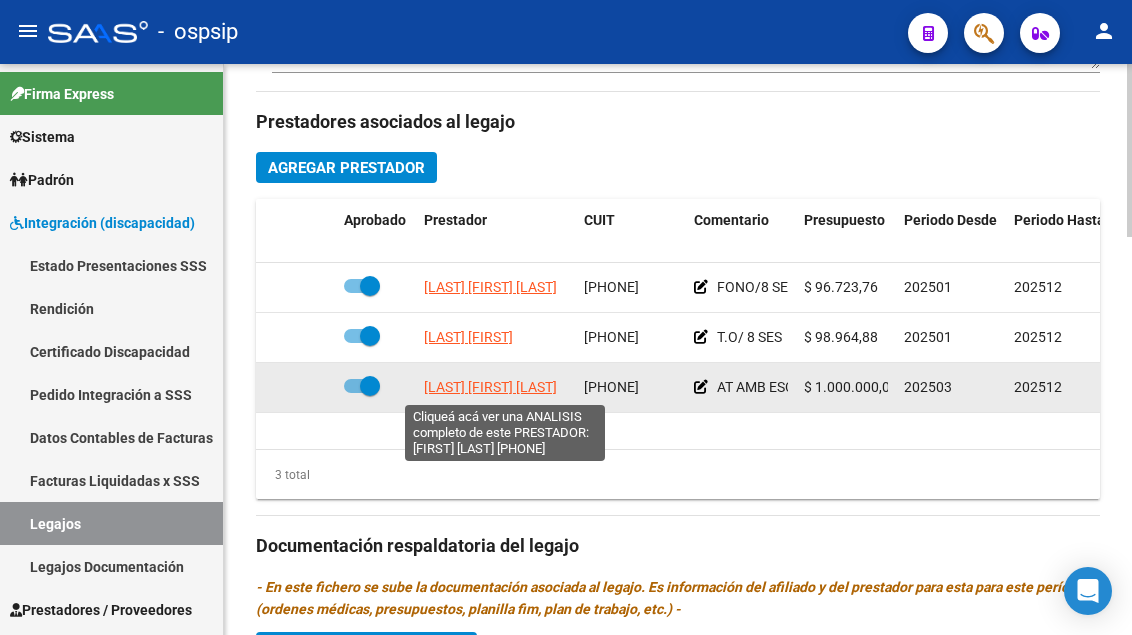 click on "[LAST] [FIRST] [LAST]" 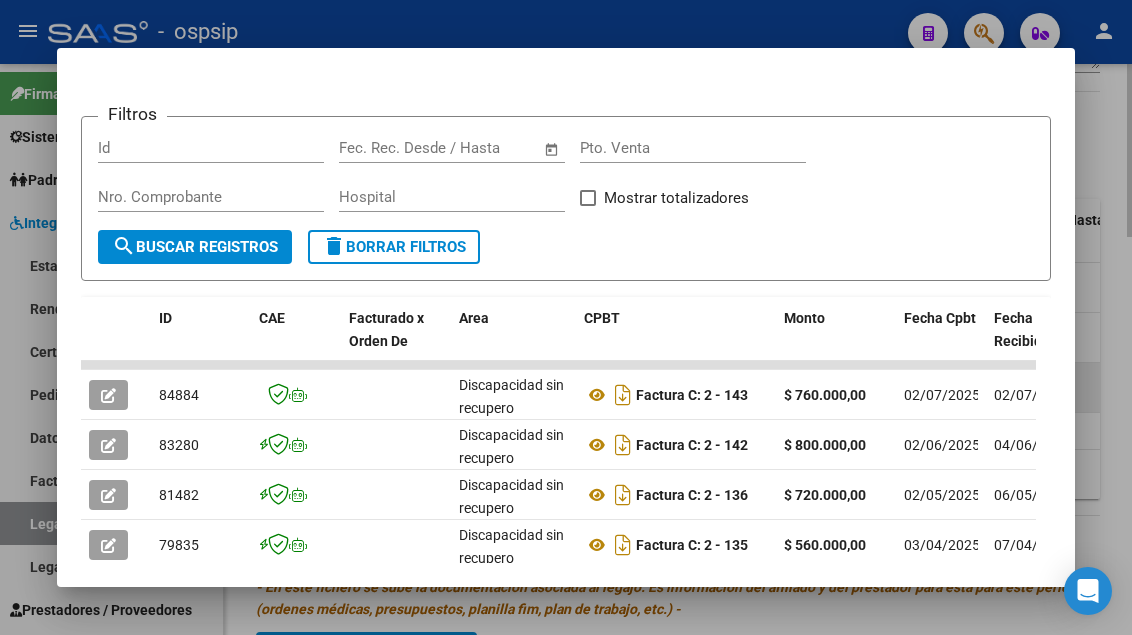 scroll, scrollTop: 400, scrollLeft: 0, axis: vertical 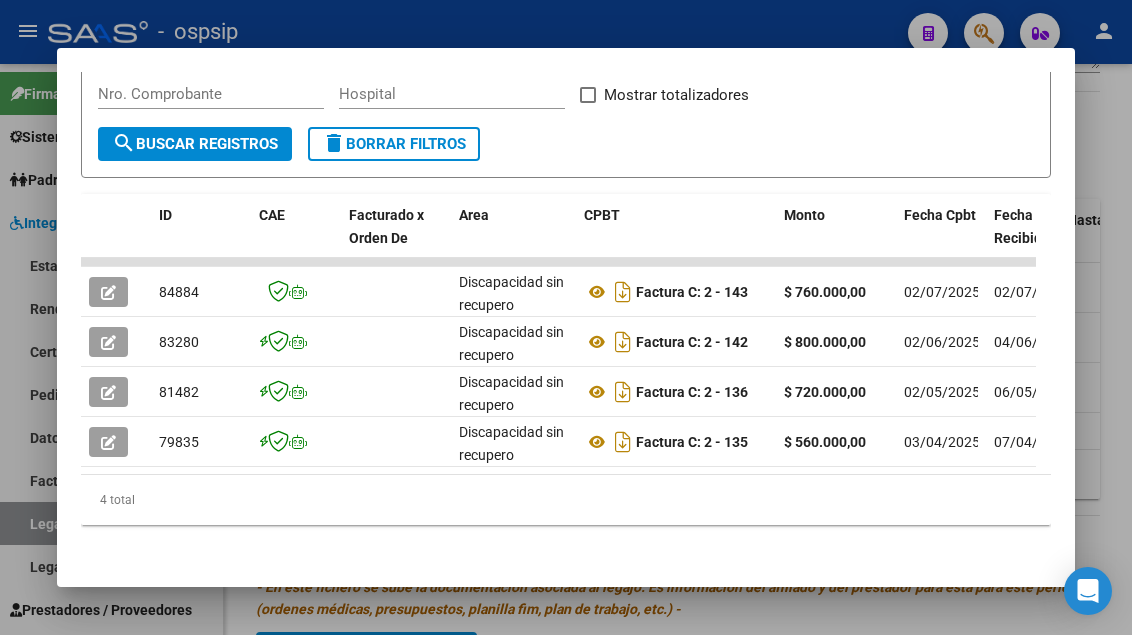 click at bounding box center (566, 317) 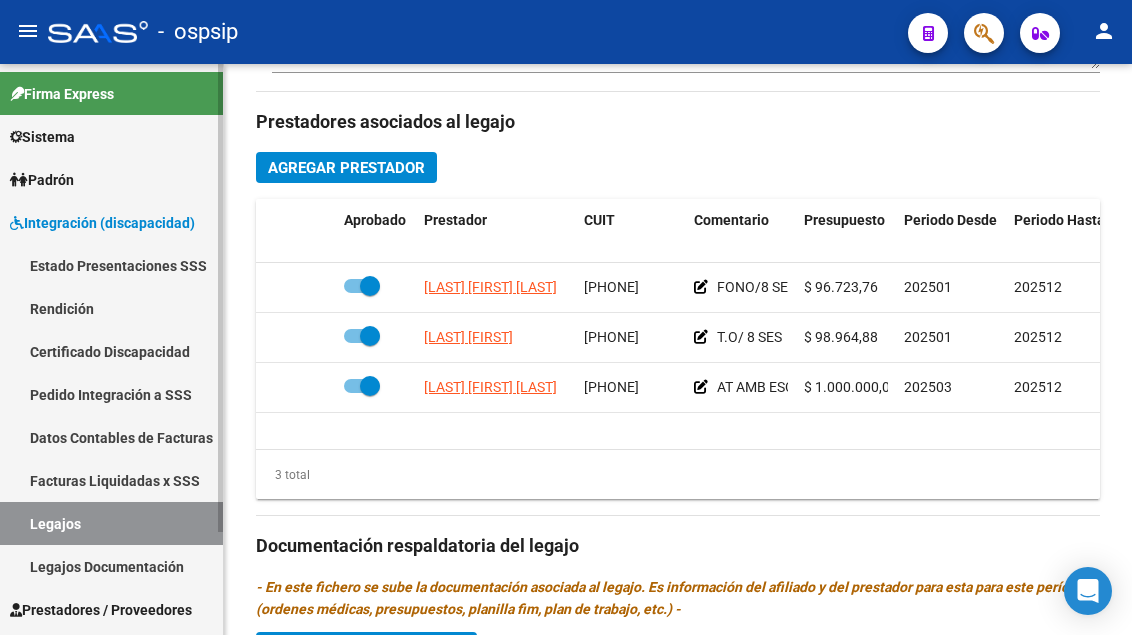 click on "Legajos" at bounding box center [111, 523] 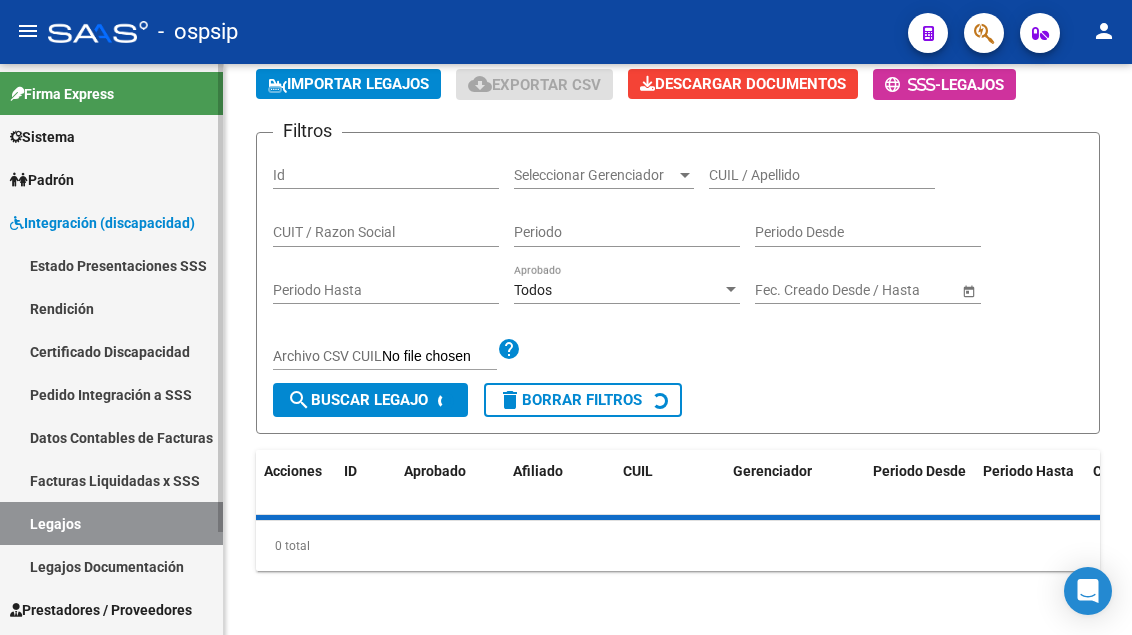 scroll, scrollTop: 708, scrollLeft: 0, axis: vertical 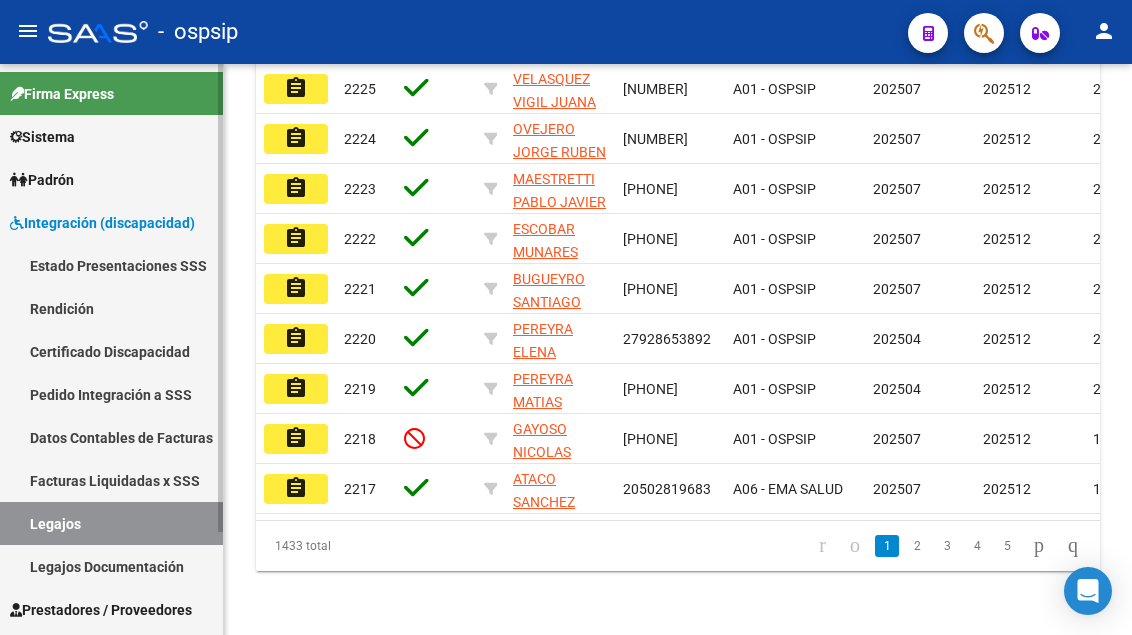 click on "Legajos" at bounding box center [111, 523] 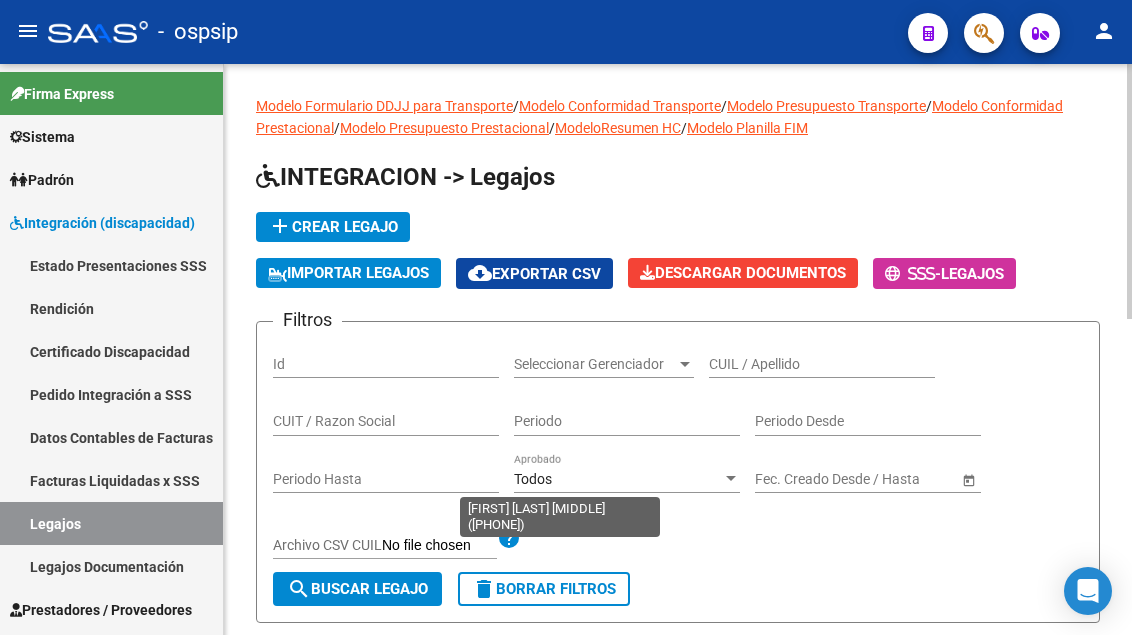 scroll, scrollTop: 0, scrollLeft: 0, axis: both 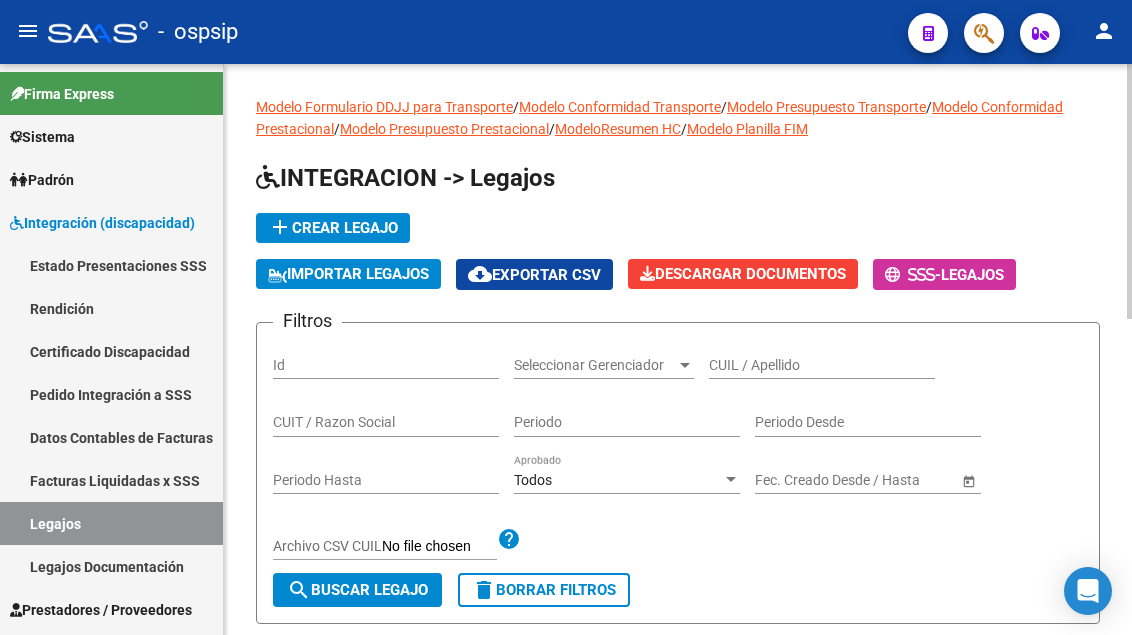 click on "CUIL / Apellido" 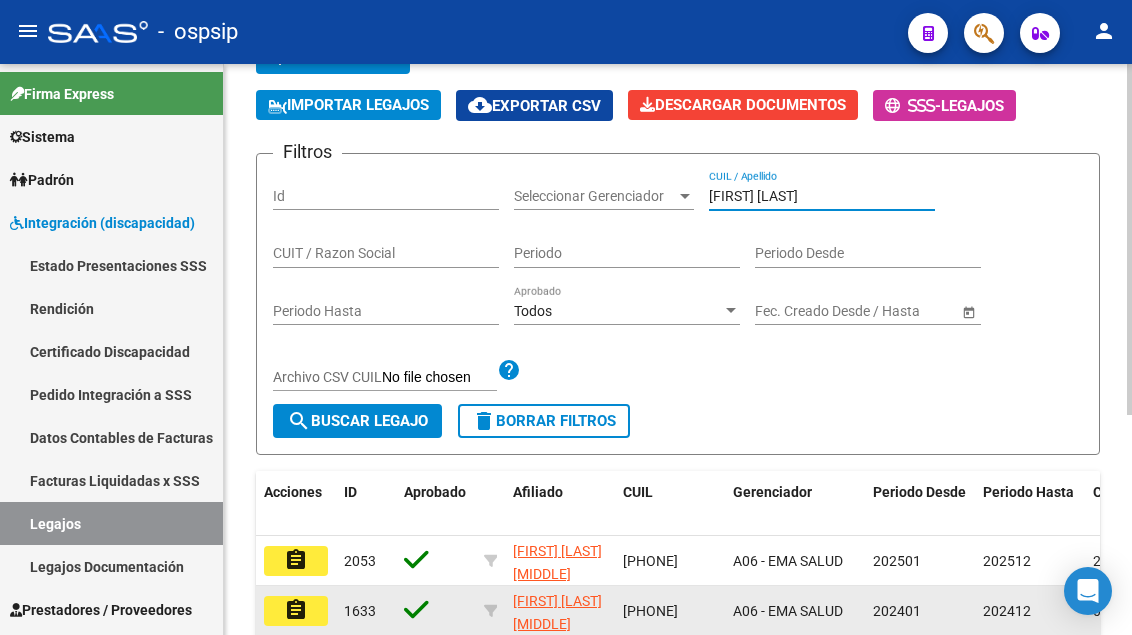 scroll, scrollTop: 200, scrollLeft: 0, axis: vertical 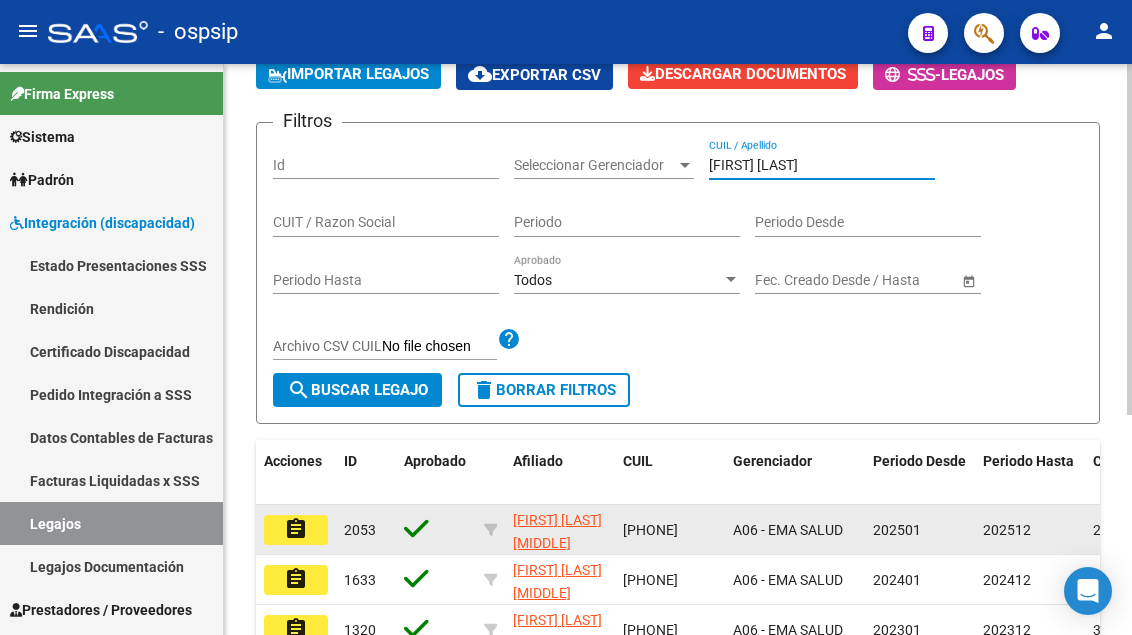 type on "[FIRST] [LAST]" 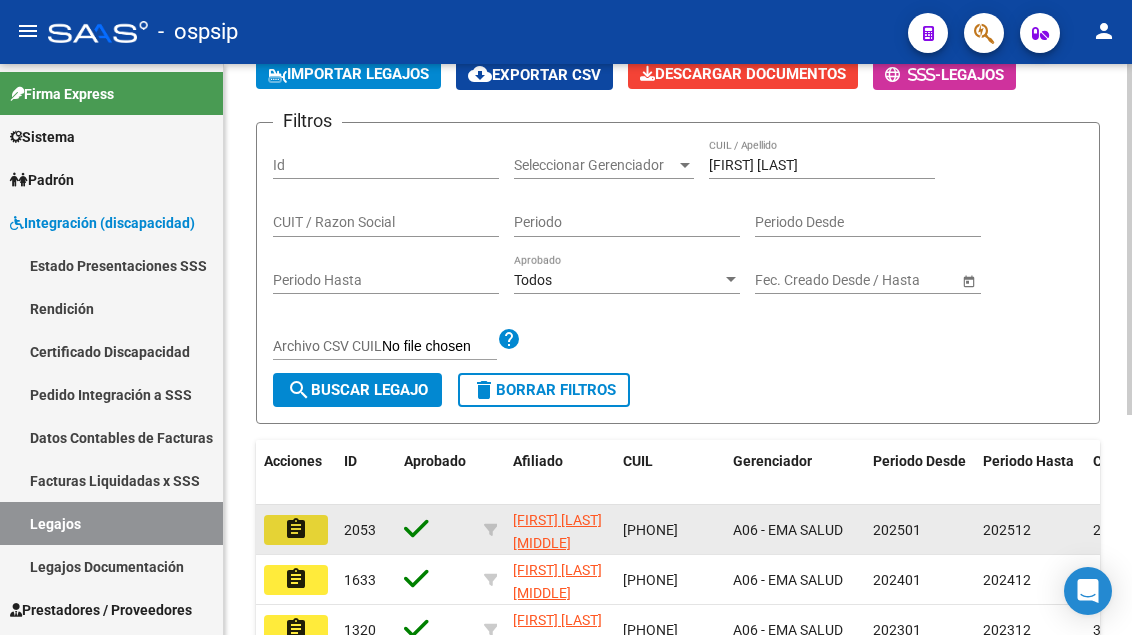 click on "assignment" 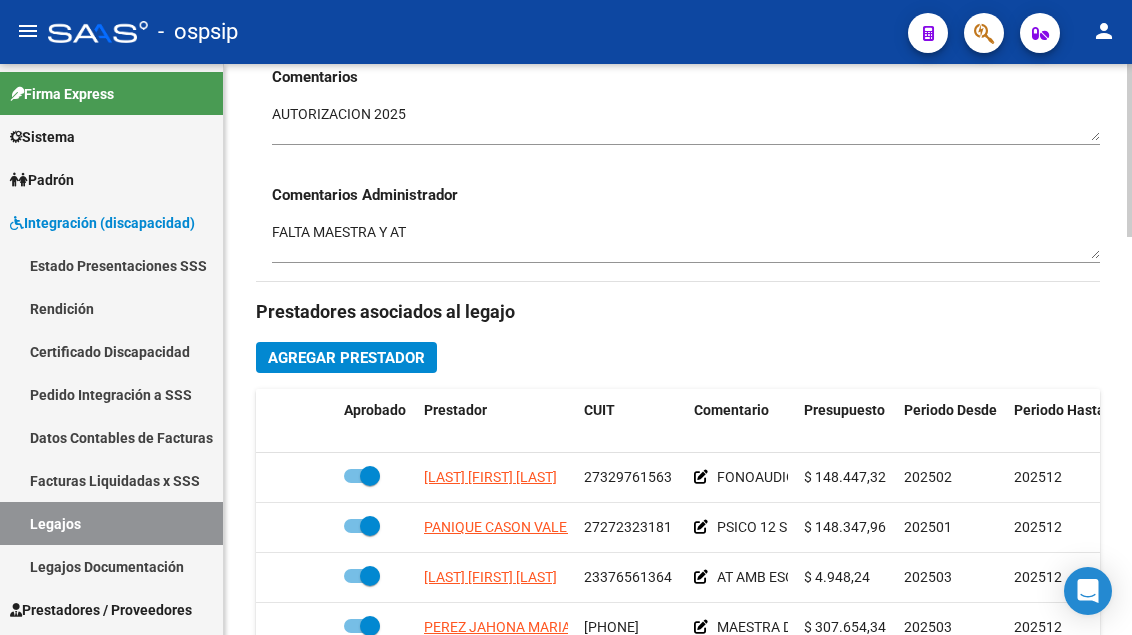 scroll, scrollTop: 800, scrollLeft: 0, axis: vertical 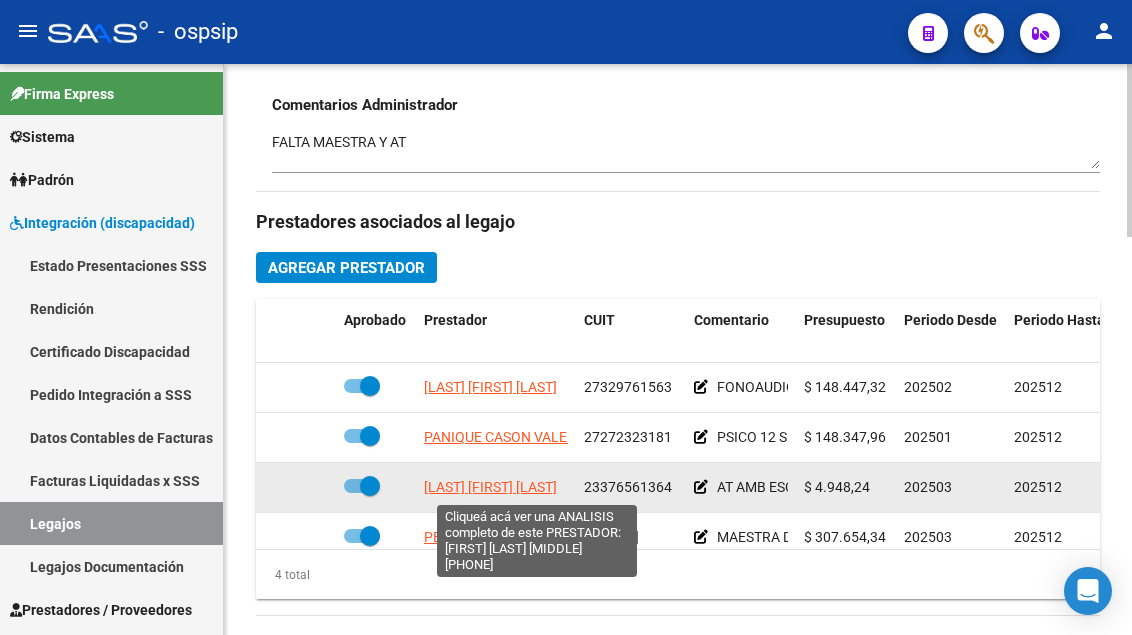 click on "[LAST] [FIRST] [LAST]" 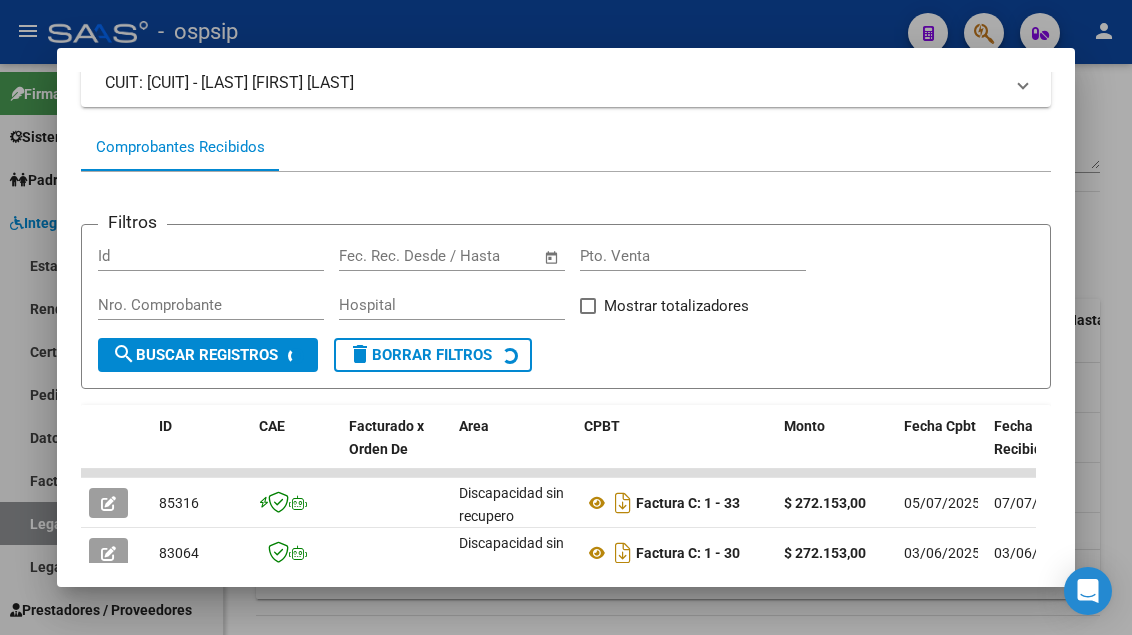 scroll, scrollTop: 385, scrollLeft: 0, axis: vertical 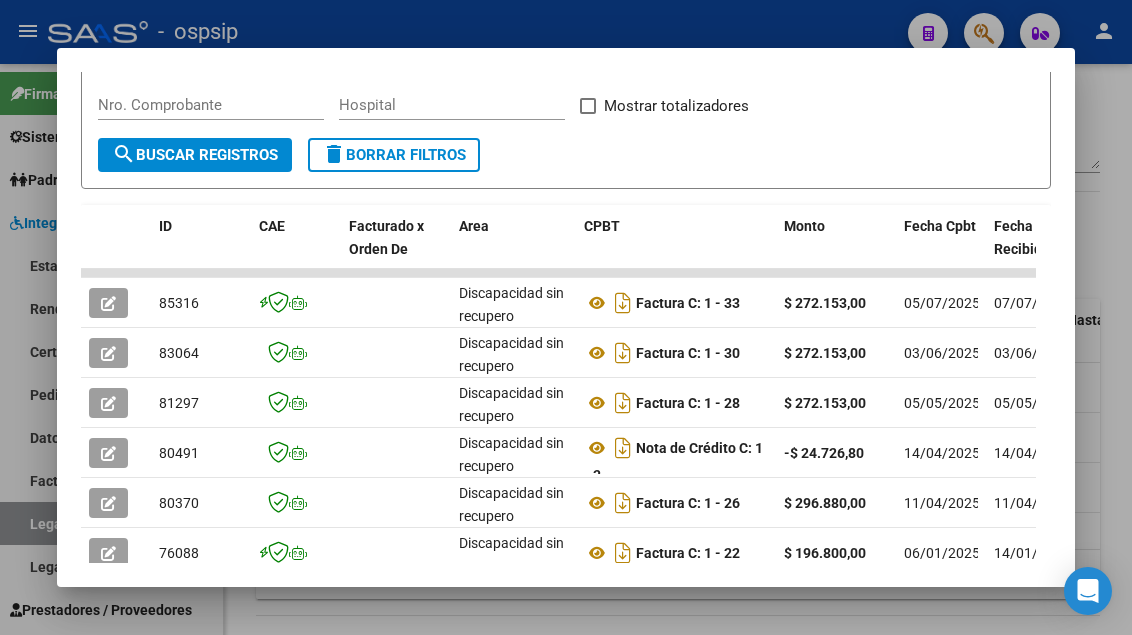 click at bounding box center [566, 317] 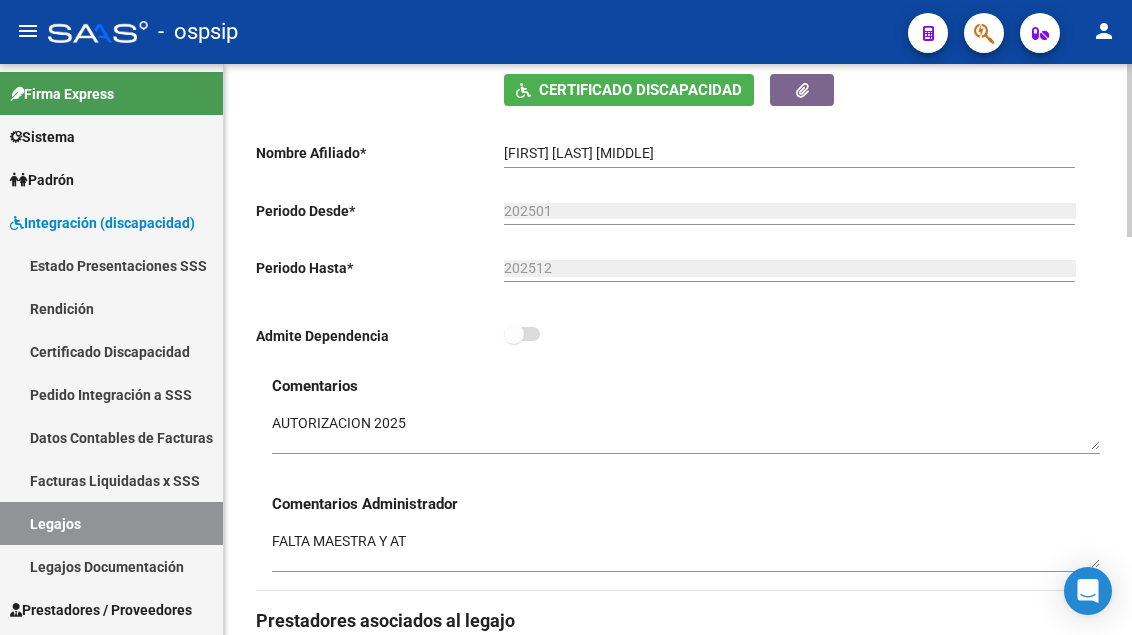 scroll, scrollTop: 400, scrollLeft: 0, axis: vertical 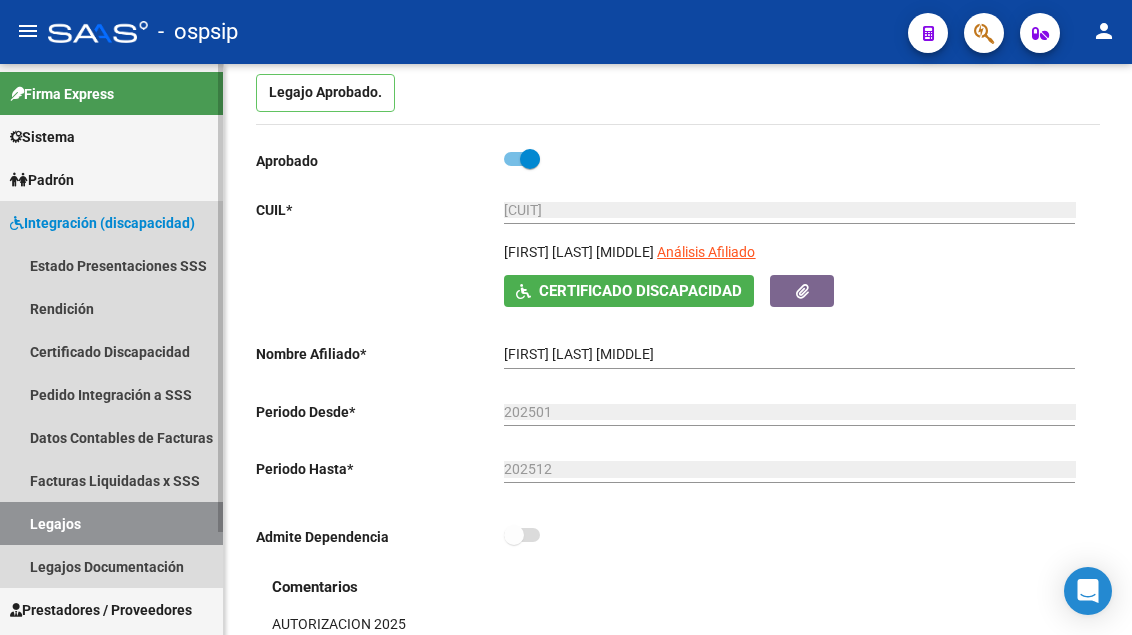 click on "Legajos" at bounding box center [111, 523] 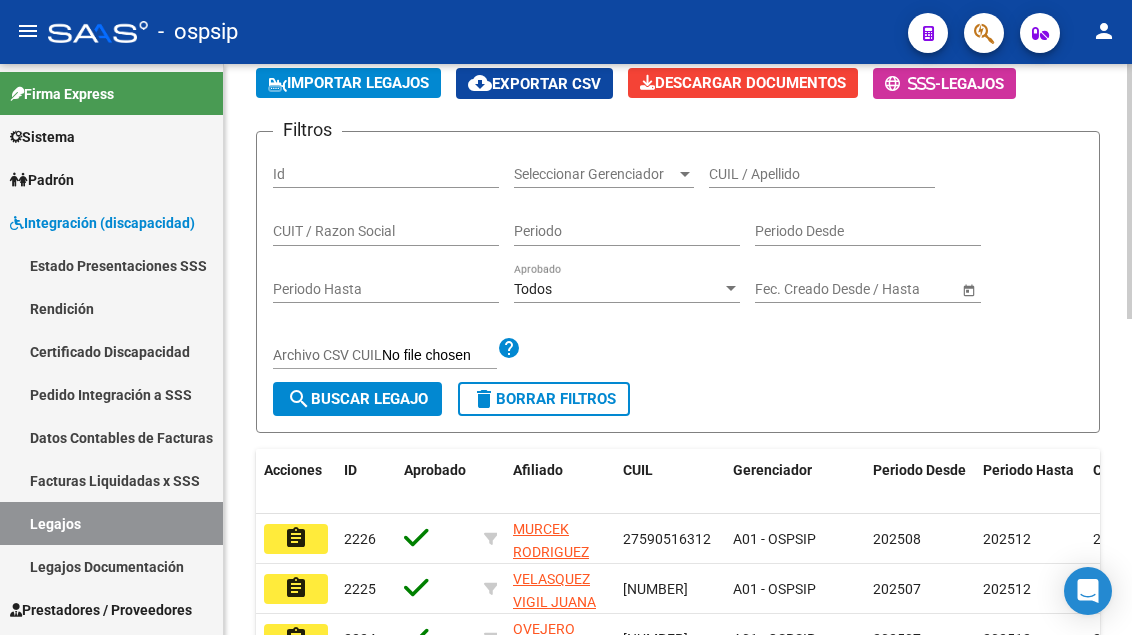 scroll, scrollTop: 200, scrollLeft: 0, axis: vertical 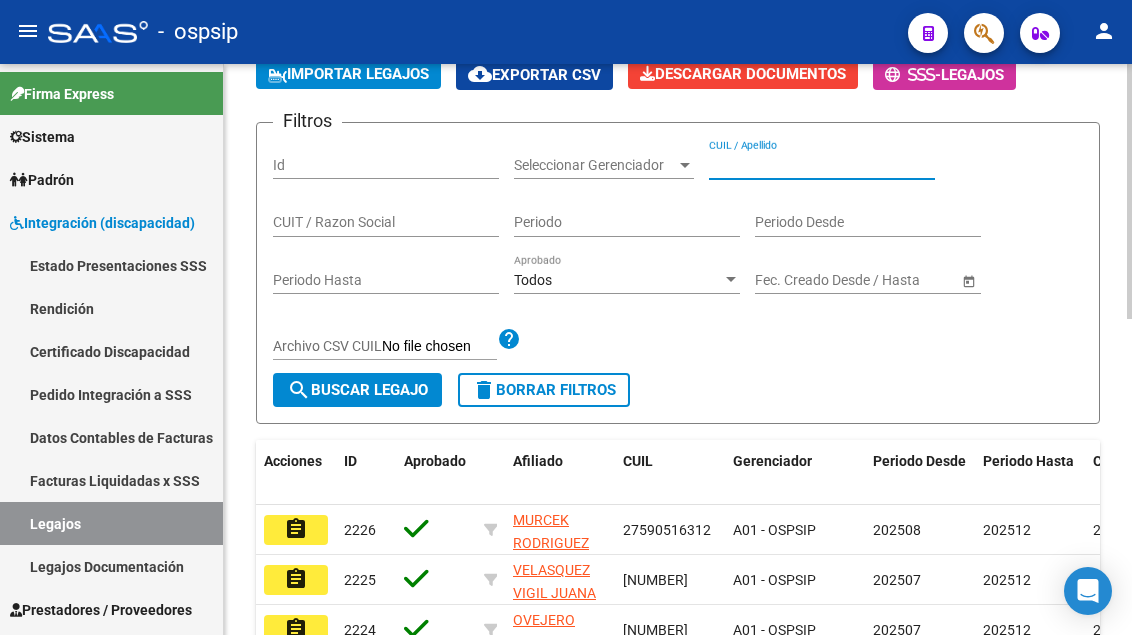 click on "CUIL / Apellido" at bounding box center [822, 165] 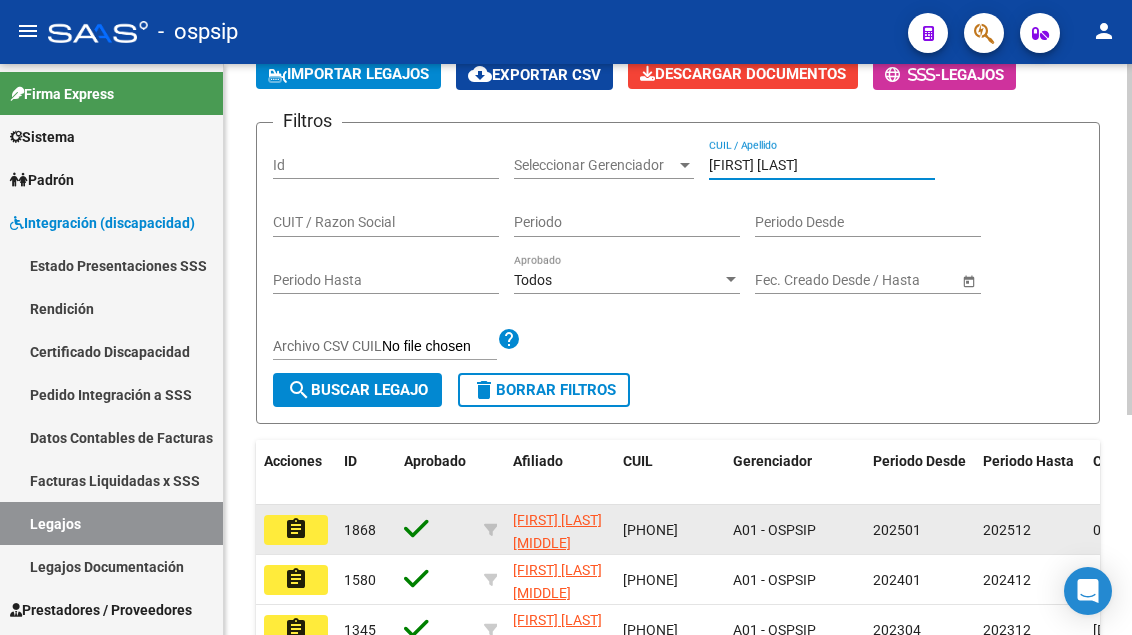 type on "[FIRST] [LAST]" 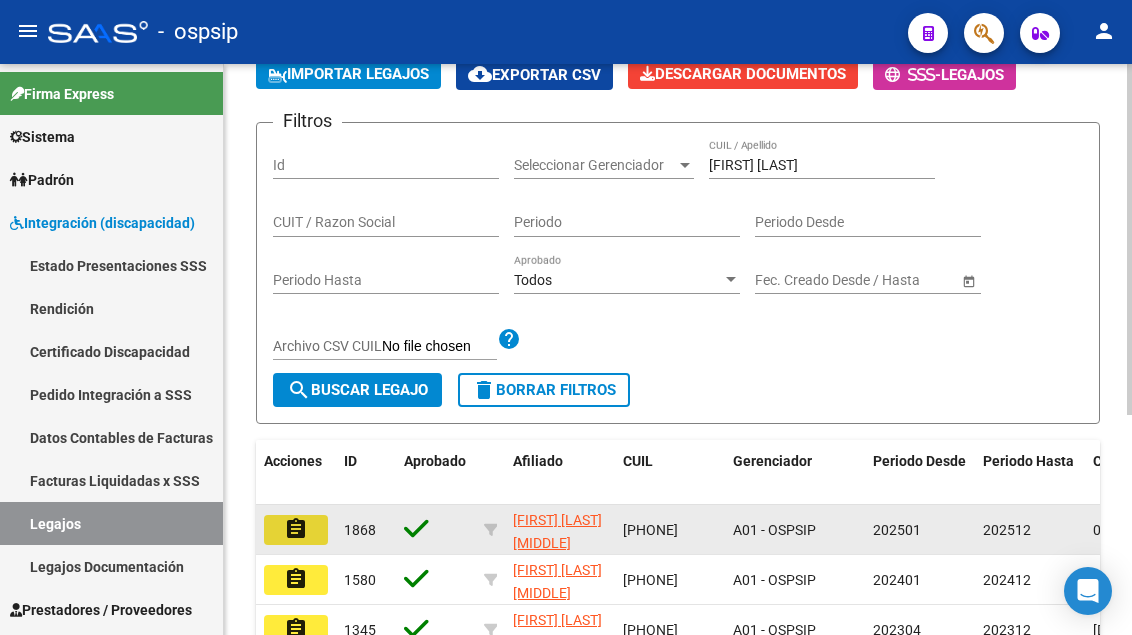 click on "assignment" 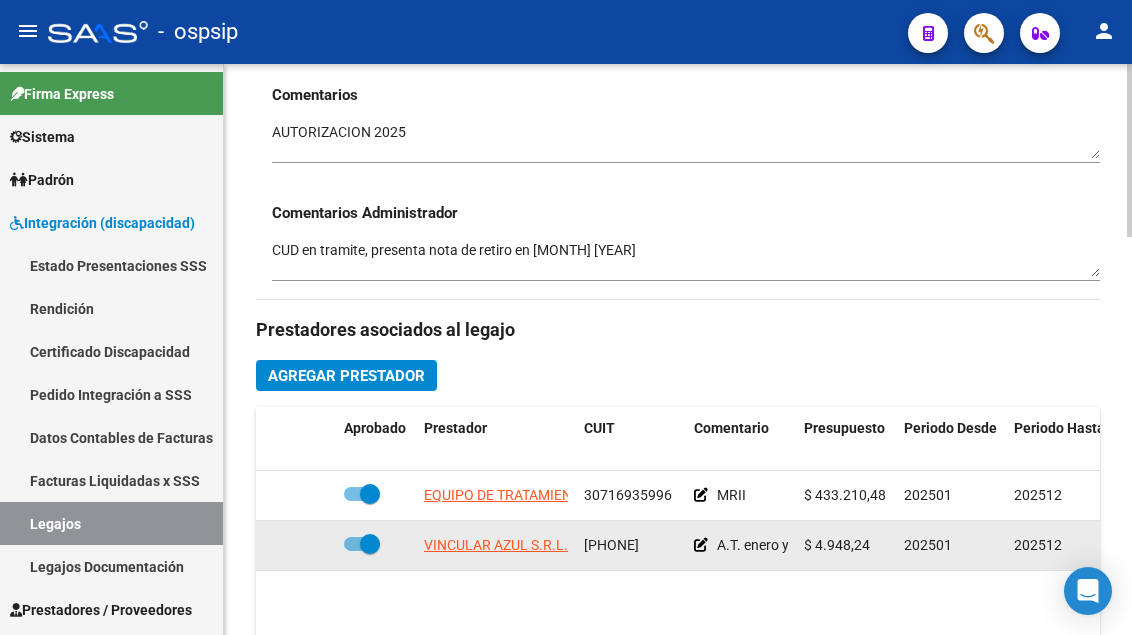 scroll, scrollTop: 700, scrollLeft: 0, axis: vertical 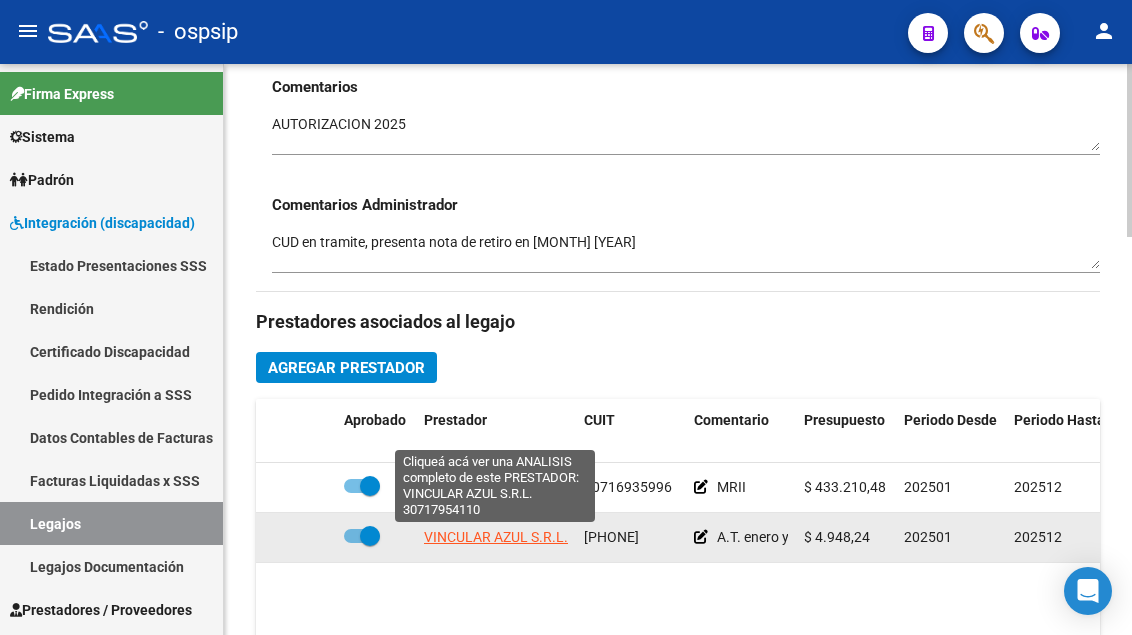 click on "VINCULAR AZUL S.R.L." 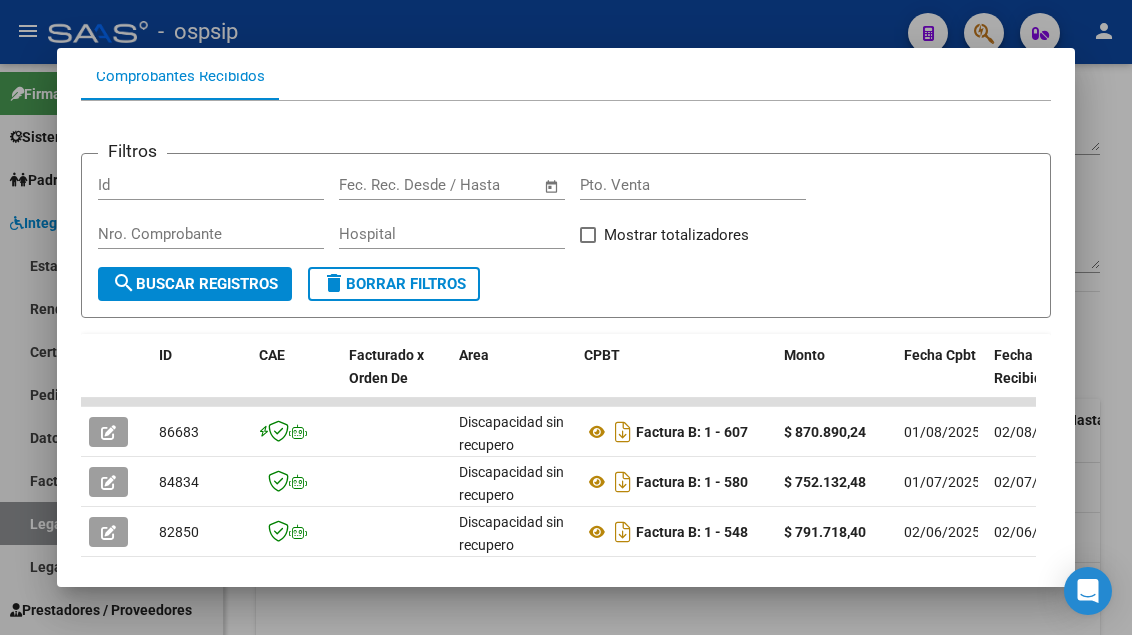 scroll, scrollTop: 285, scrollLeft: 0, axis: vertical 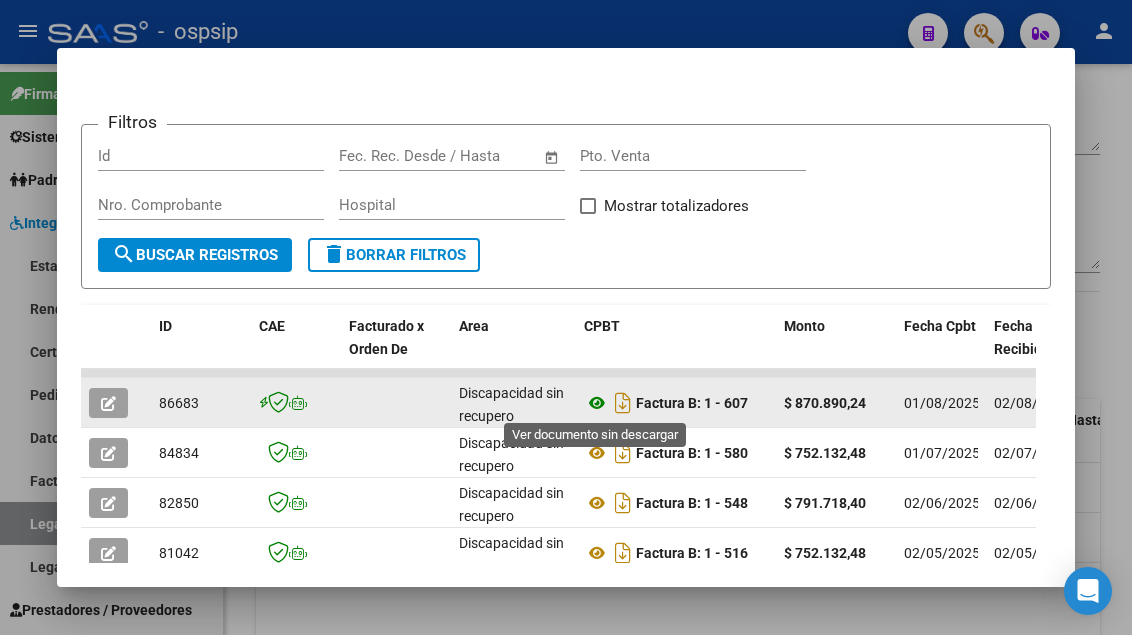 click 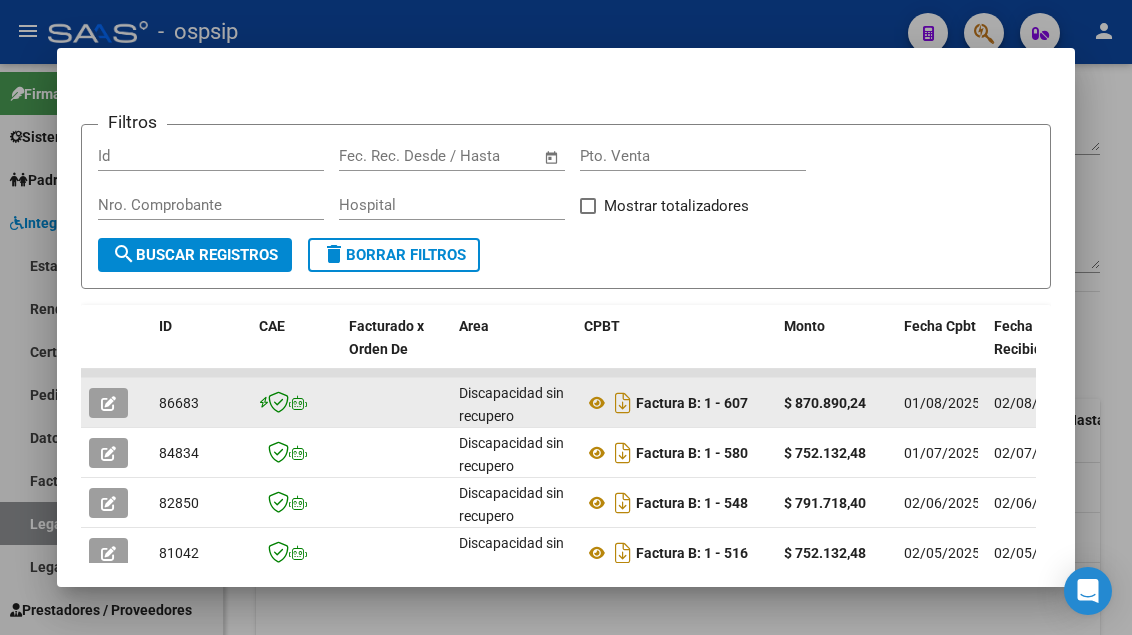 click 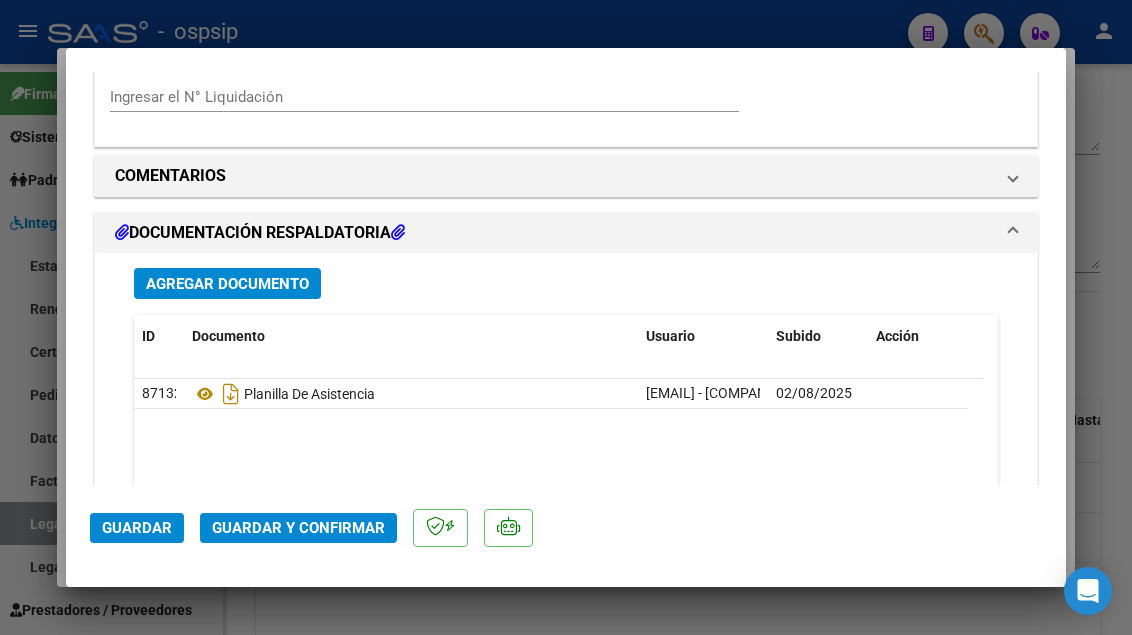 scroll, scrollTop: 1853, scrollLeft: 0, axis: vertical 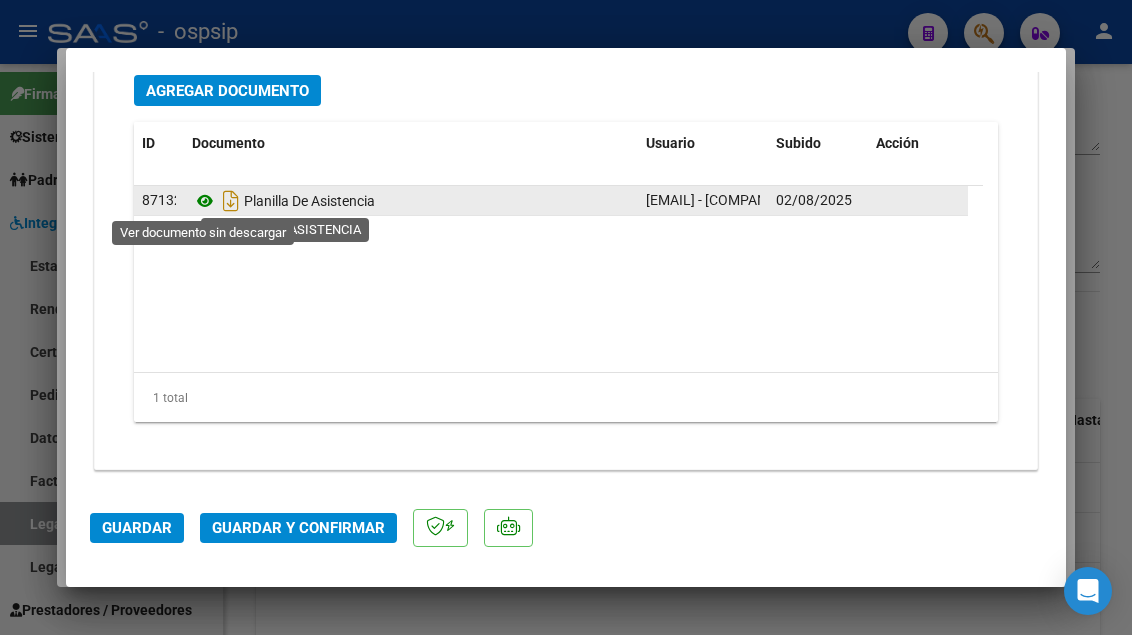 click 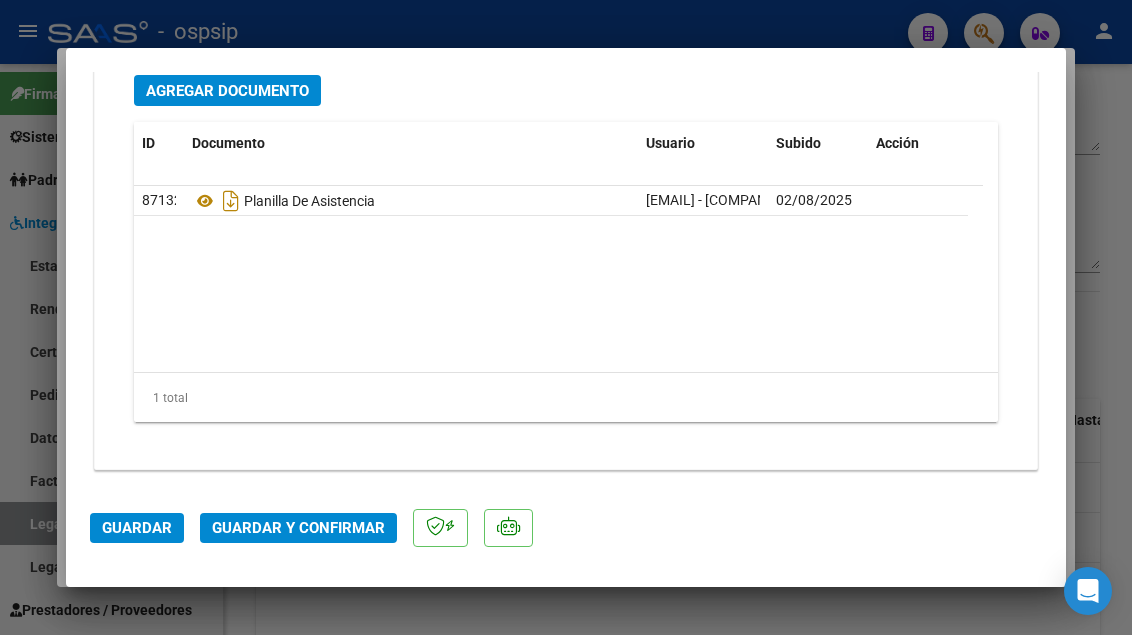 scroll, scrollTop: 1753, scrollLeft: 0, axis: vertical 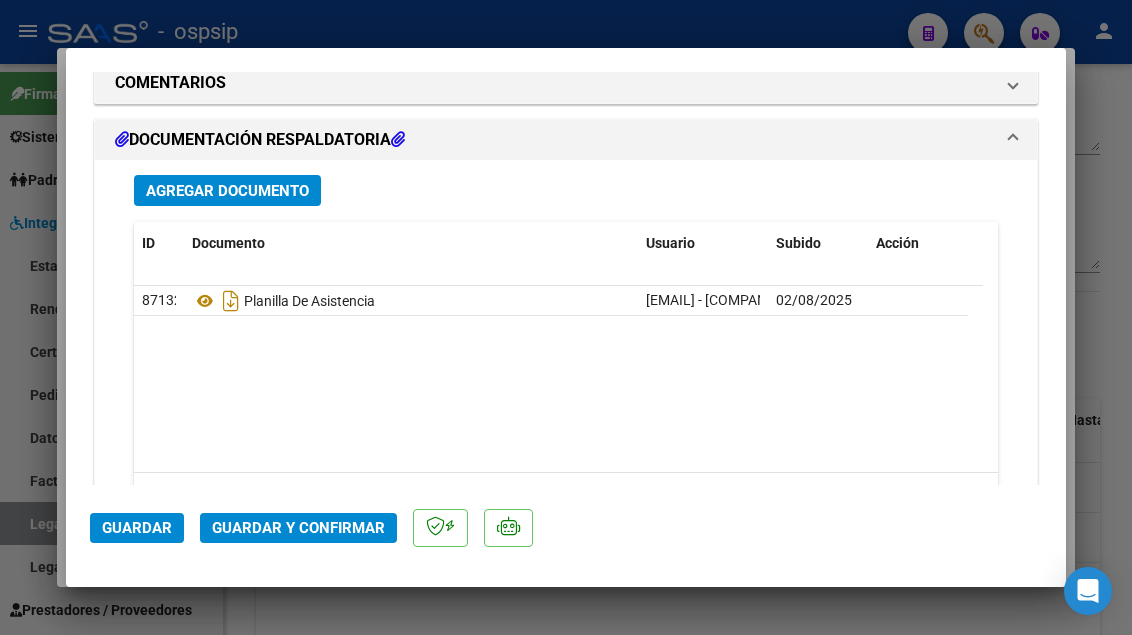 type 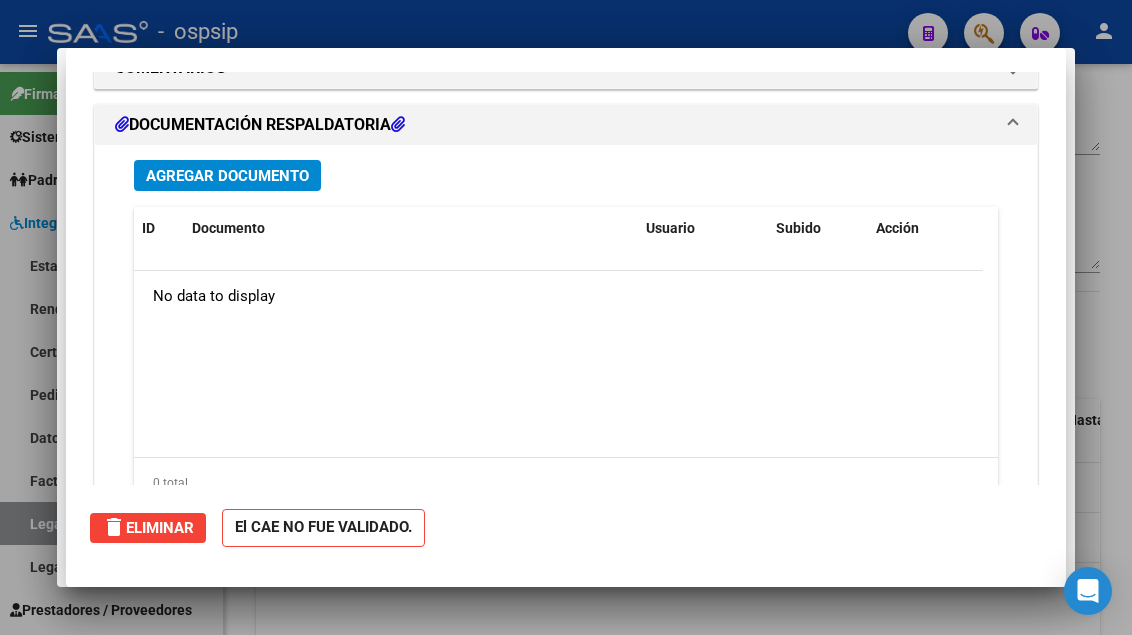 type 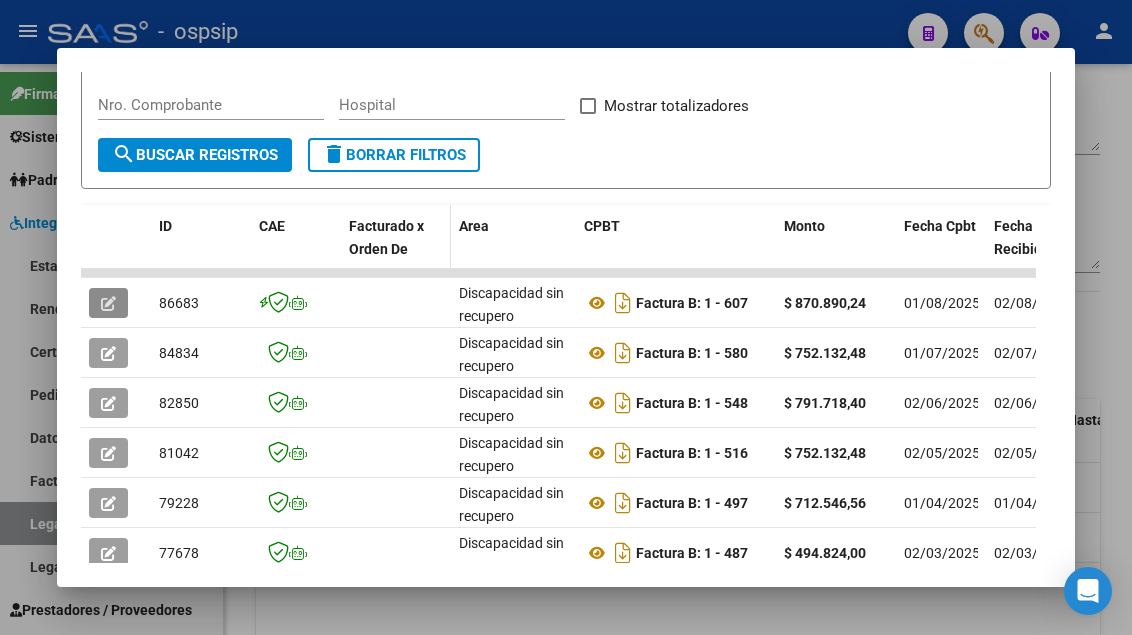 scroll, scrollTop: 285, scrollLeft: 0, axis: vertical 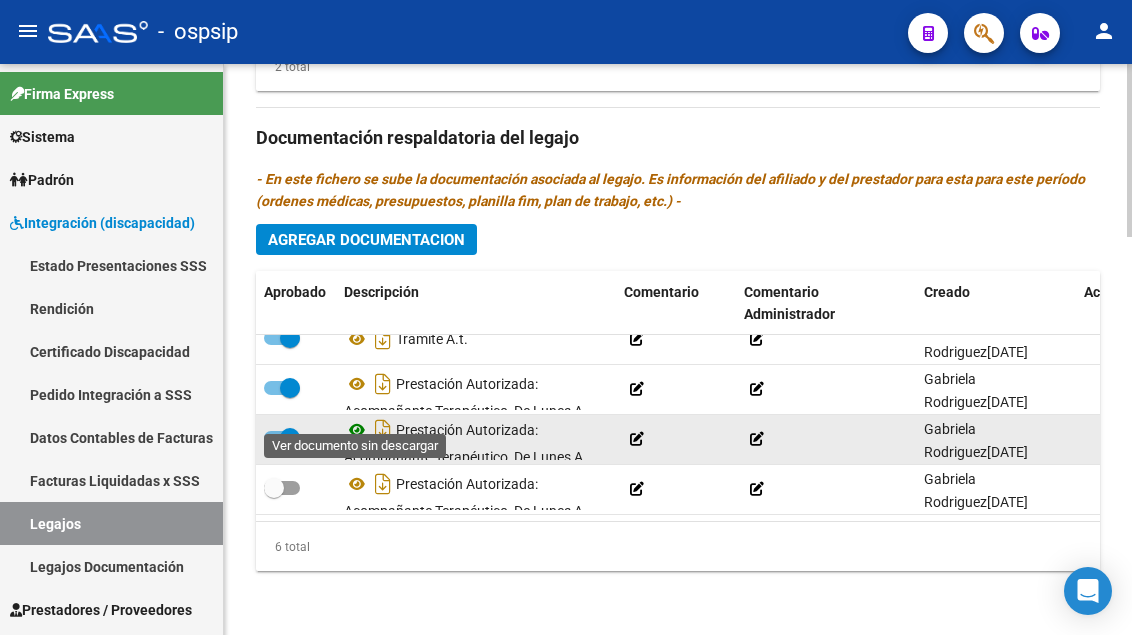 click 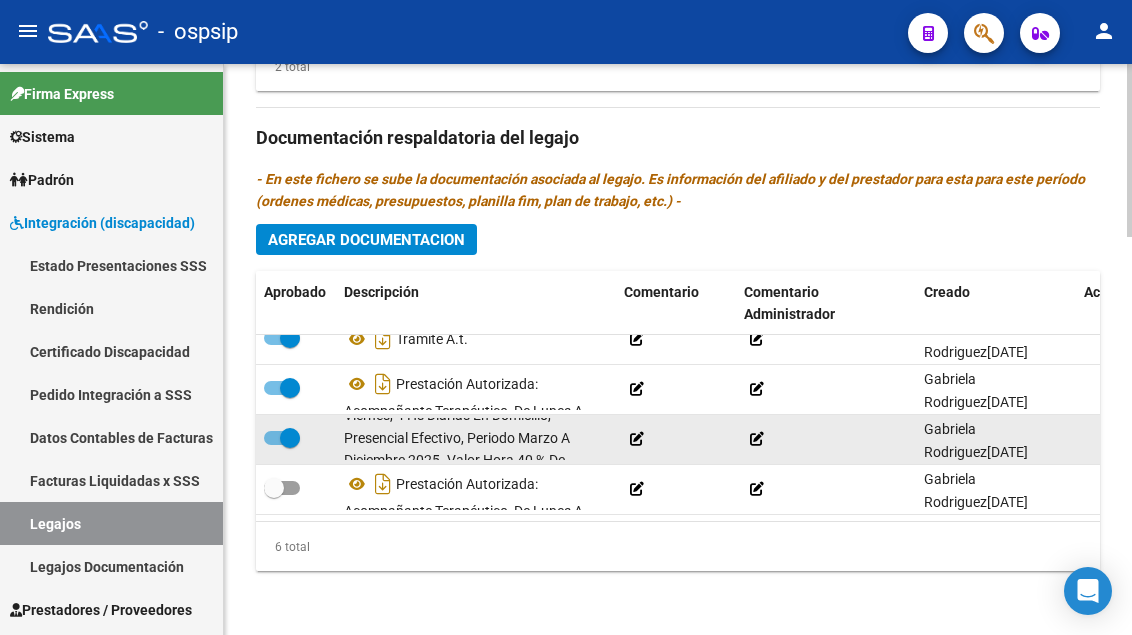 scroll, scrollTop: 104, scrollLeft: 0, axis: vertical 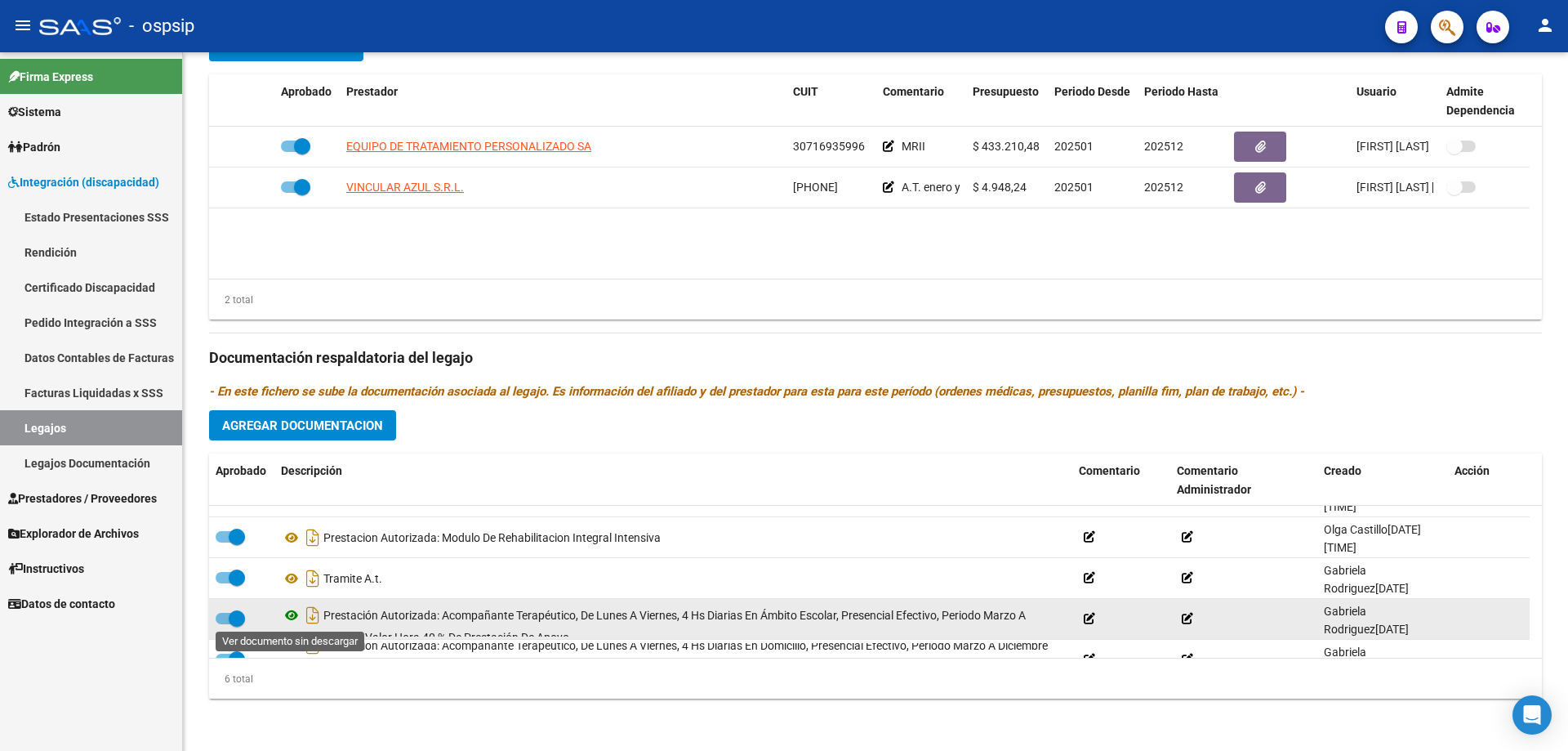 click 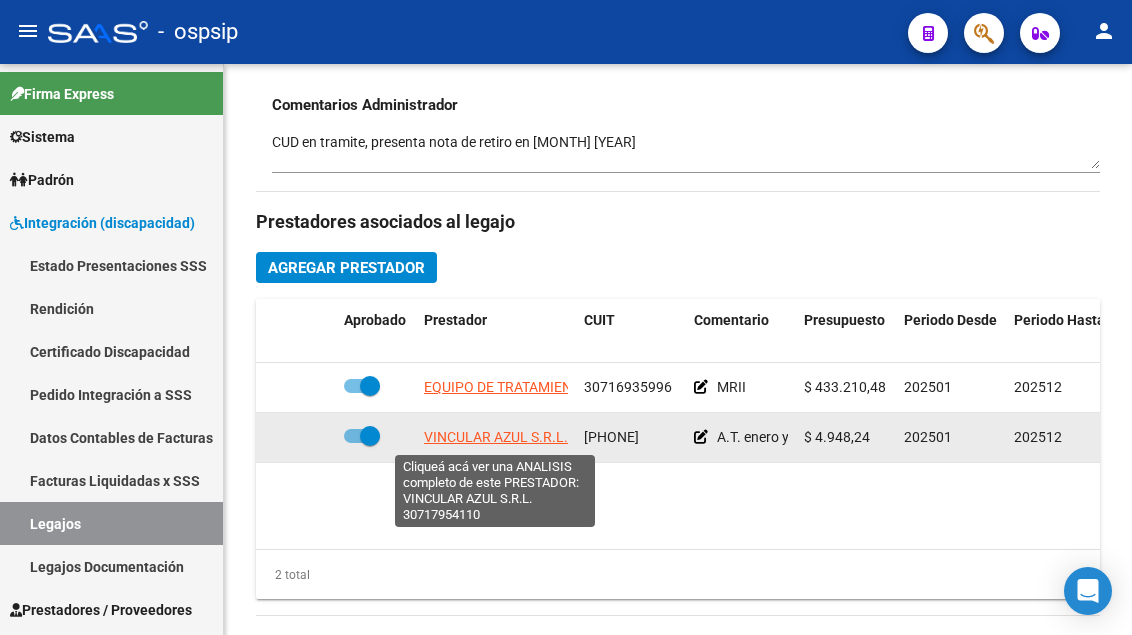 click on "VINCULAR AZUL S.R.L." 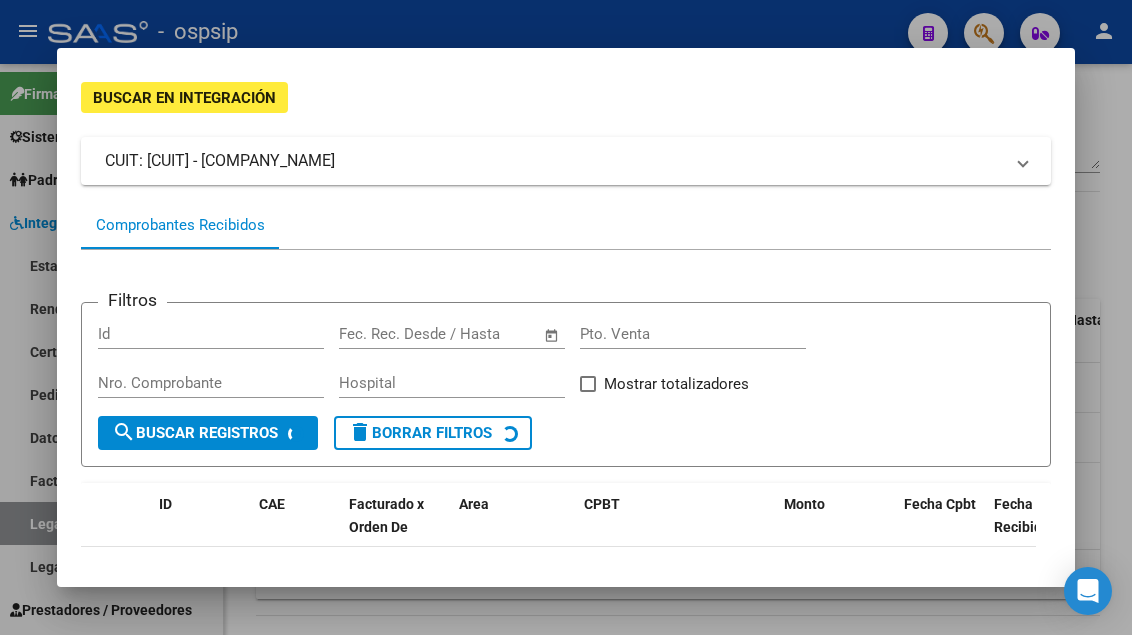 scroll, scrollTop: 230, scrollLeft: 0, axis: vertical 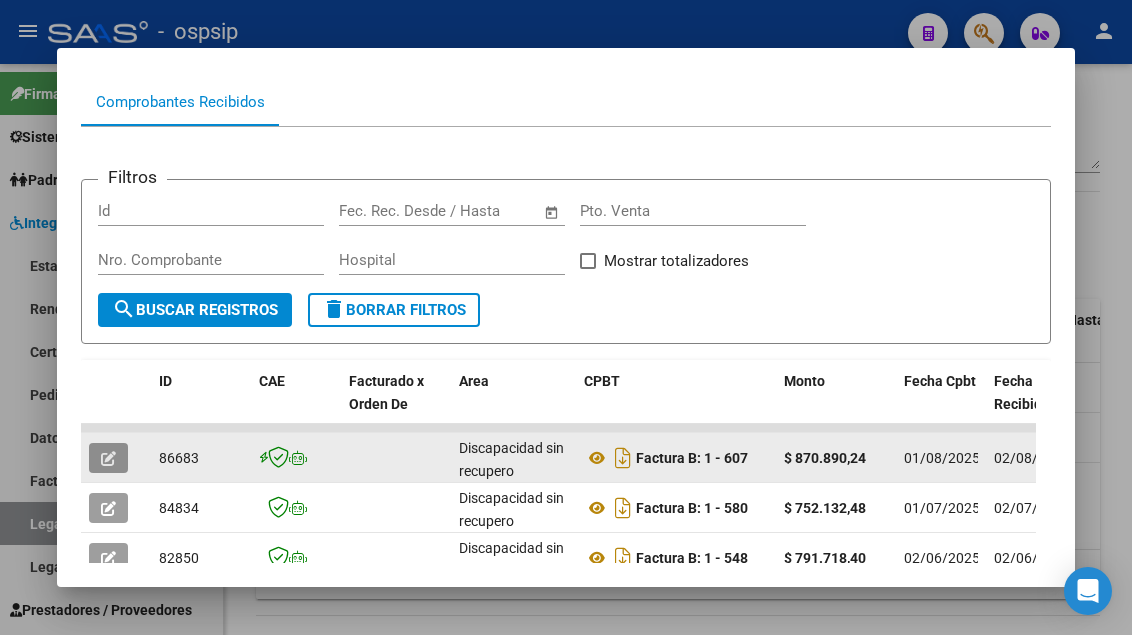 click 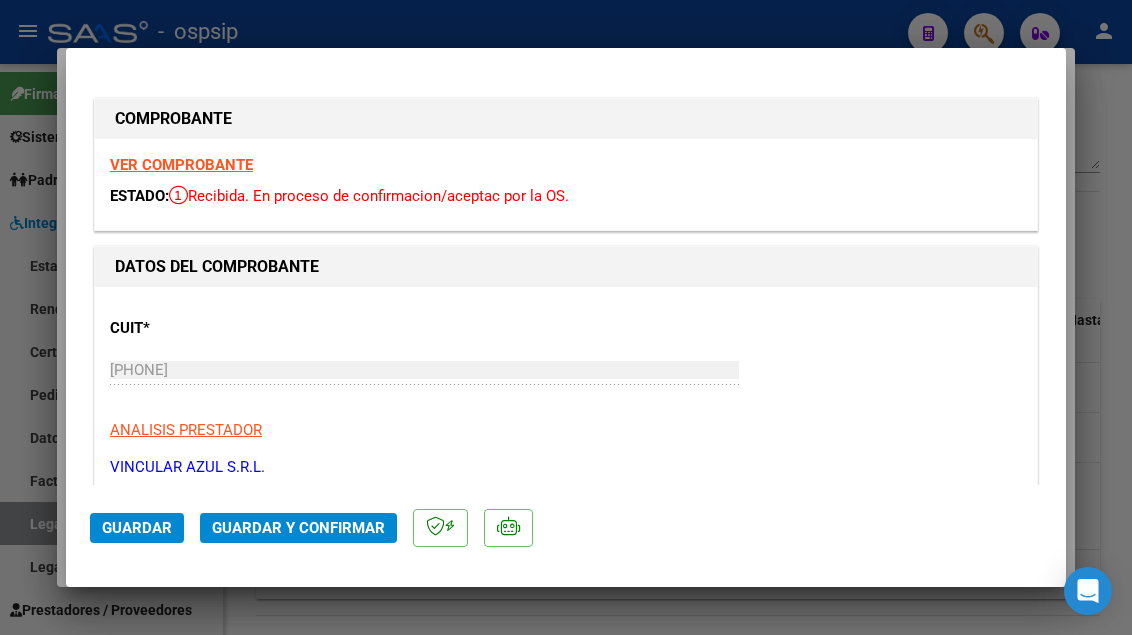 click on "Guardar y Confirmar" 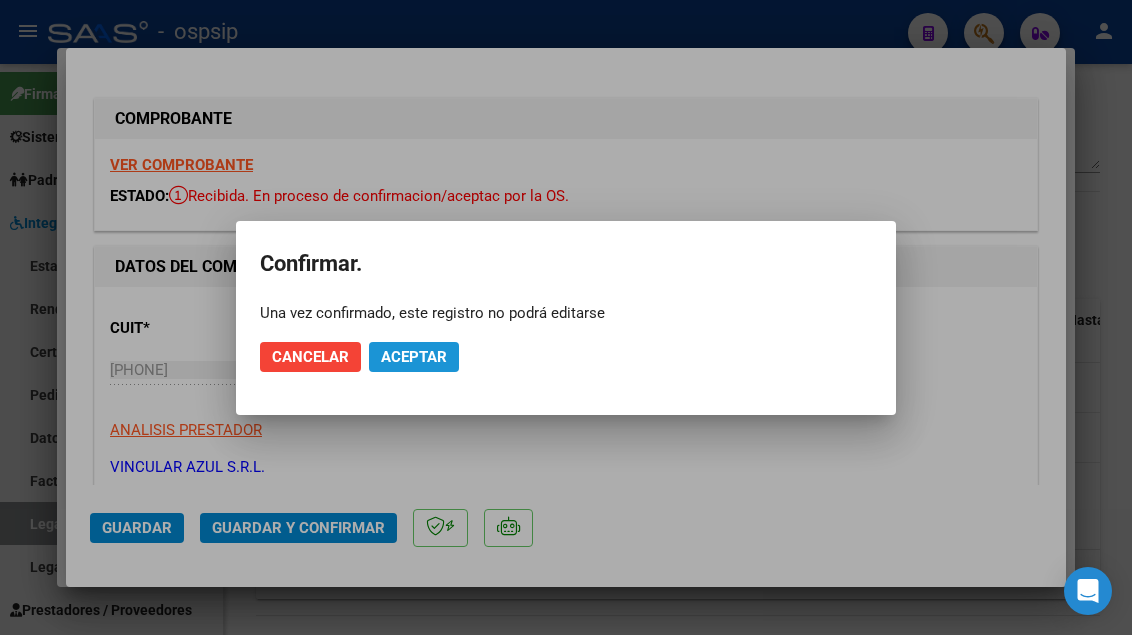 click on "Aceptar" 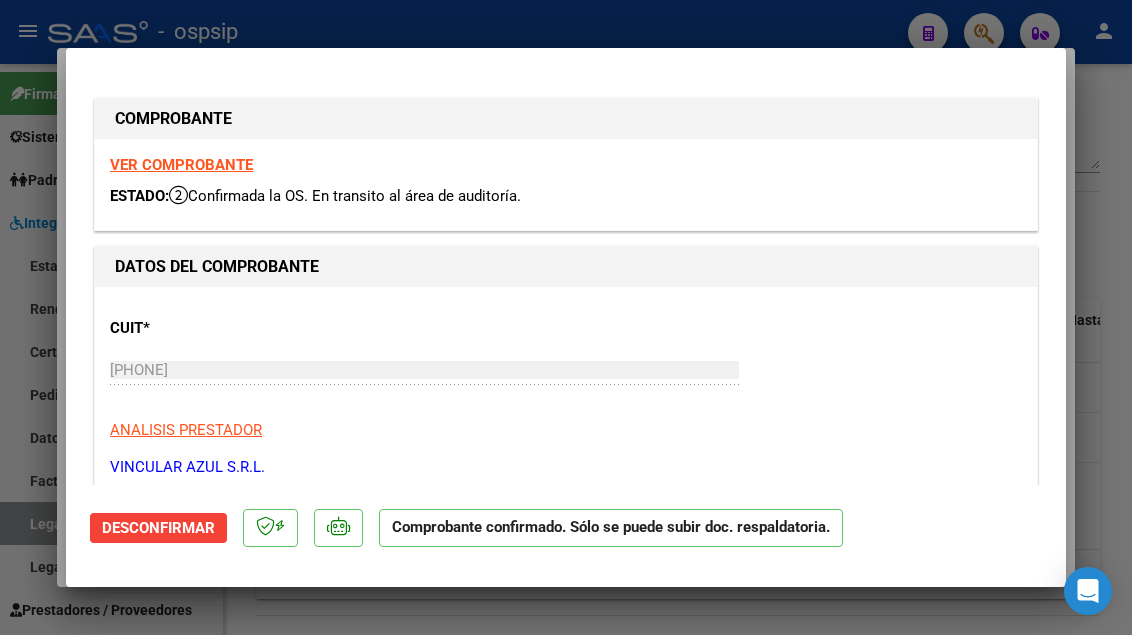 click at bounding box center [566, 317] 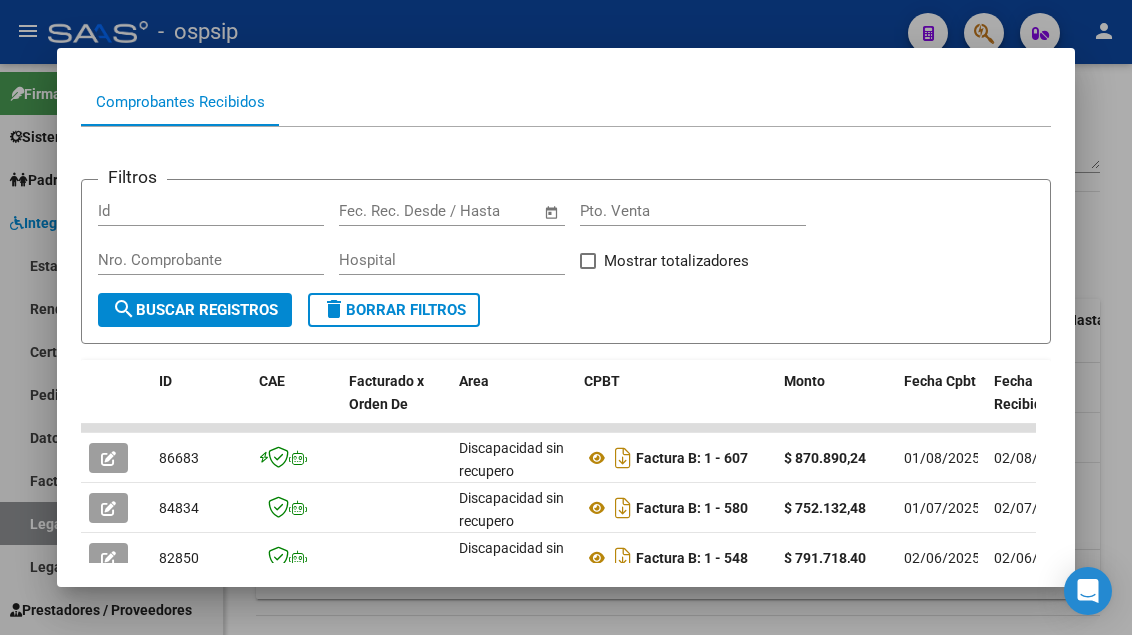 click at bounding box center (566, 317) 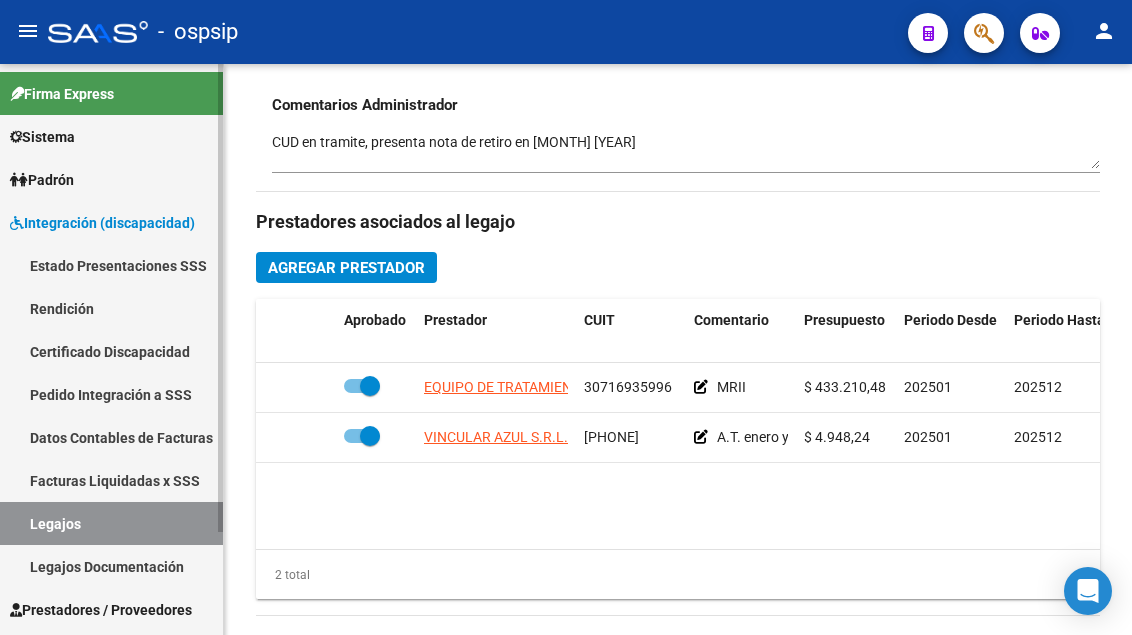 click on "Legajos" at bounding box center [111, 523] 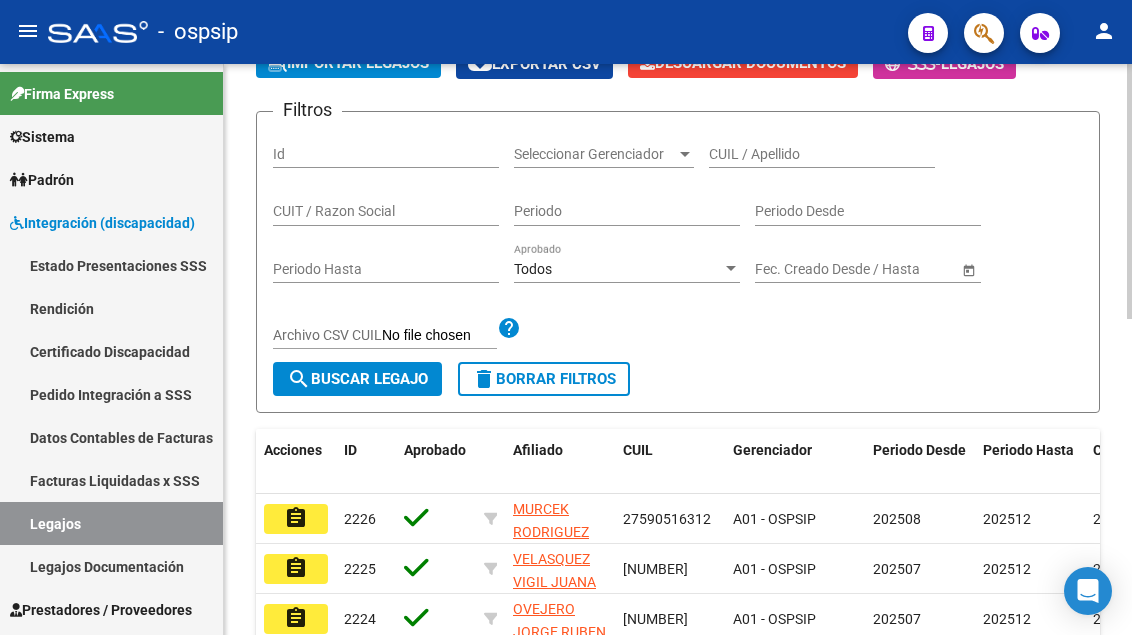 scroll, scrollTop: 208, scrollLeft: 0, axis: vertical 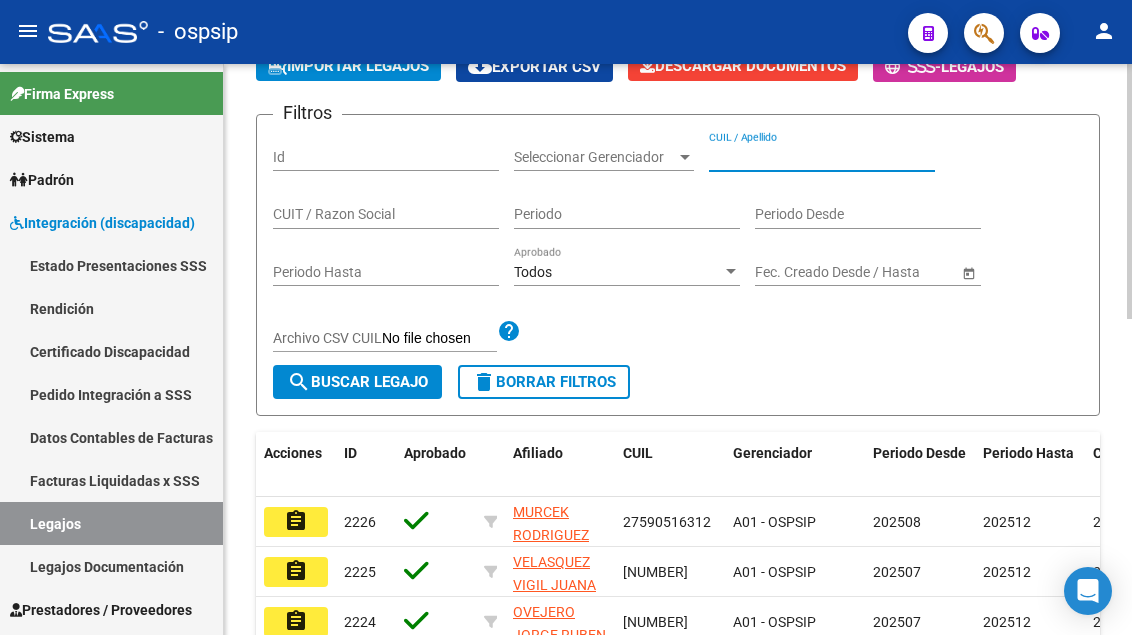 click on "CUIL / Apellido" at bounding box center (822, 157) 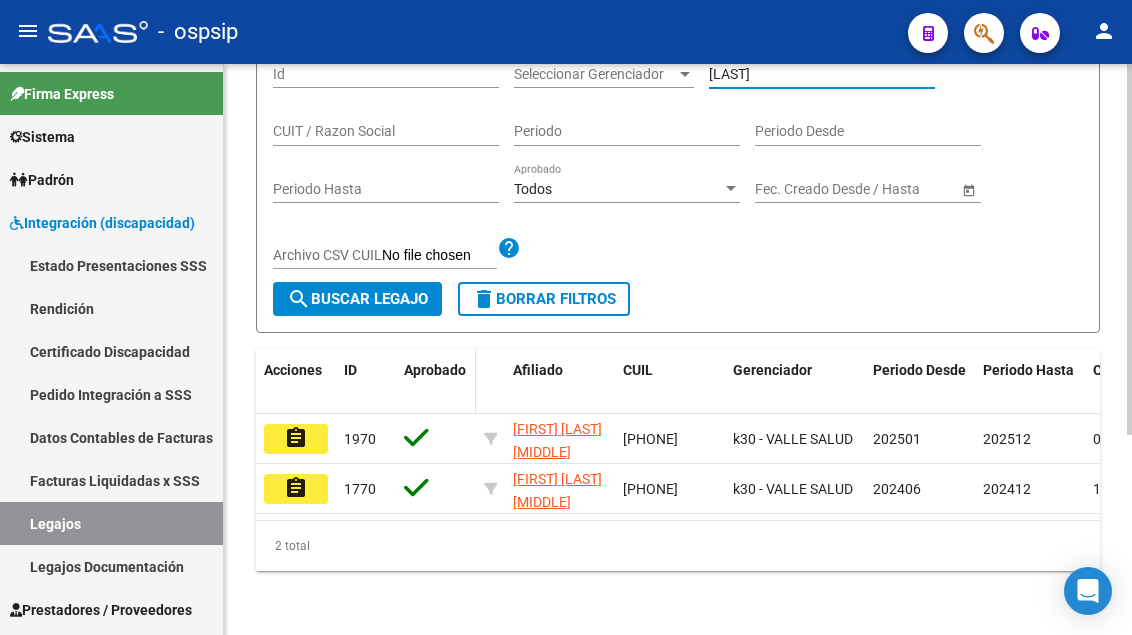 scroll, scrollTop: 308, scrollLeft: 0, axis: vertical 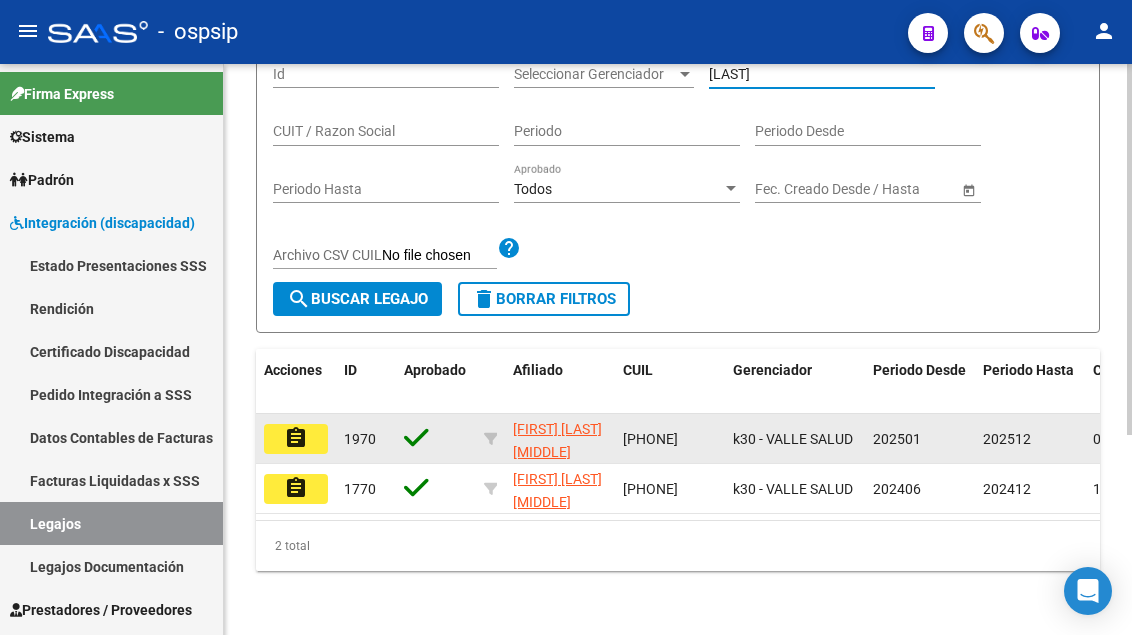 type on "[LAST]" 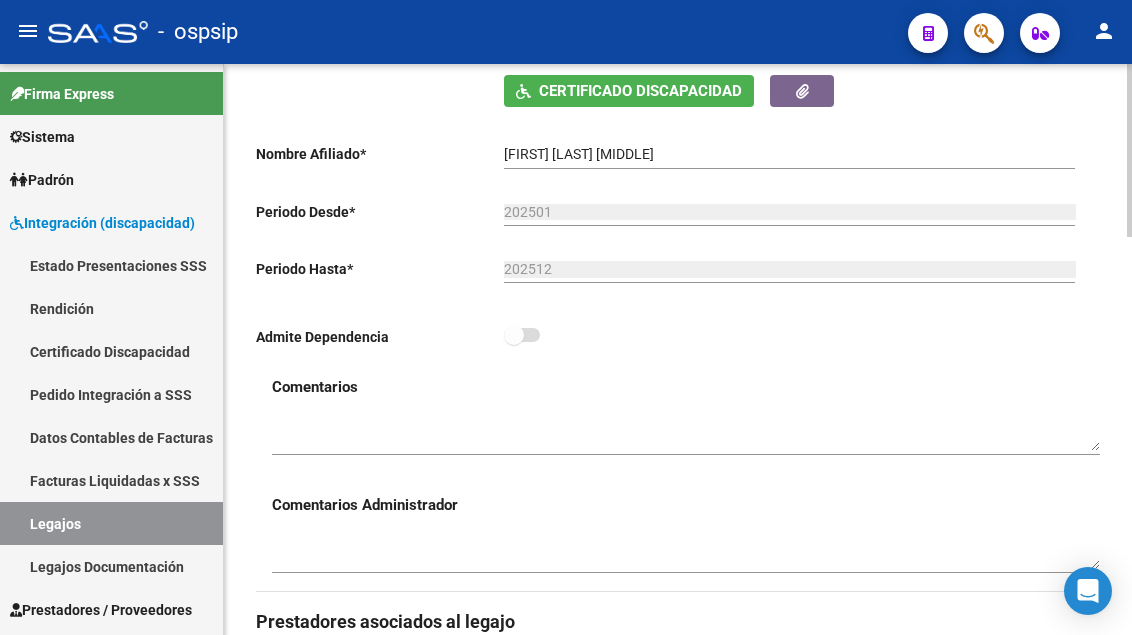 scroll, scrollTop: 800, scrollLeft: 0, axis: vertical 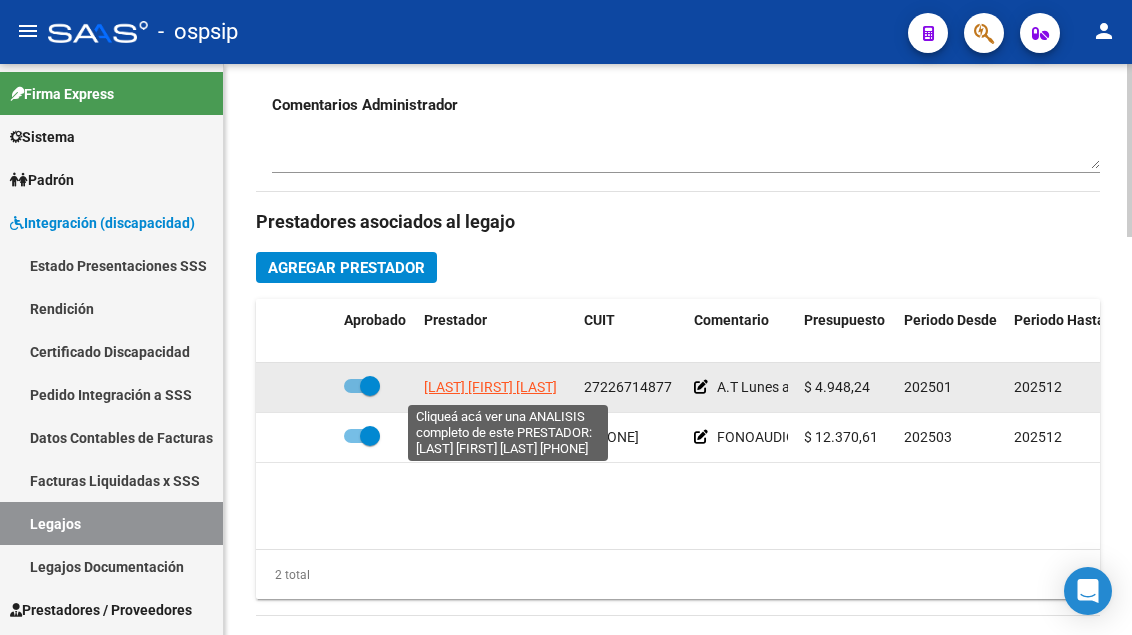click on "[LAST] [FIRST] [LAST]" 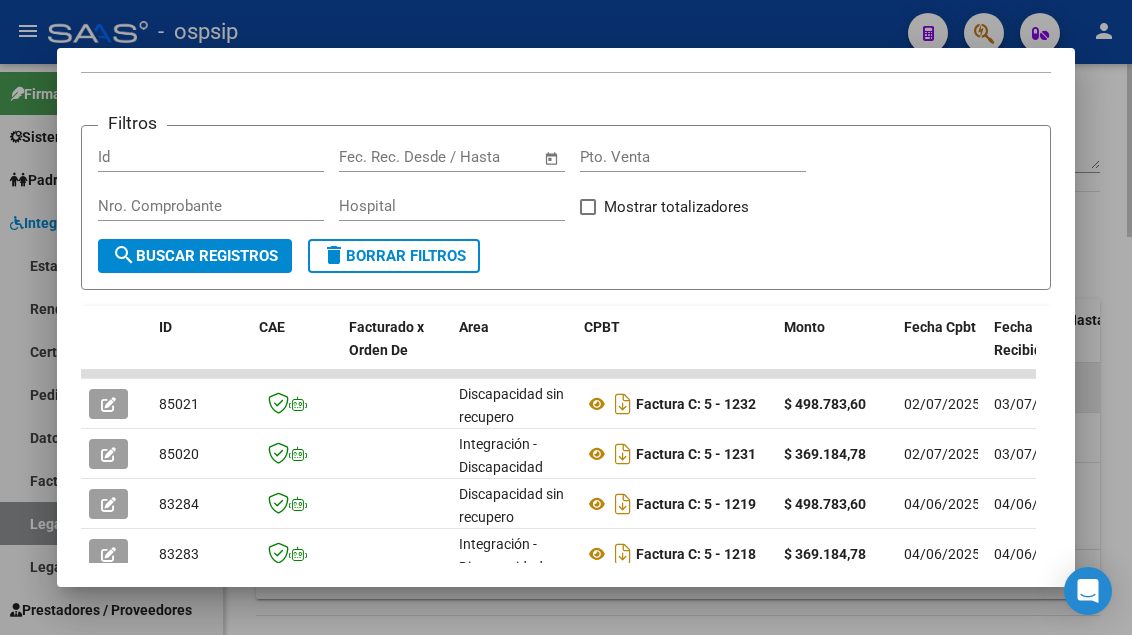 scroll, scrollTop: 285, scrollLeft: 0, axis: vertical 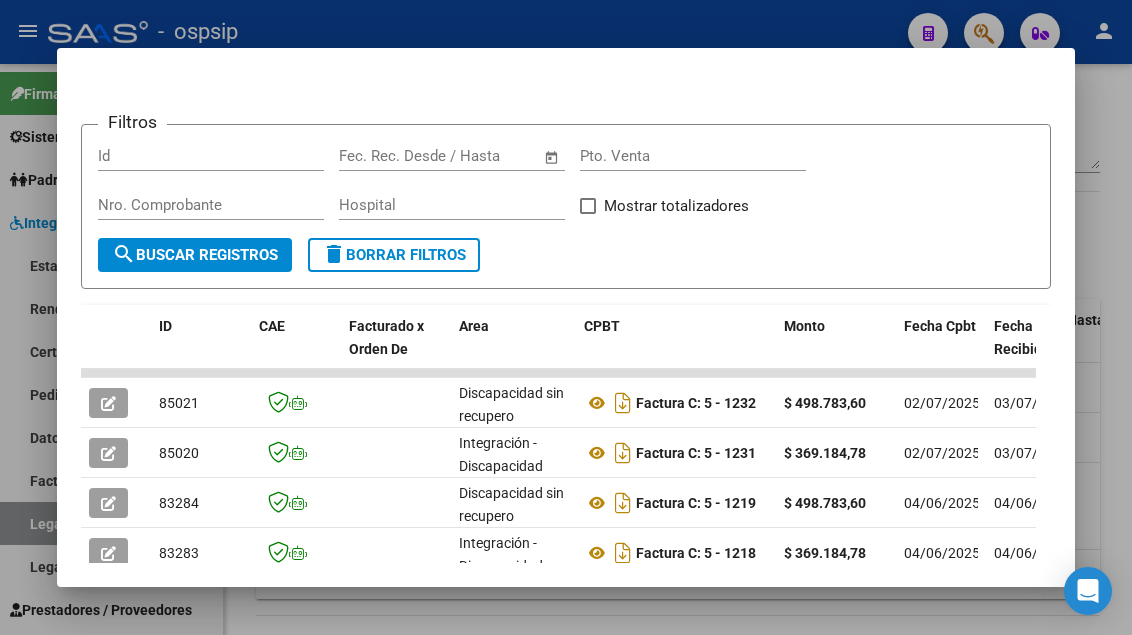 click at bounding box center (566, 317) 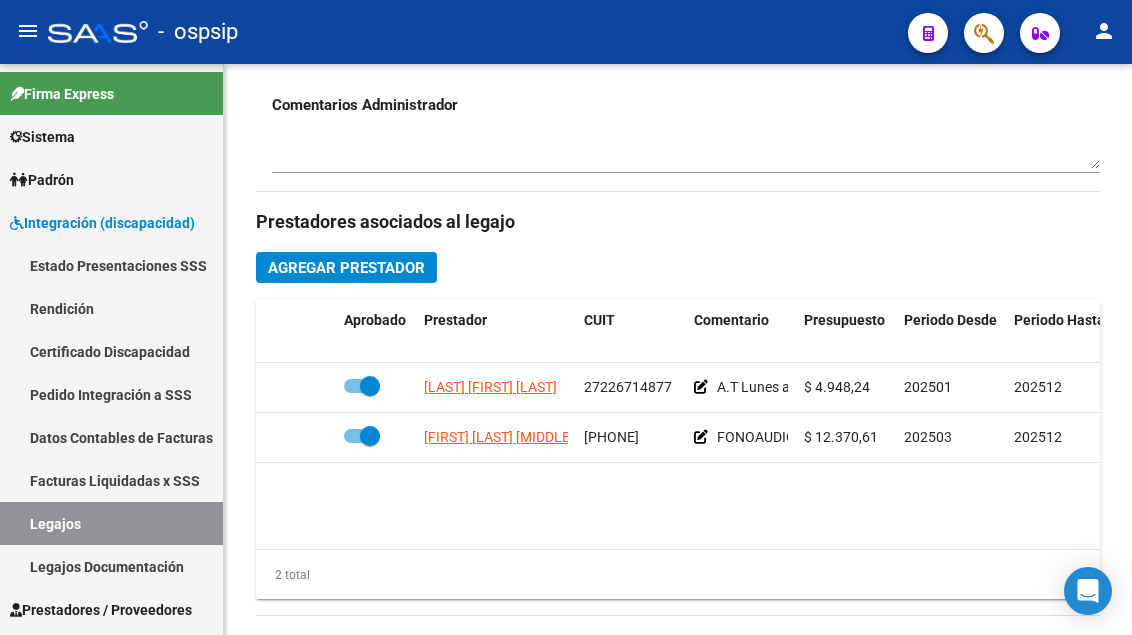 click on "Legajos" at bounding box center (111, 523) 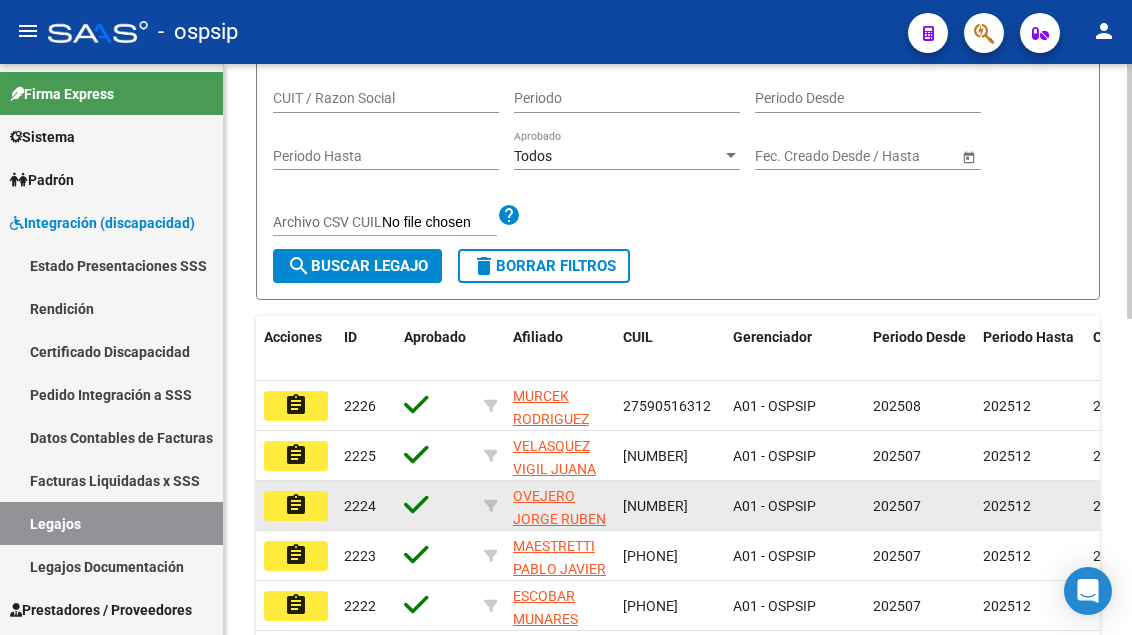 scroll, scrollTop: 208, scrollLeft: 0, axis: vertical 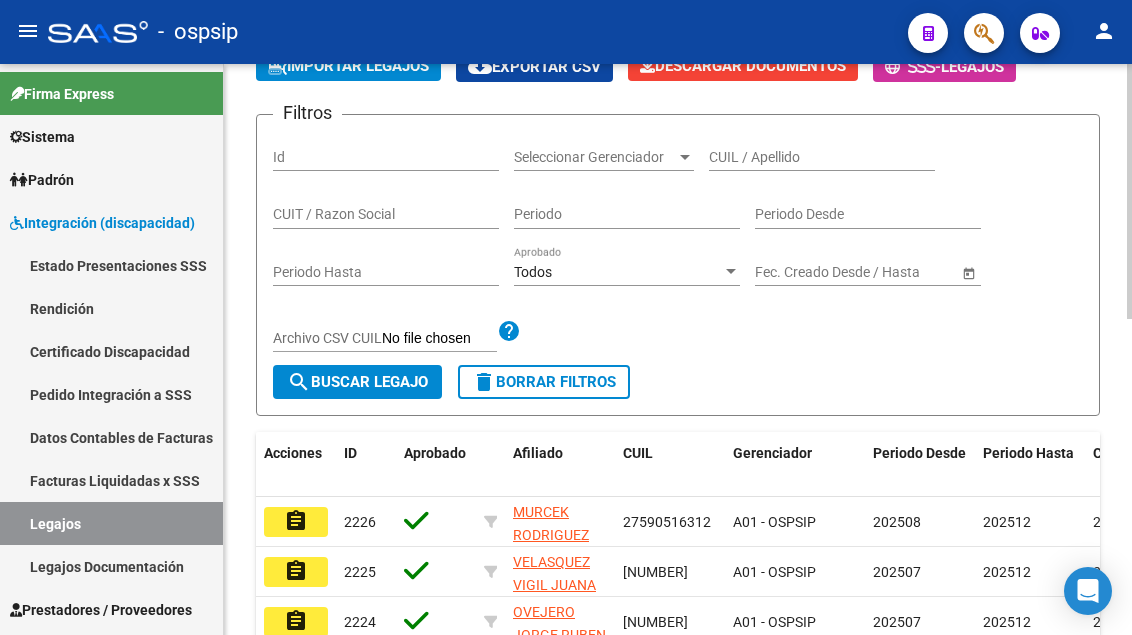 click on "CUIL / Apellido" at bounding box center [822, 157] 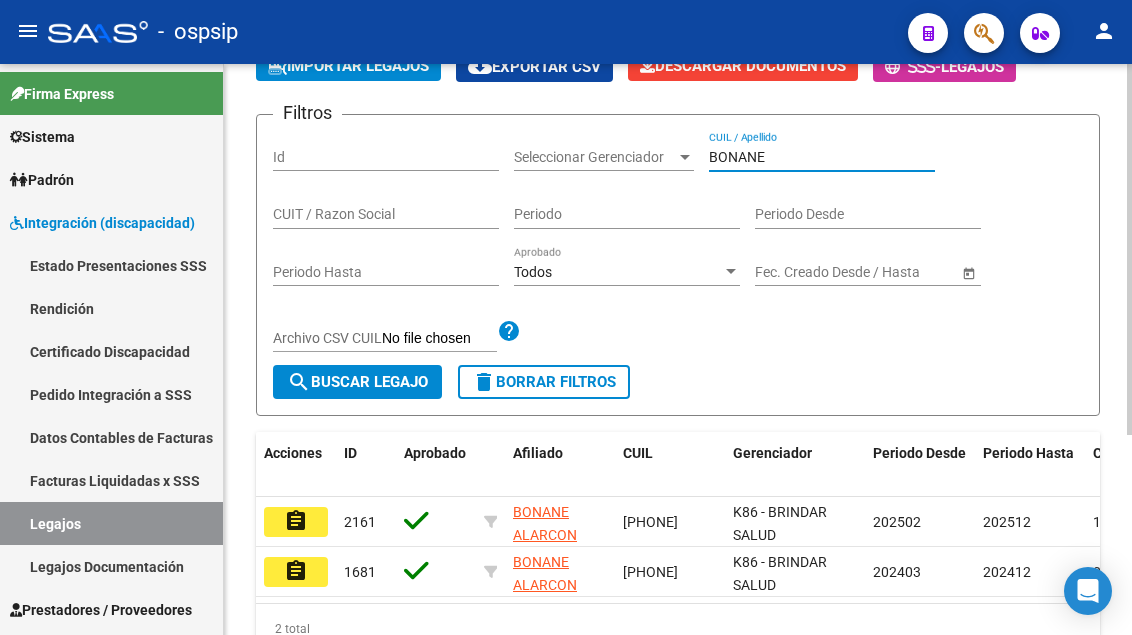 scroll, scrollTop: 308, scrollLeft: 0, axis: vertical 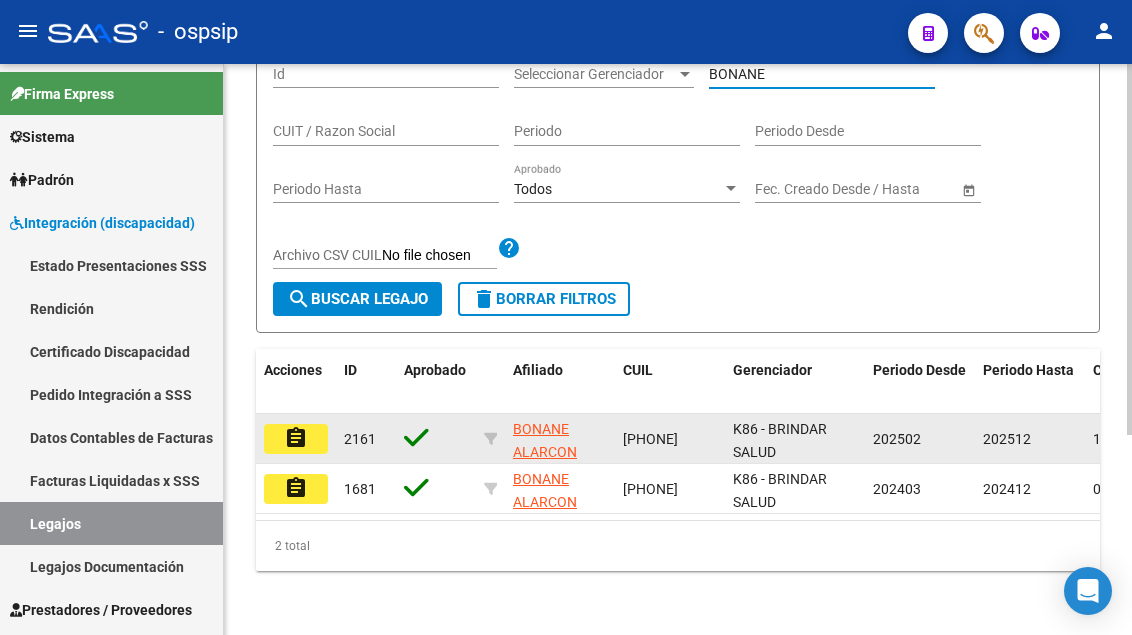 type on "BONANE" 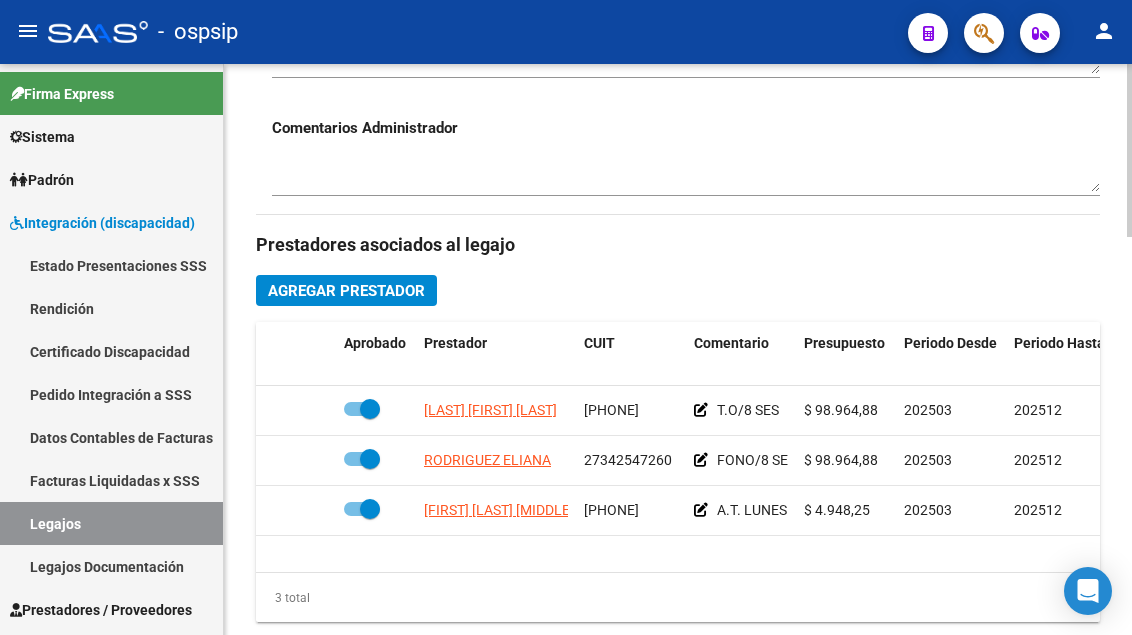 scroll, scrollTop: 800, scrollLeft: 0, axis: vertical 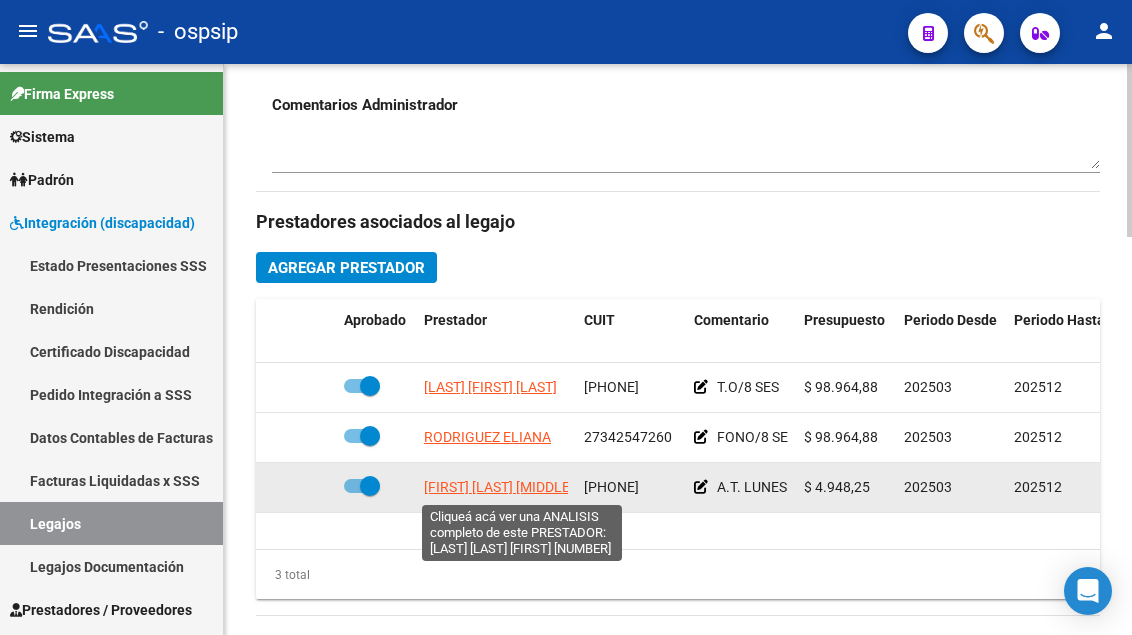 click on "[FIRST] [LAST] [MIDDLE]" 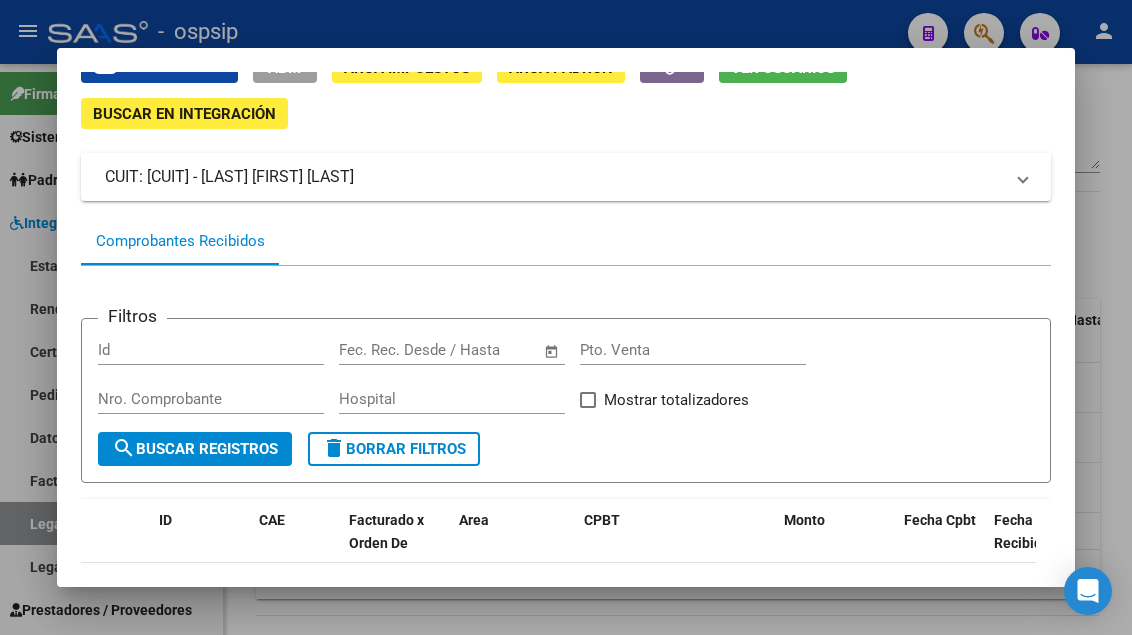 scroll, scrollTop: 0, scrollLeft: 0, axis: both 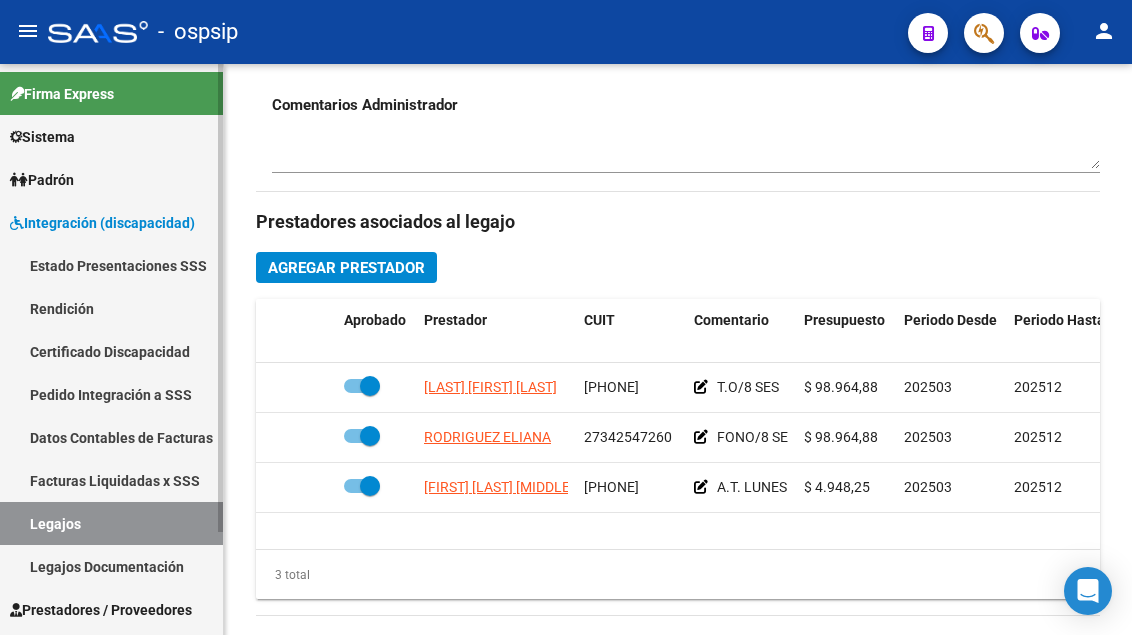 click on "Legajos" at bounding box center (111, 523) 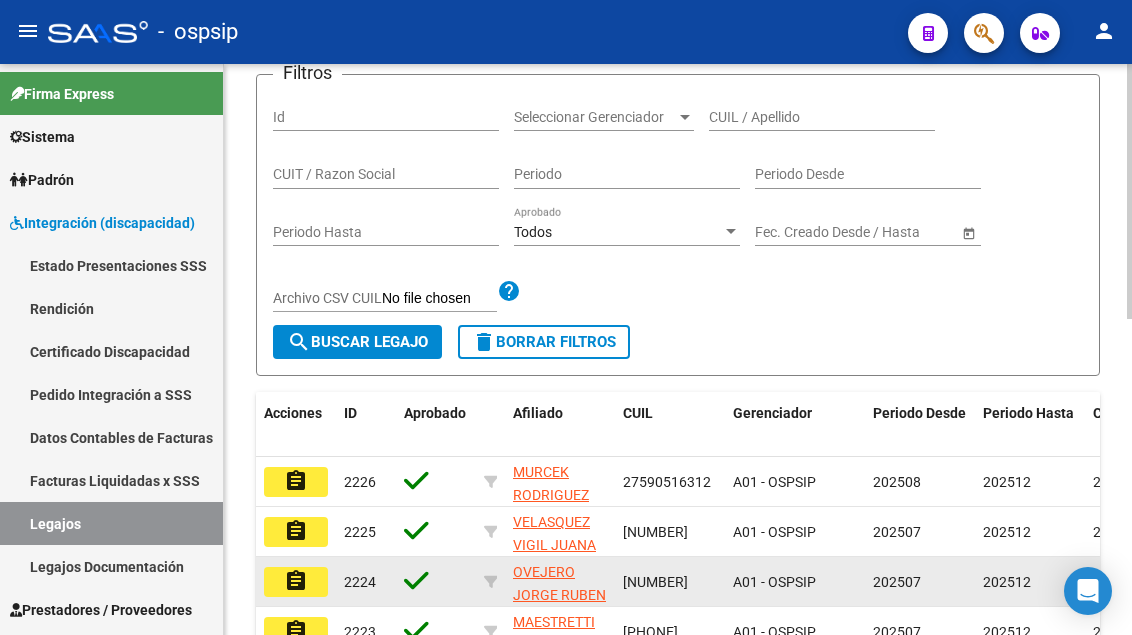 scroll, scrollTop: 208, scrollLeft: 0, axis: vertical 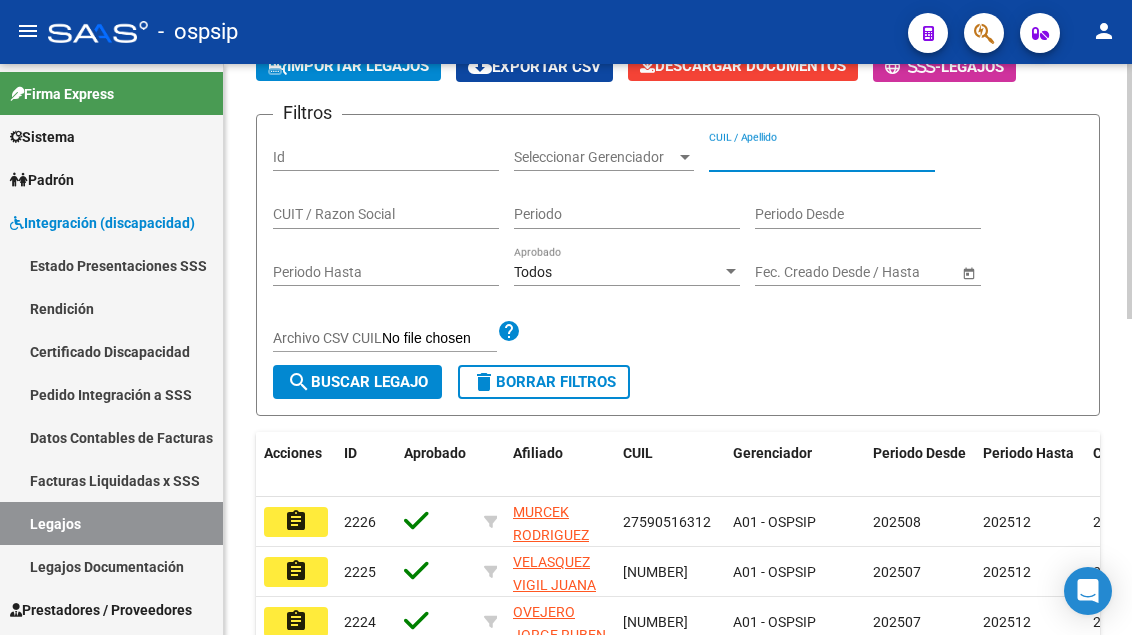 click on "CUIL / Apellido" at bounding box center (822, 157) 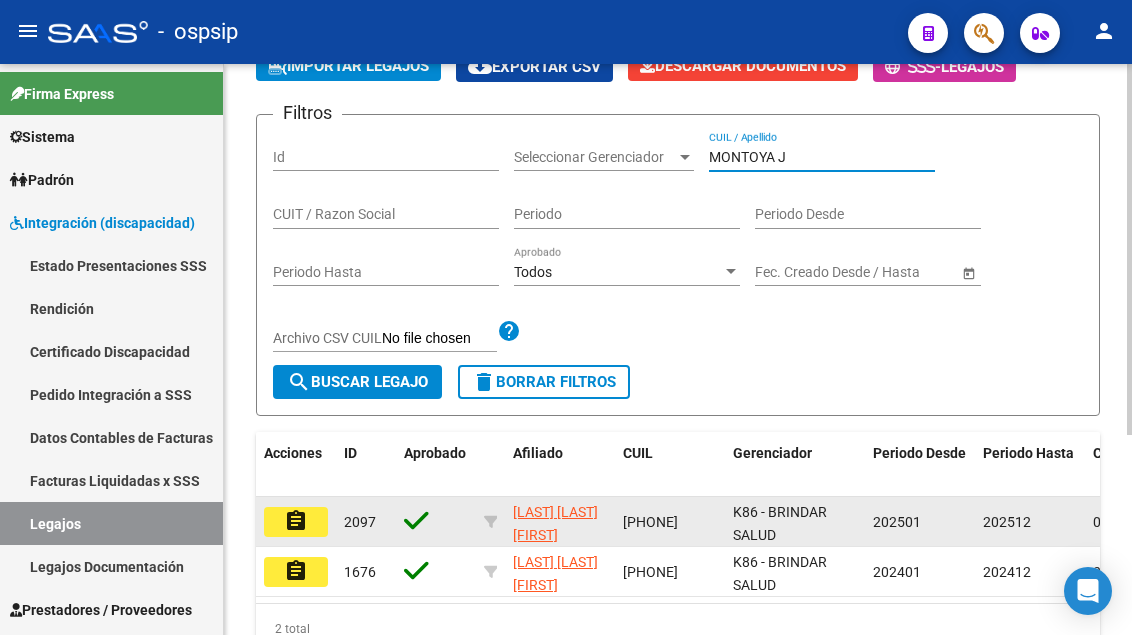 type on "MONTOYA J" 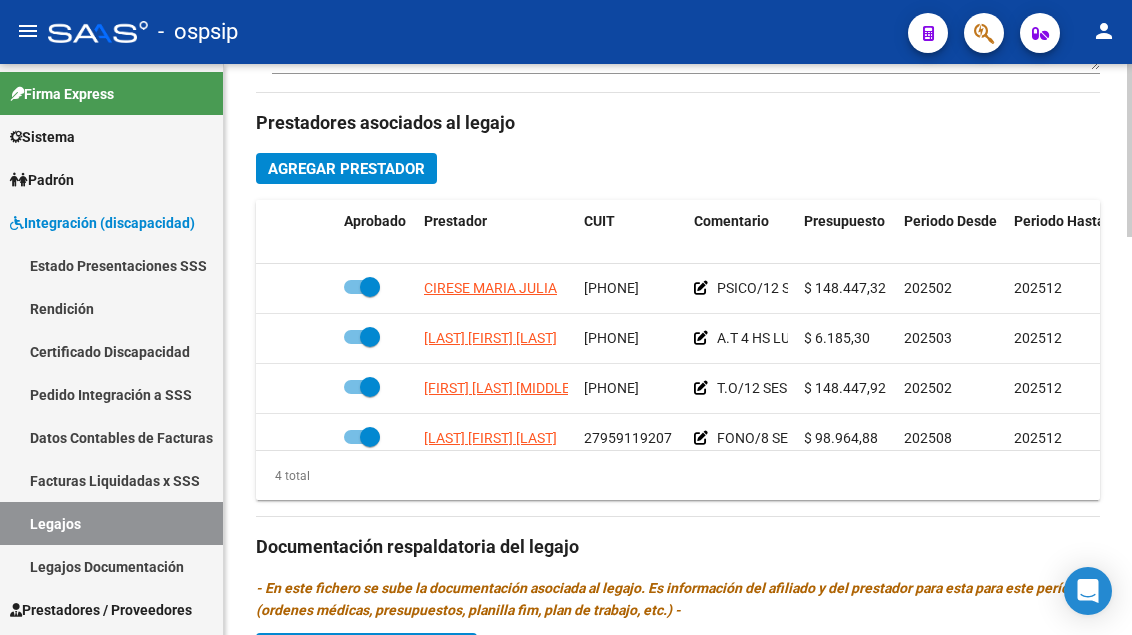scroll, scrollTop: 900, scrollLeft: 0, axis: vertical 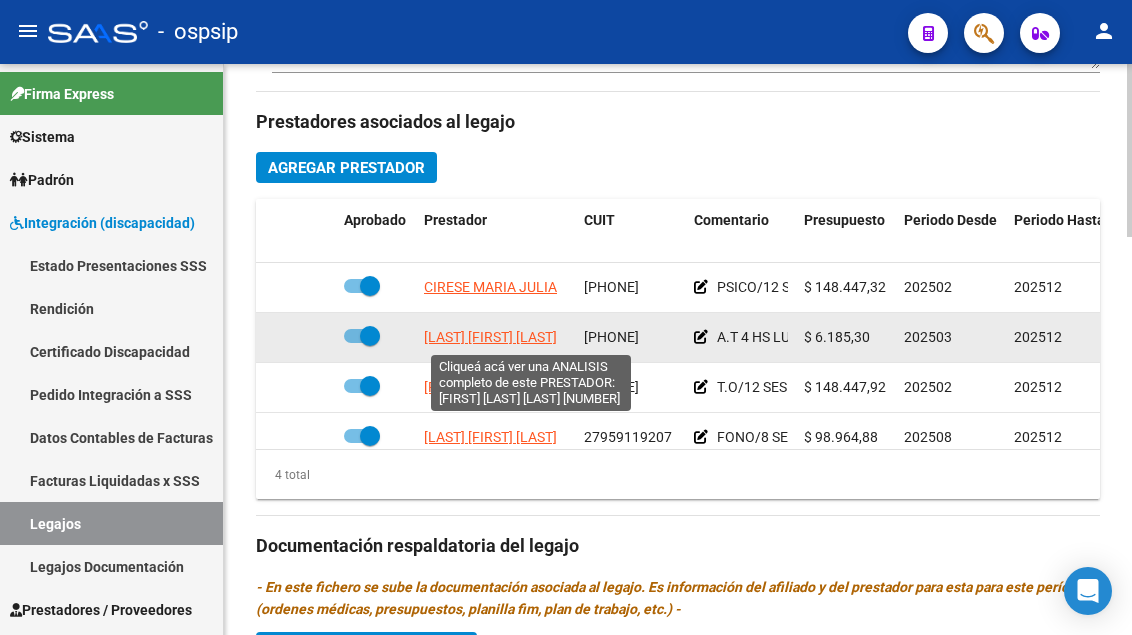 click on "[LAST] [FIRST] [LAST]" 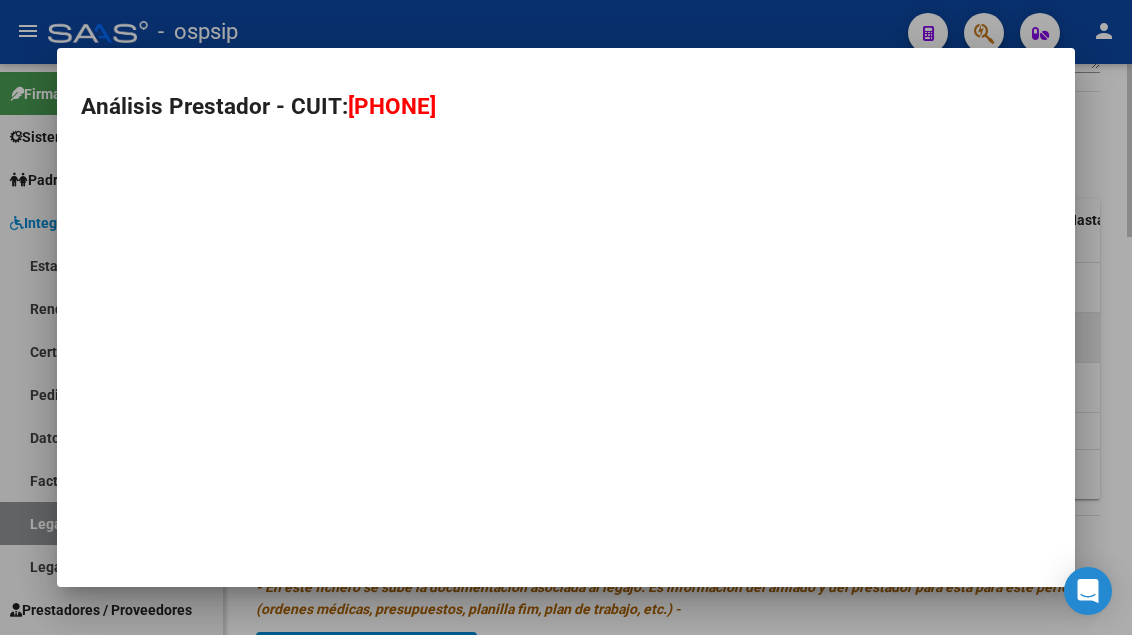 type on "[PHONE]" 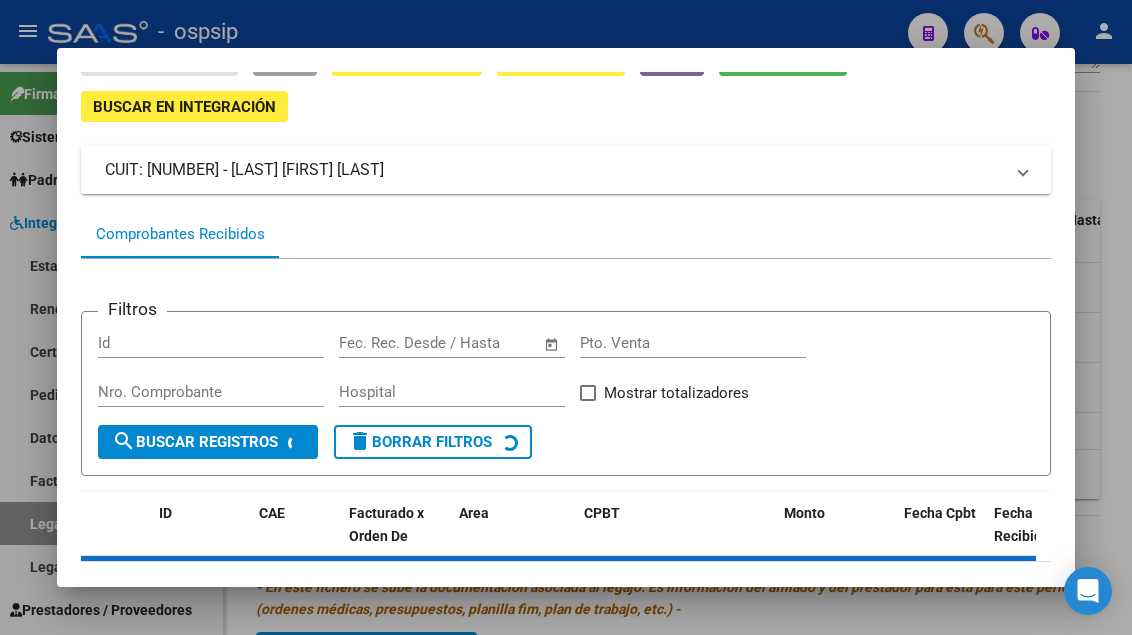 scroll, scrollTop: 185, scrollLeft: 0, axis: vertical 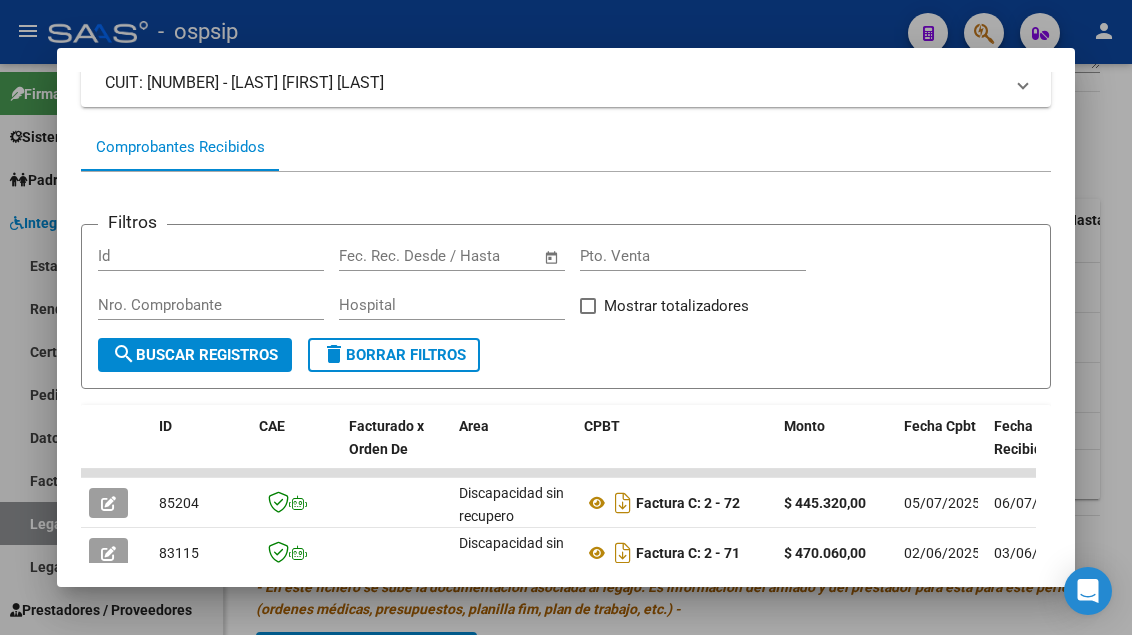 click at bounding box center [566, 317] 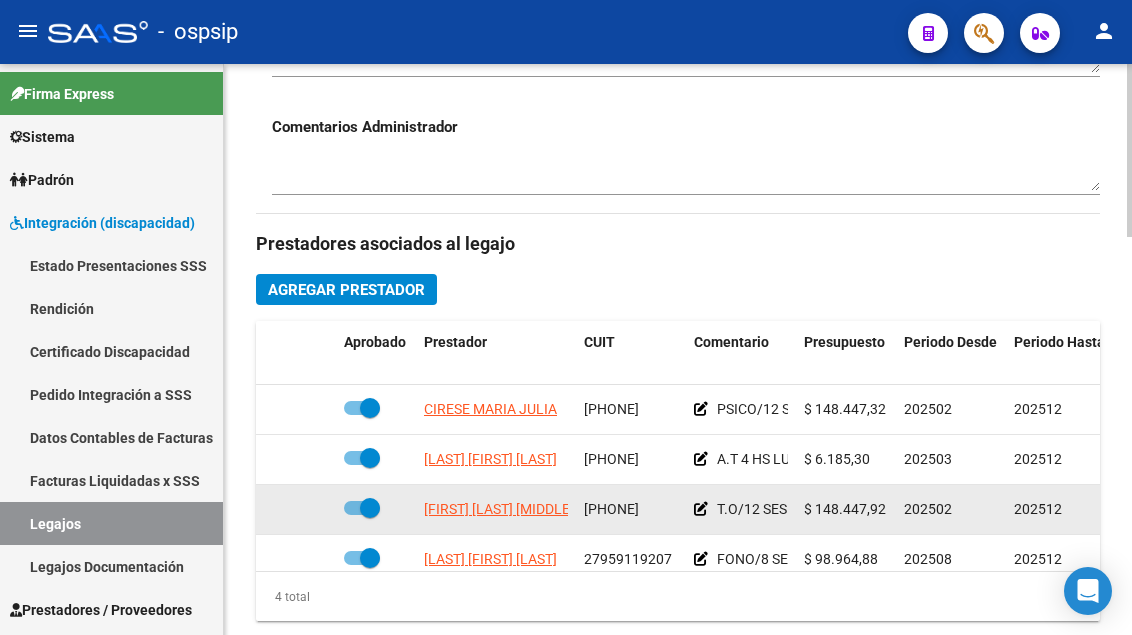 scroll, scrollTop: 600, scrollLeft: 0, axis: vertical 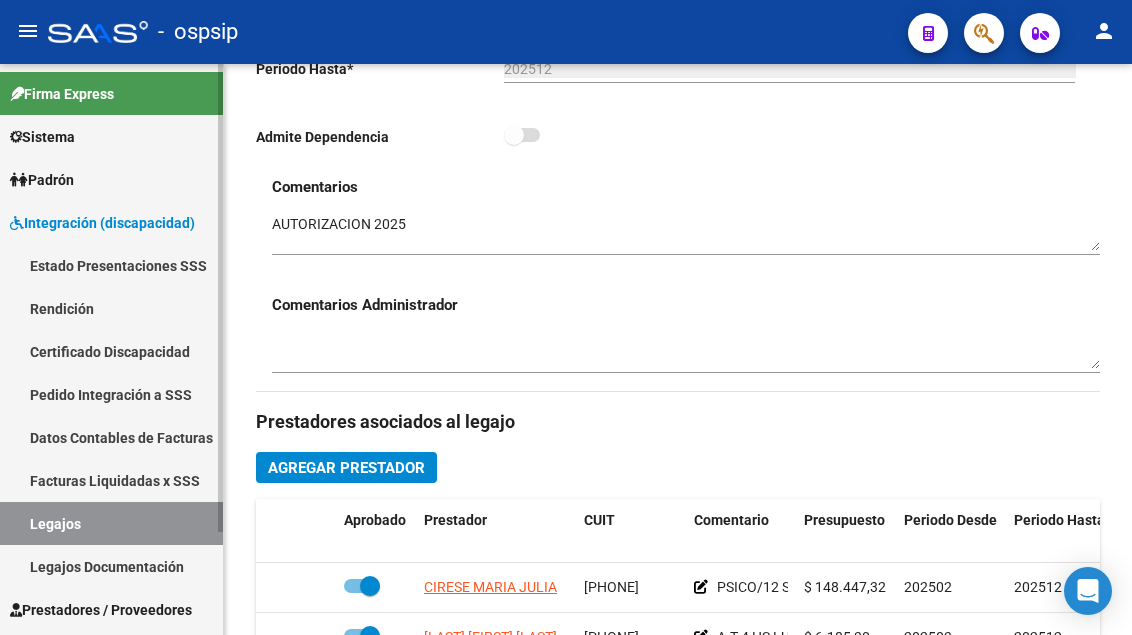 click on "Legajos" at bounding box center (111, 523) 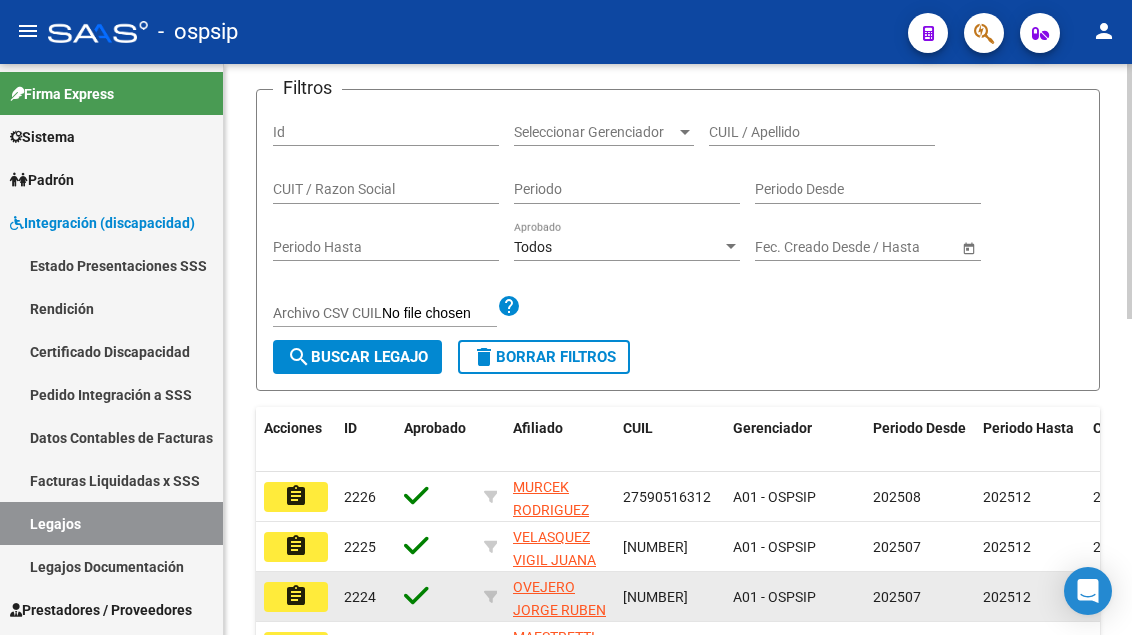 scroll, scrollTop: 200, scrollLeft: 0, axis: vertical 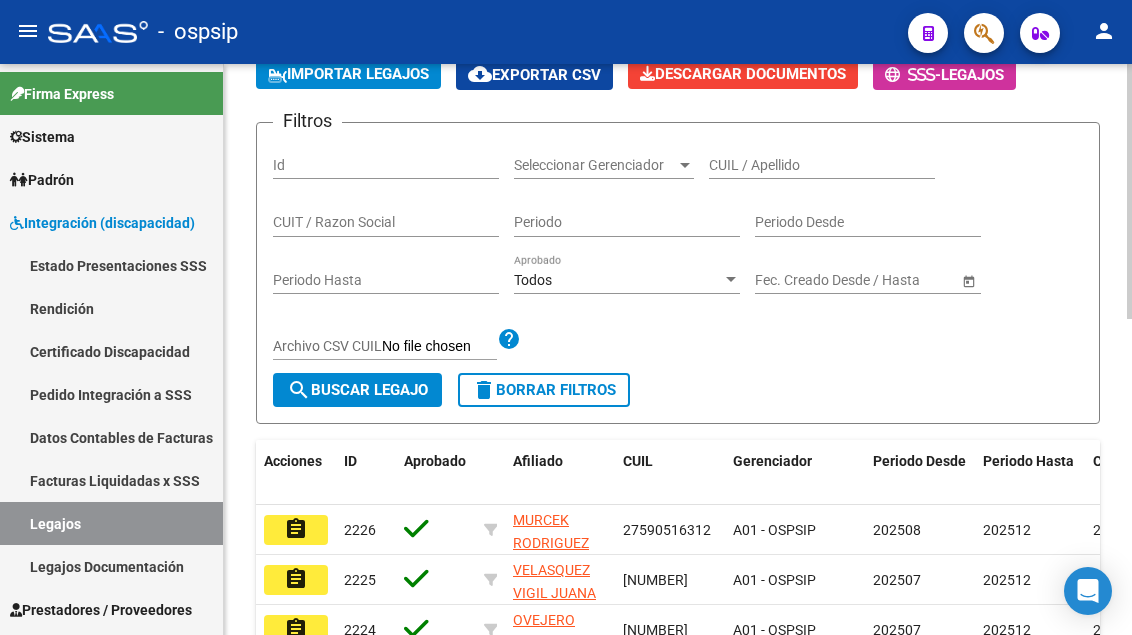 click on "CUIL / Apellido" at bounding box center (822, 165) 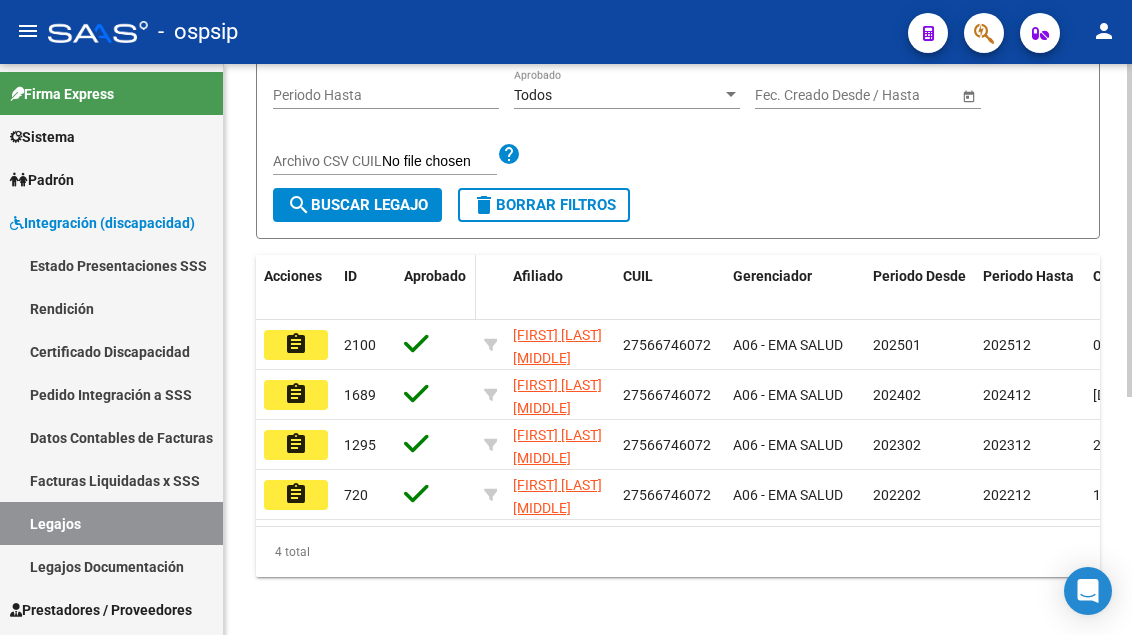 scroll, scrollTop: 400, scrollLeft: 0, axis: vertical 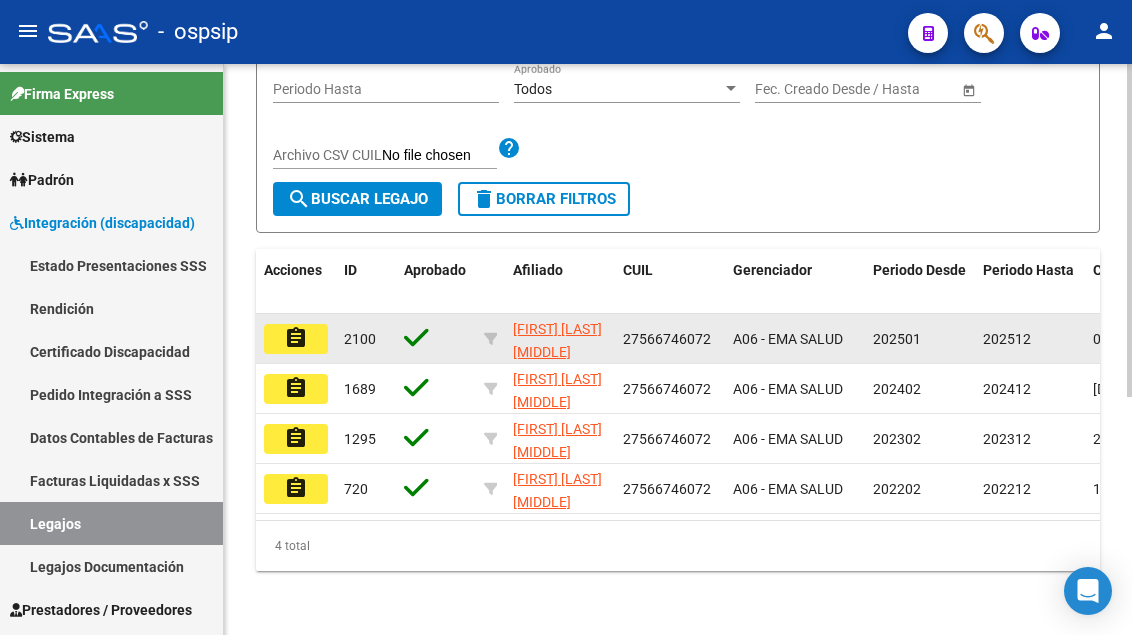 type on "[LAST]" 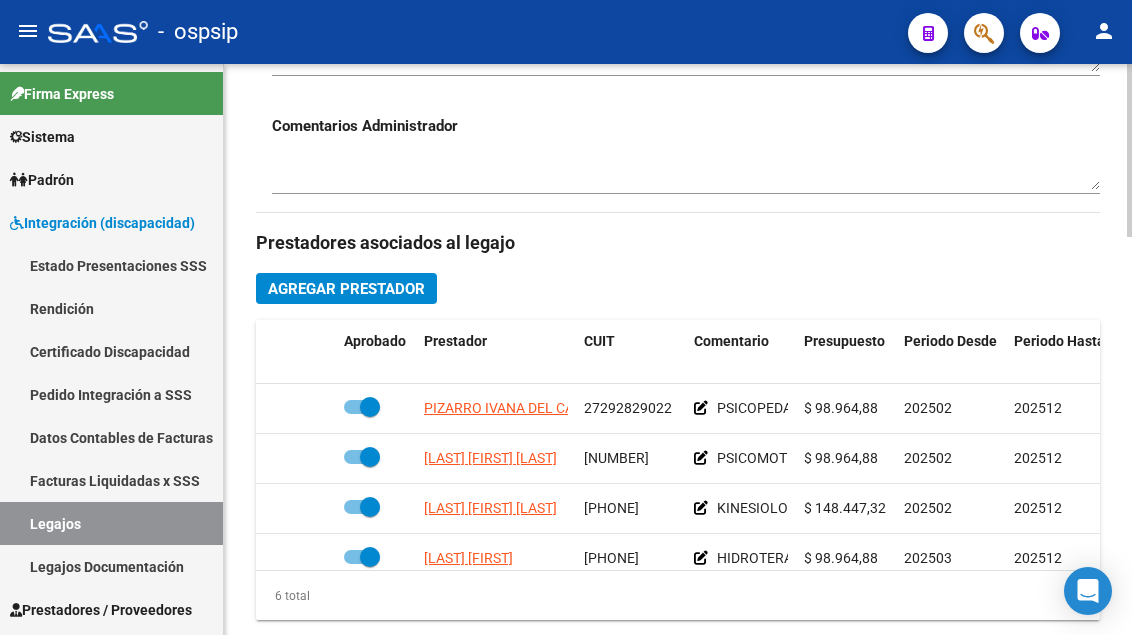 scroll, scrollTop: 800, scrollLeft: 0, axis: vertical 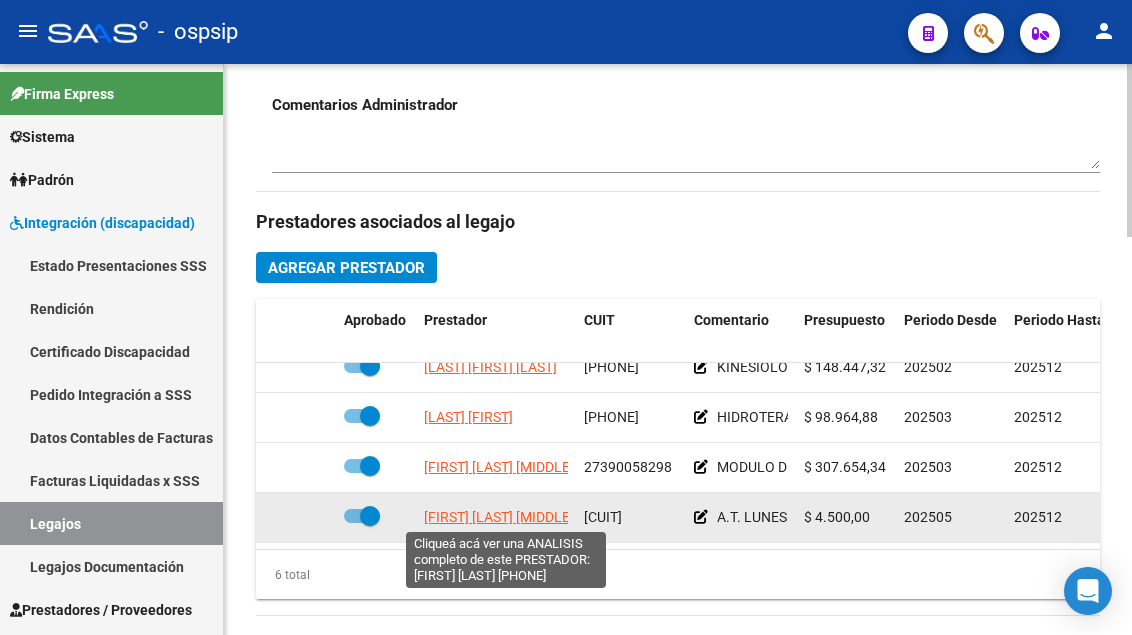 click on "[FIRST] [LAST] [MIDDLE]" 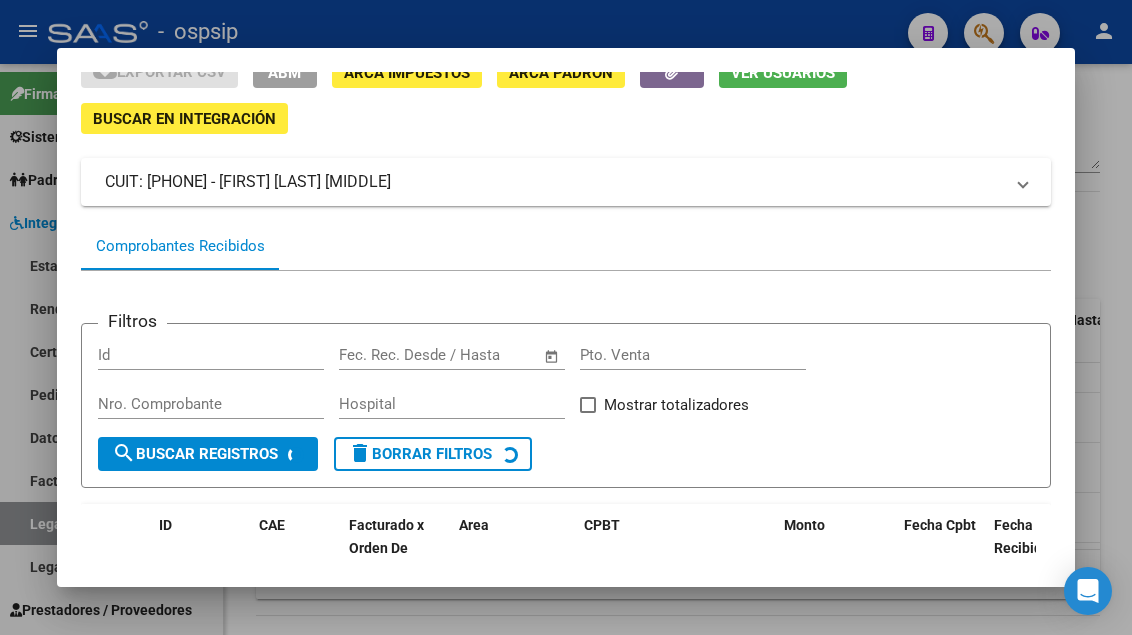 scroll, scrollTop: 185, scrollLeft: 0, axis: vertical 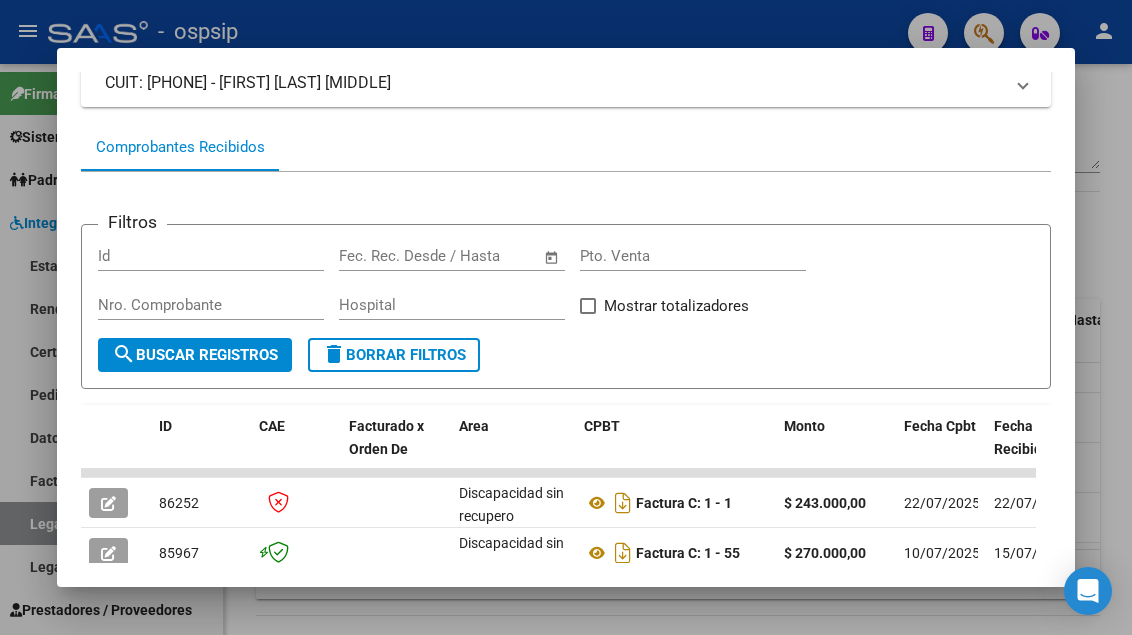 click at bounding box center (566, 317) 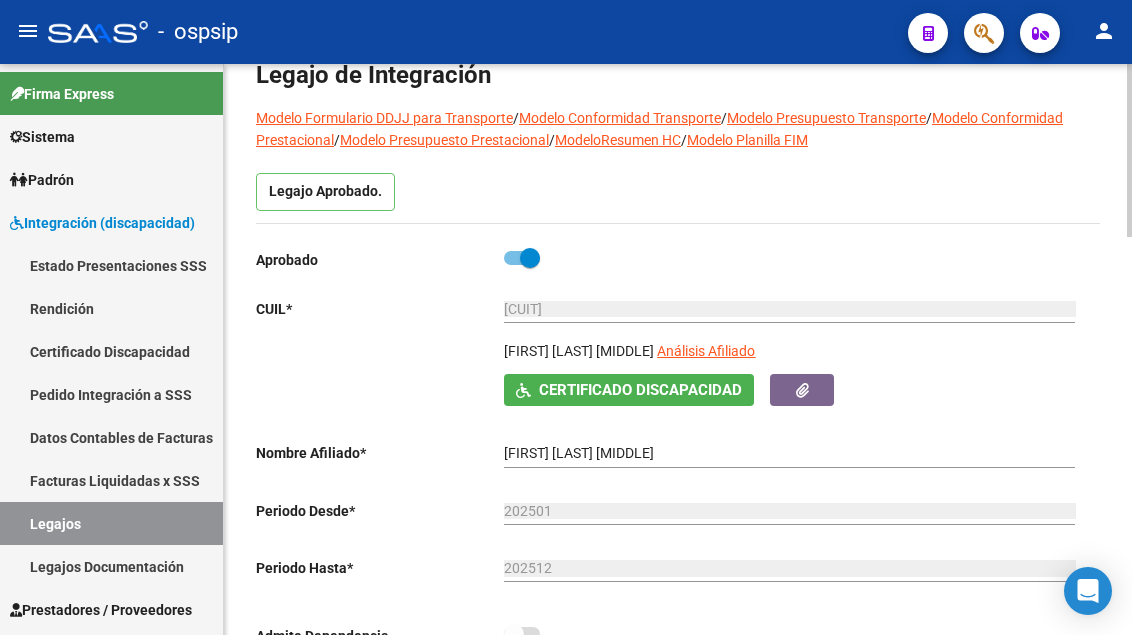 scroll, scrollTop: 100, scrollLeft: 0, axis: vertical 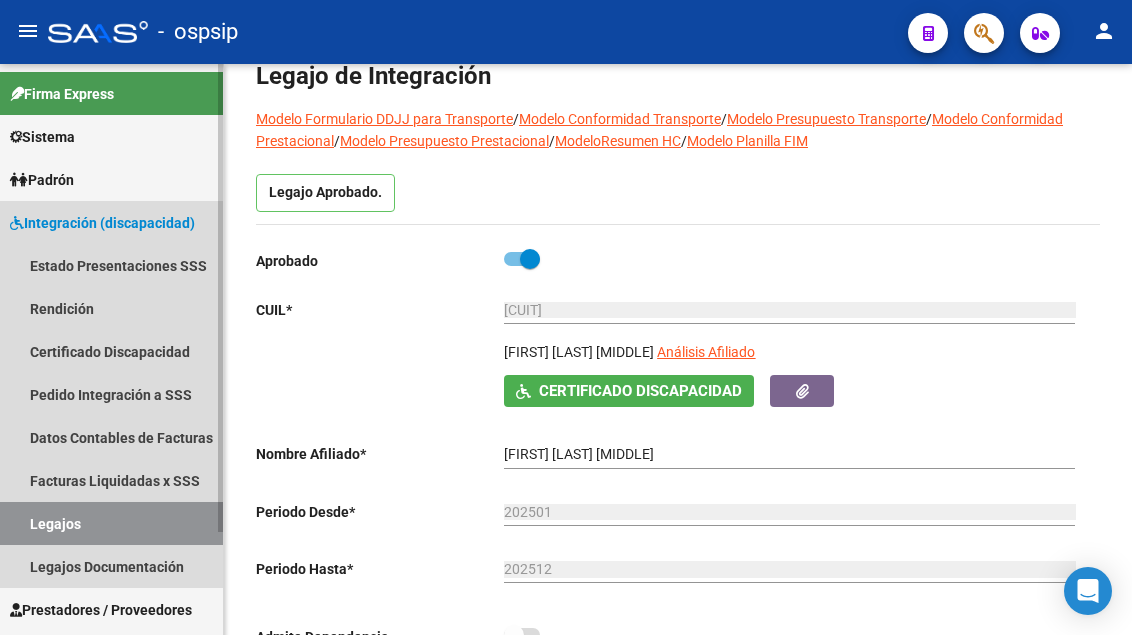 click on "Legajos" at bounding box center (111, 523) 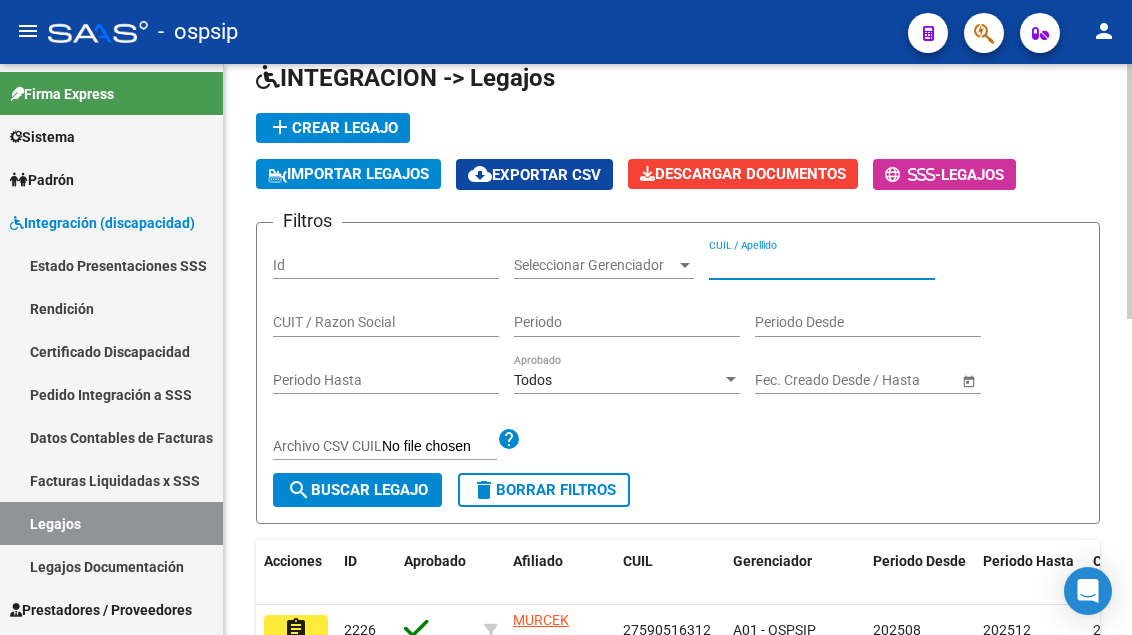 click on "CUIL / Apellido" at bounding box center (822, 265) 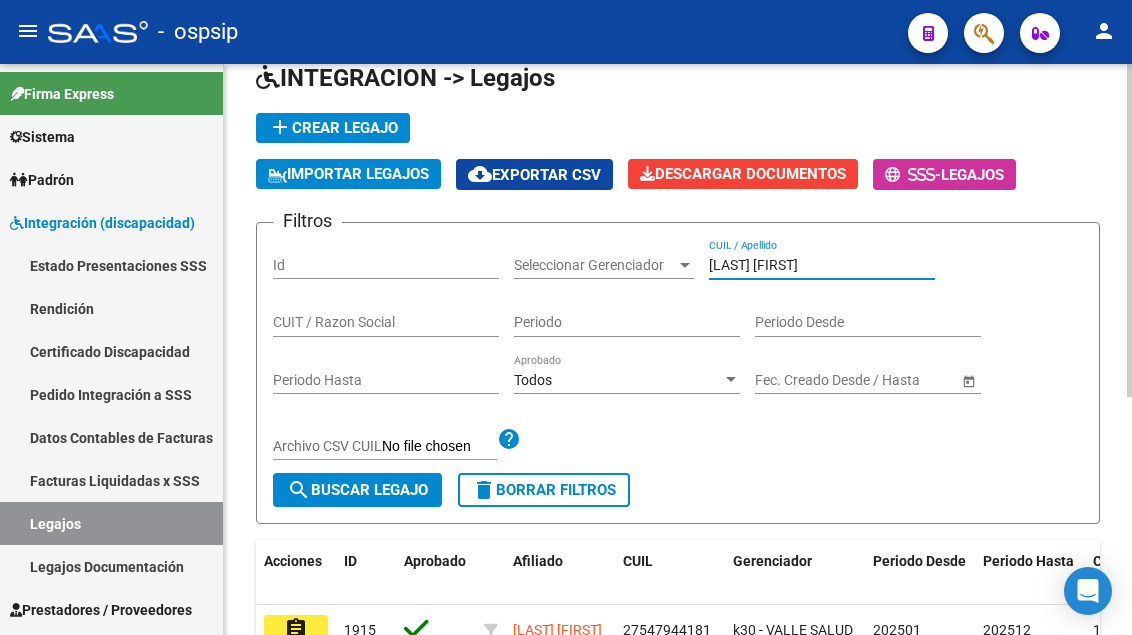scroll, scrollTop: 400, scrollLeft: 0, axis: vertical 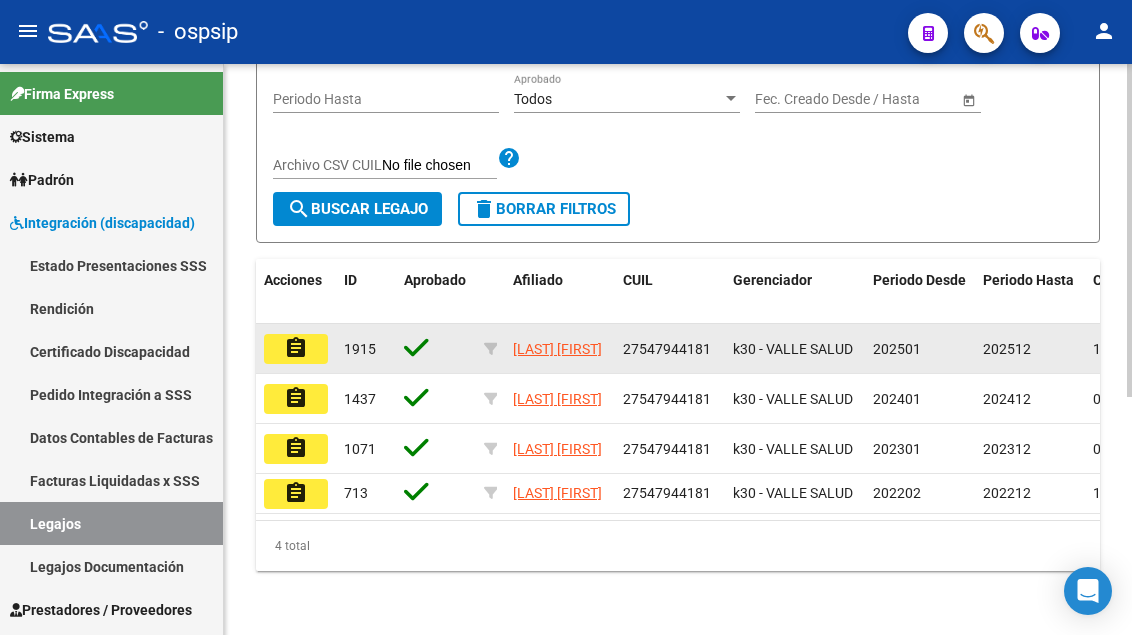 type on "[LAST] [FIRST]" 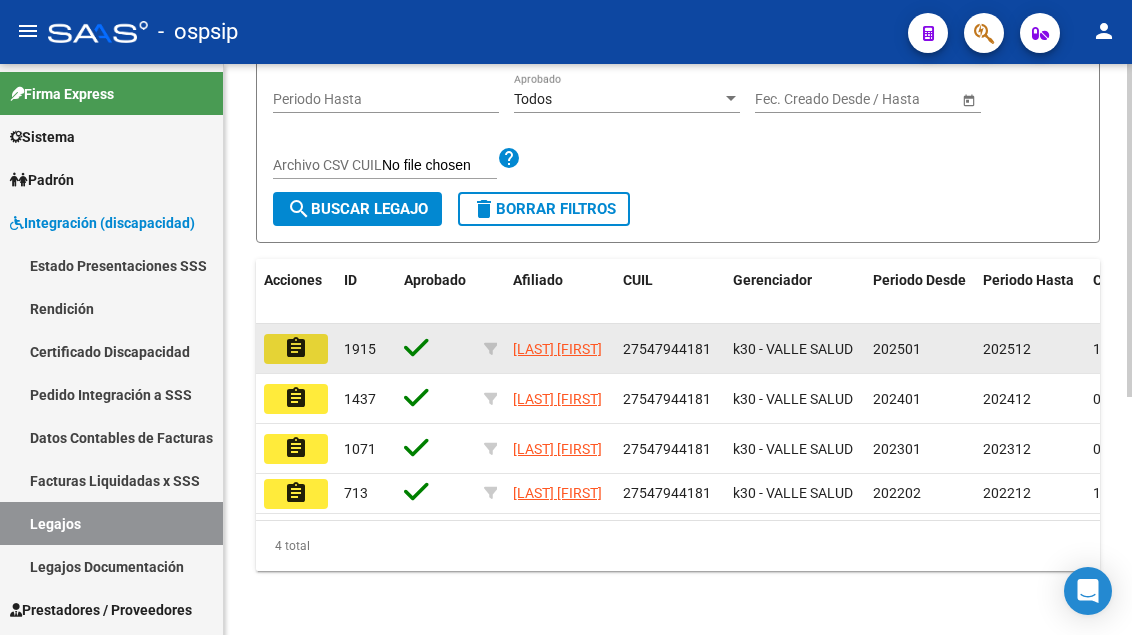 click on "assignment" 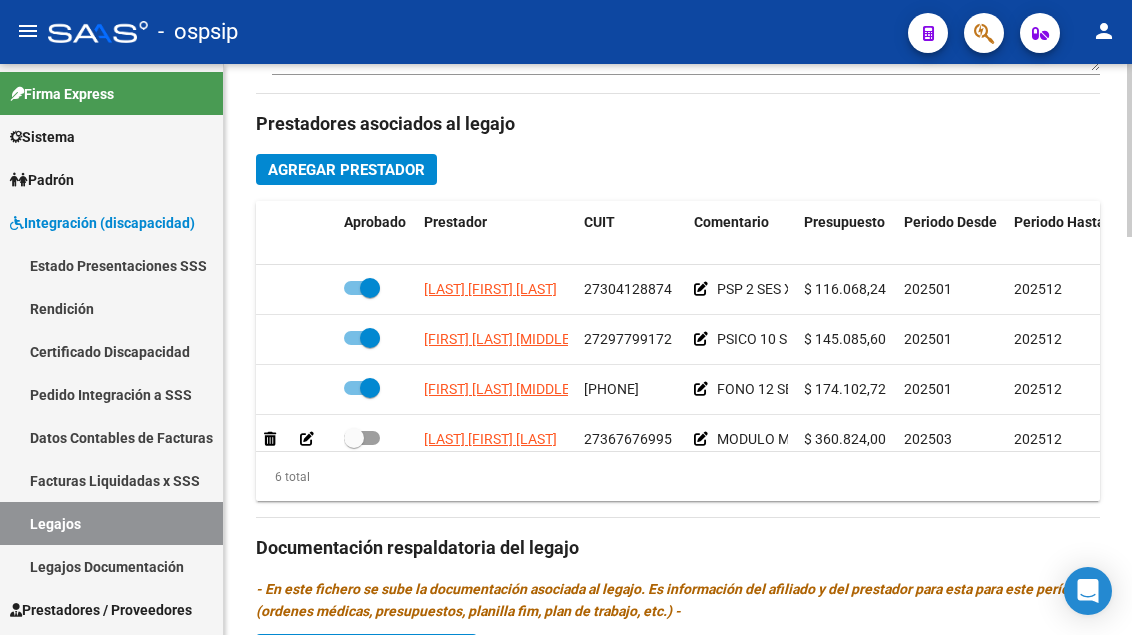 scroll, scrollTop: 900, scrollLeft: 0, axis: vertical 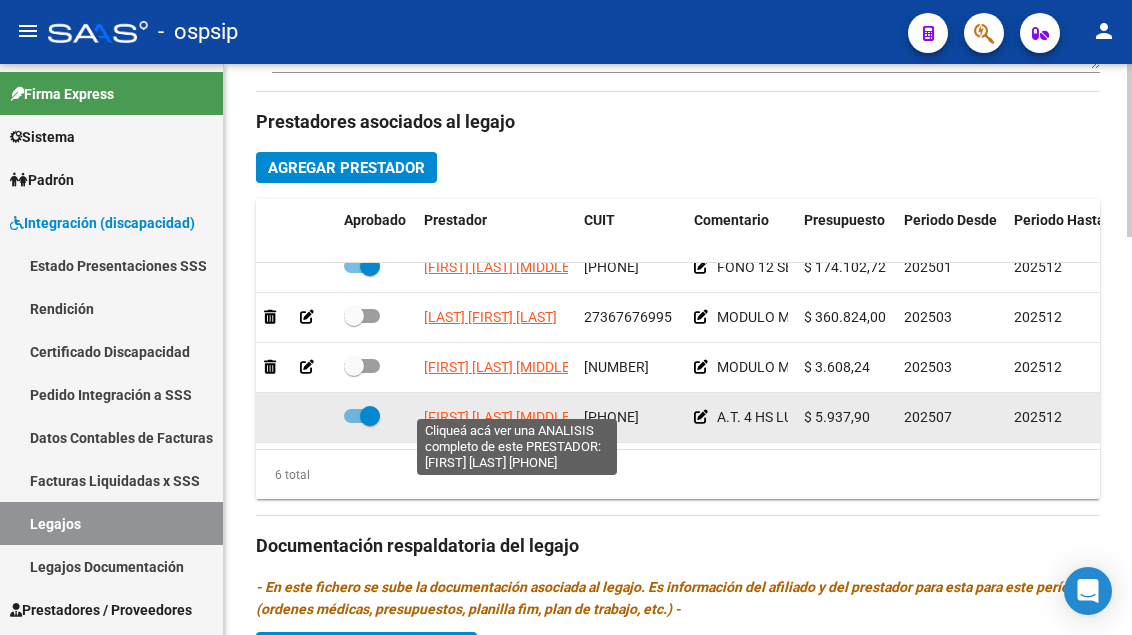 click on "[FIRST] [LAST] [MIDDLE]" 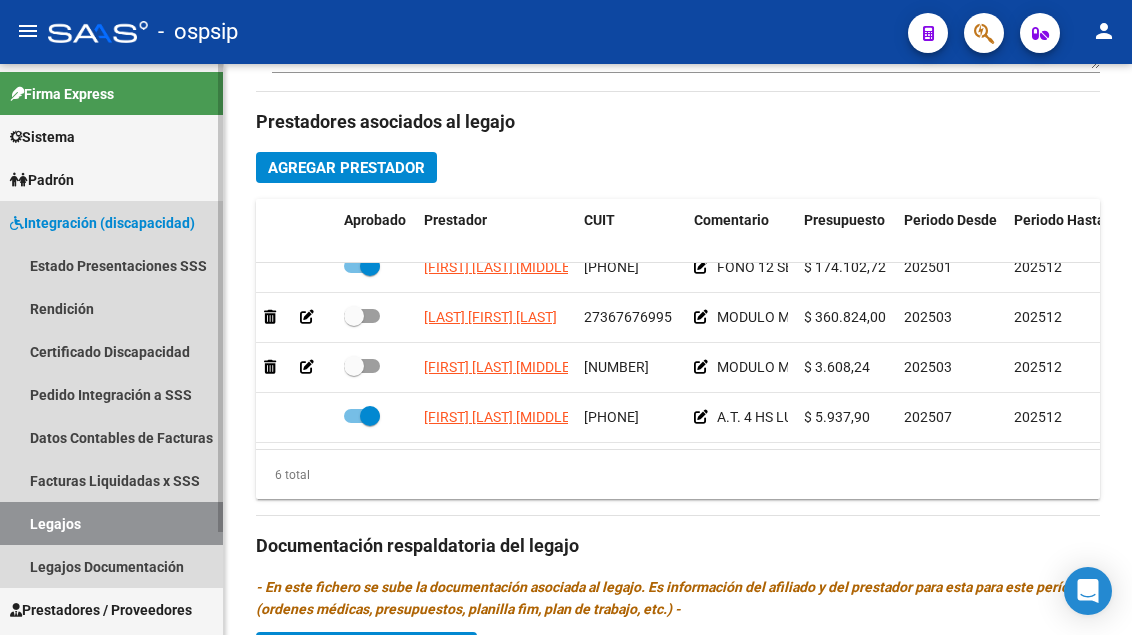 click on "Legajos" at bounding box center (111, 523) 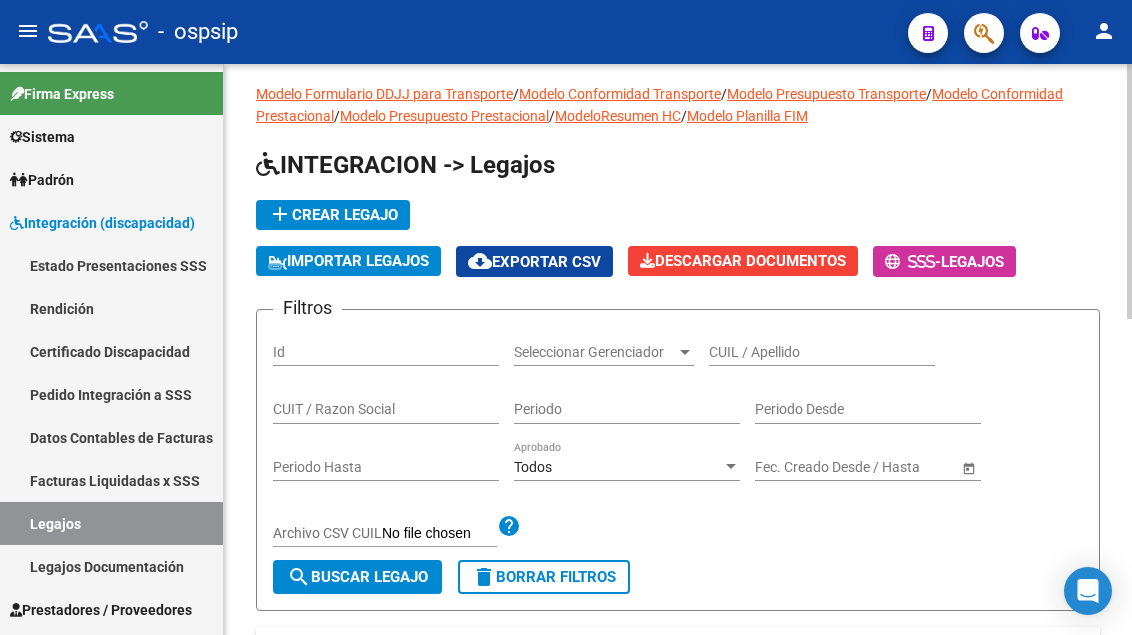scroll, scrollTop: 8, scrollLeft: 0, axis: vertical 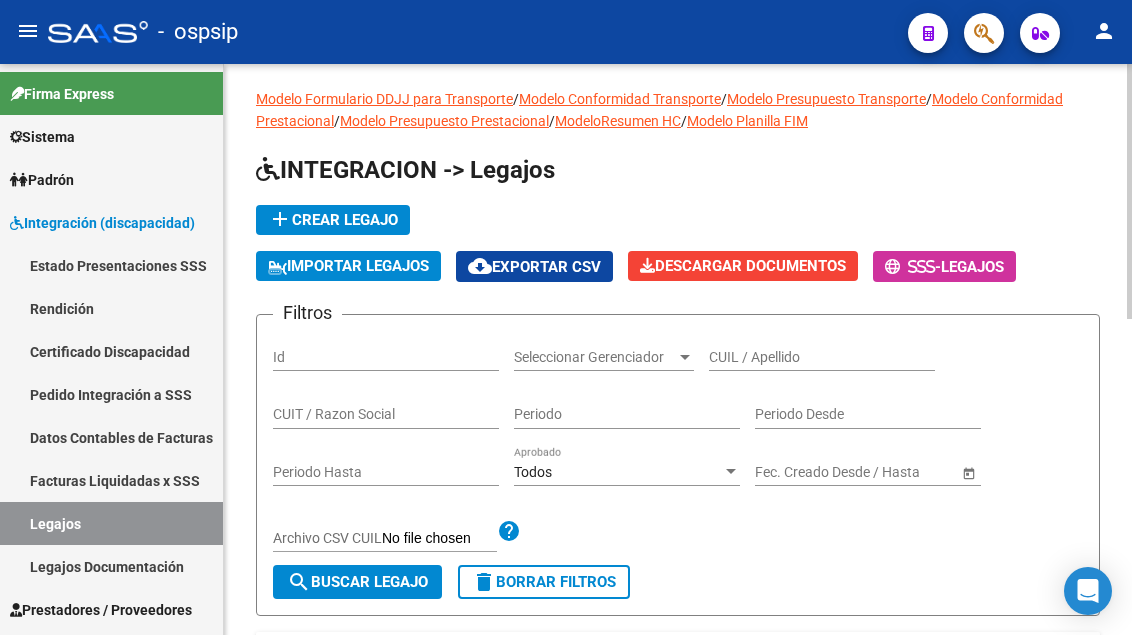 click on "CUIL / Apellido" 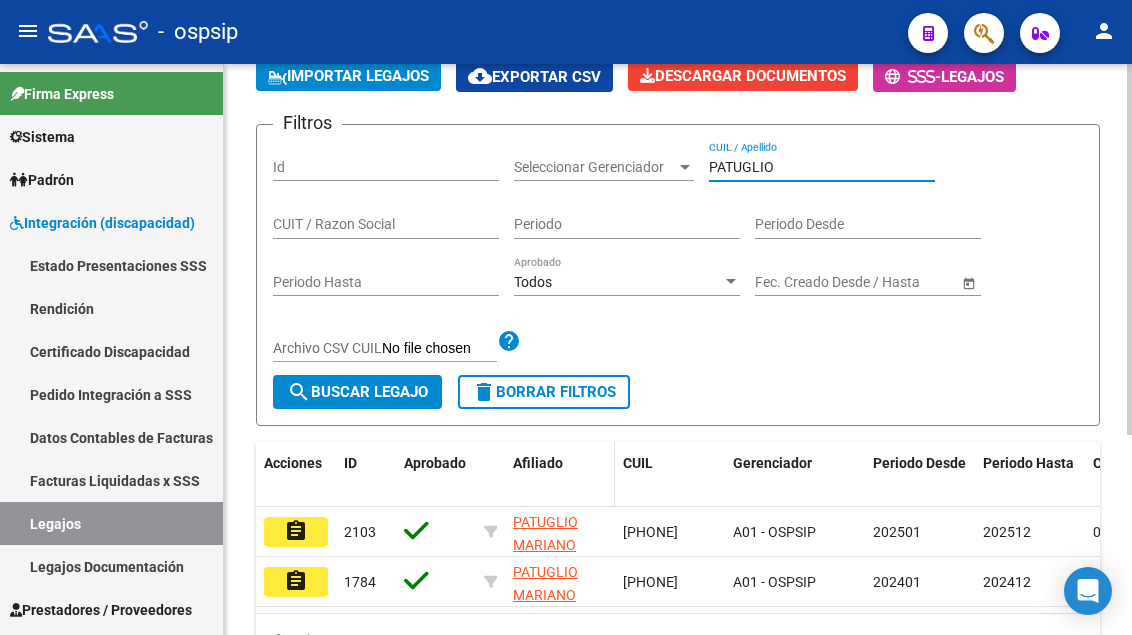 scroll, scrollTop: 208, scrollLeft: 0, axis: vertical 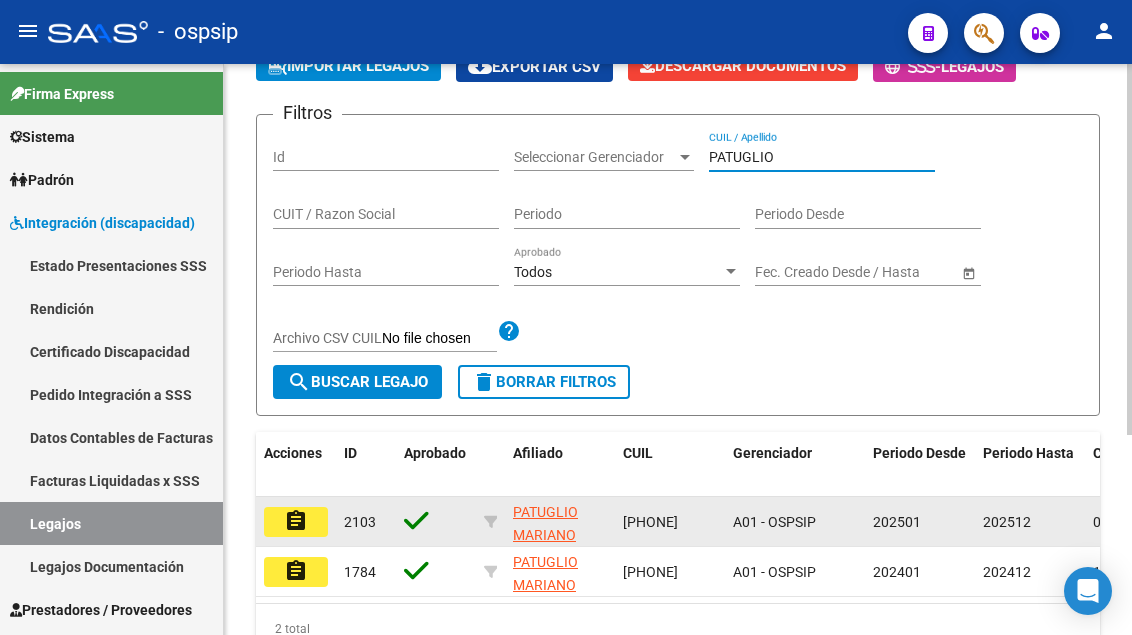 type on "PATUGLIO" 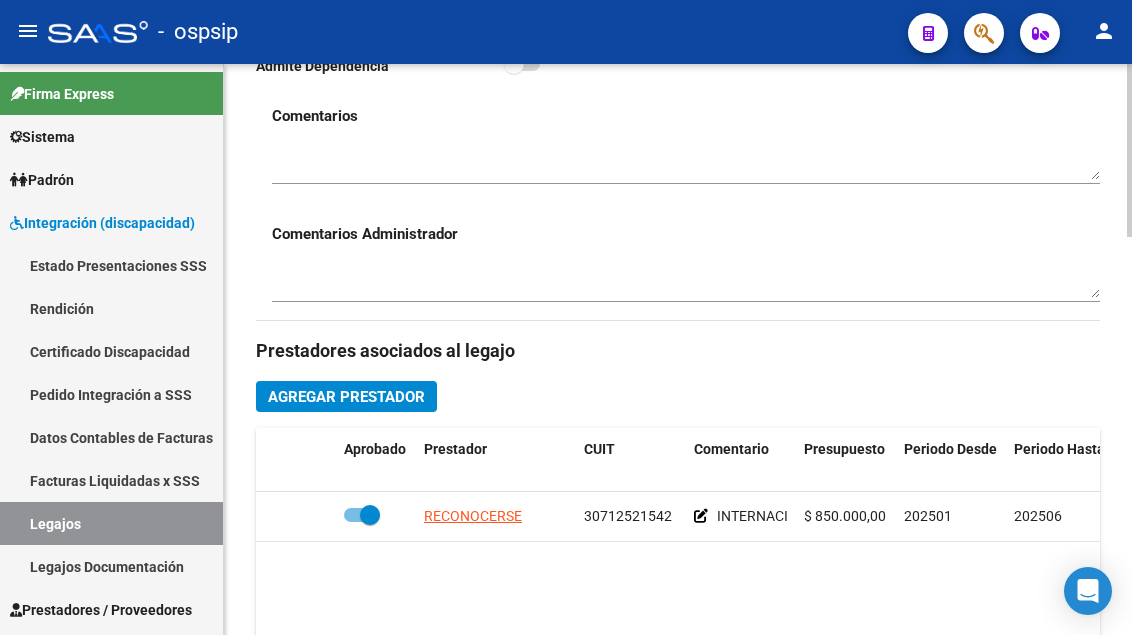 scroll, scrollTop: 800, scrollLeft: 0, axis: vertical 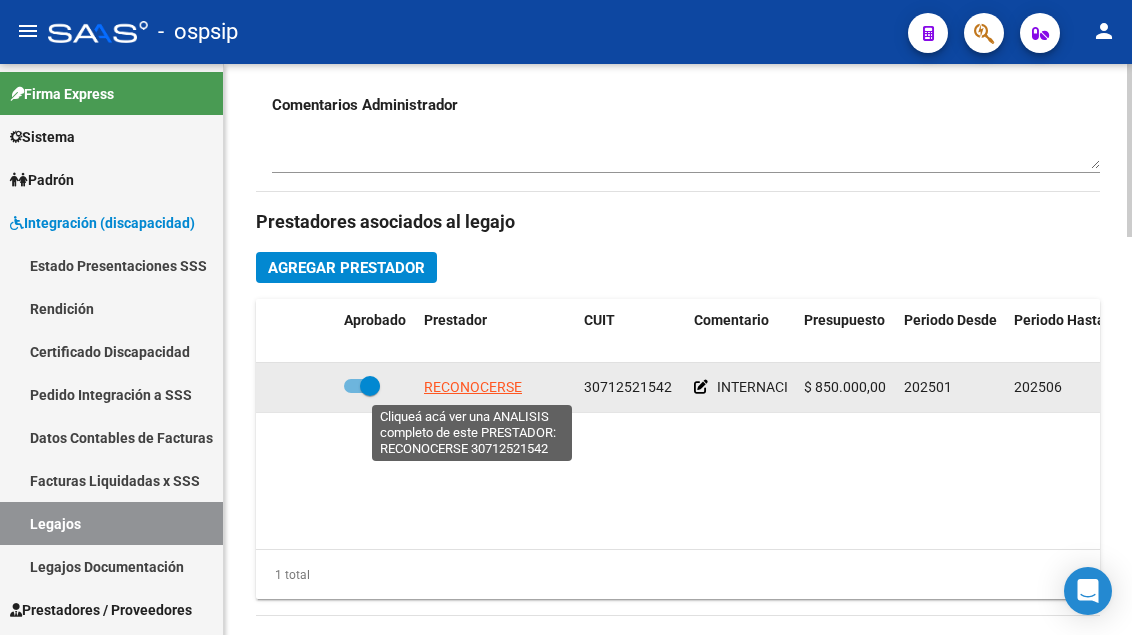 click on "RECONOCERSE" 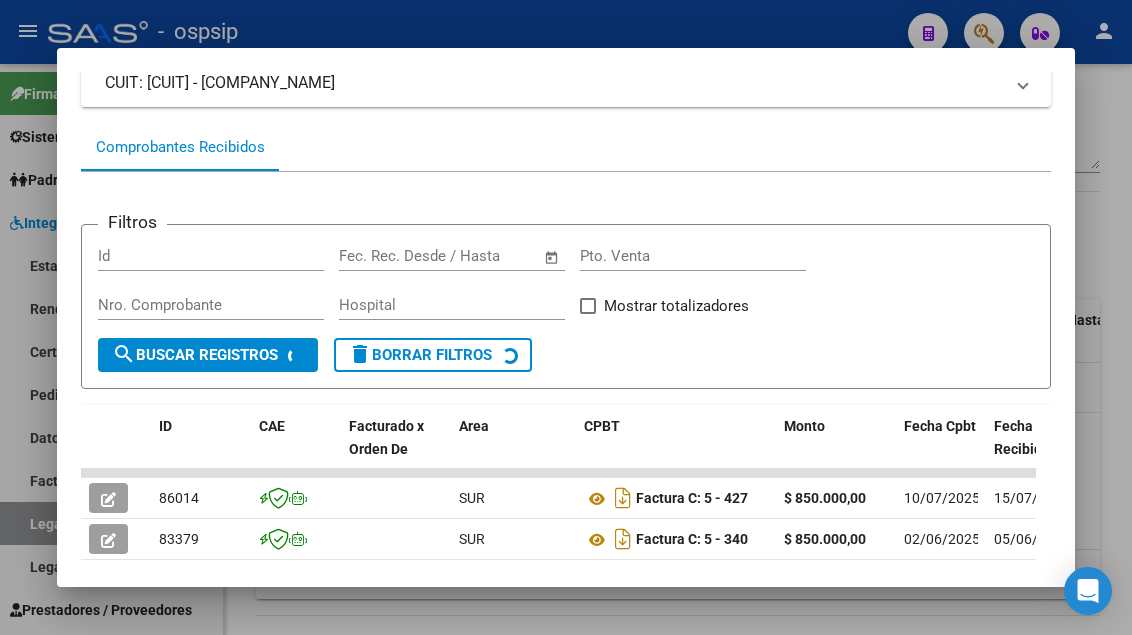 scroll, scrollTop: 285, scrollLeft: 0, axis: vertical 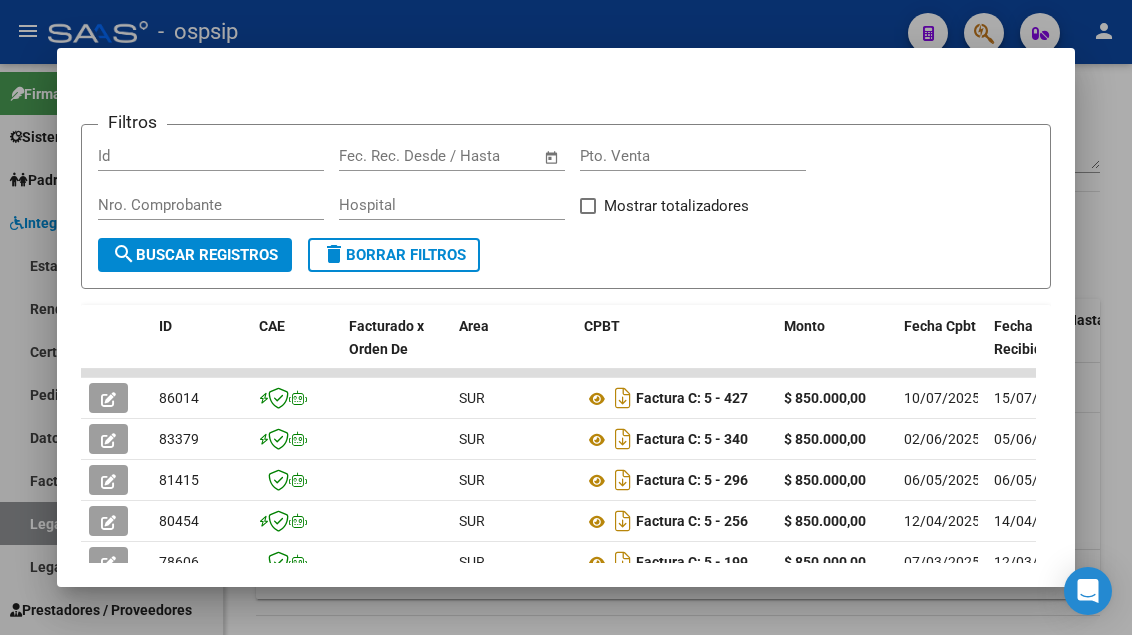 click at bounding box center (566, 317) 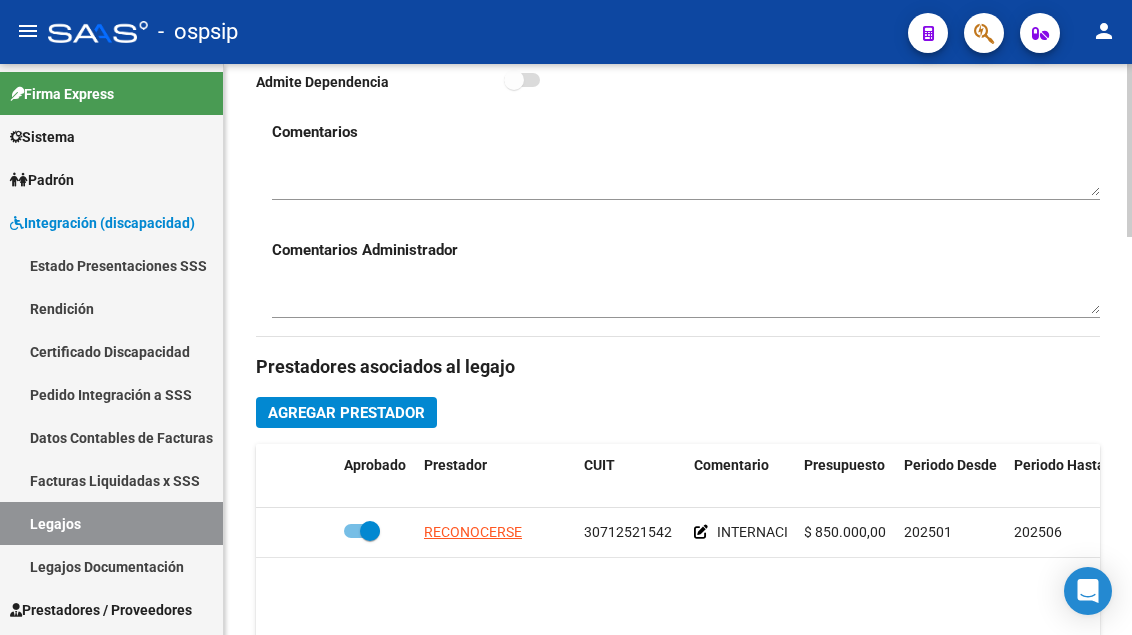 scroll, scrollTop: 400, scrollLeft: 0, axis: vertical 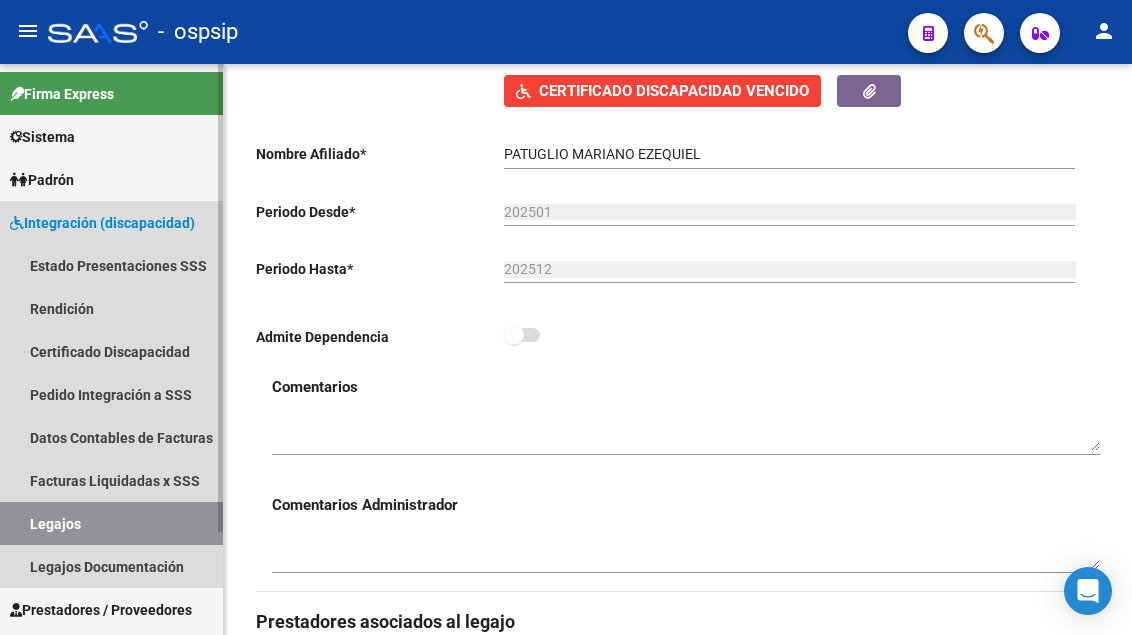 click on "Legajos" at bounding box center [111, 523] 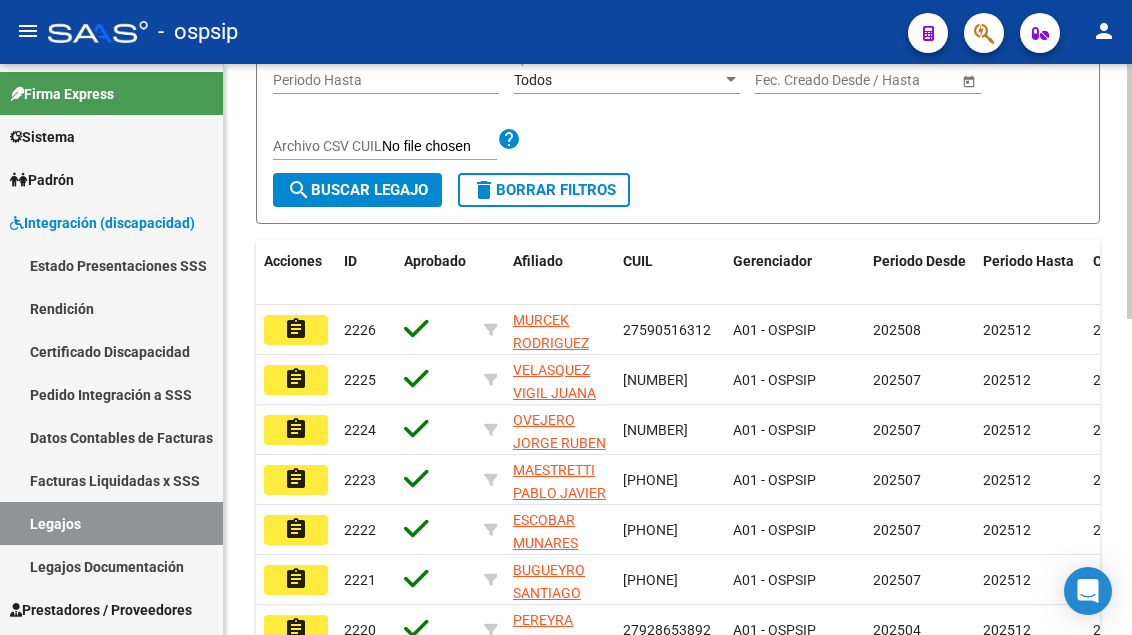 scroll, scrollTop: 0, scrollLeft: 0, axis: both 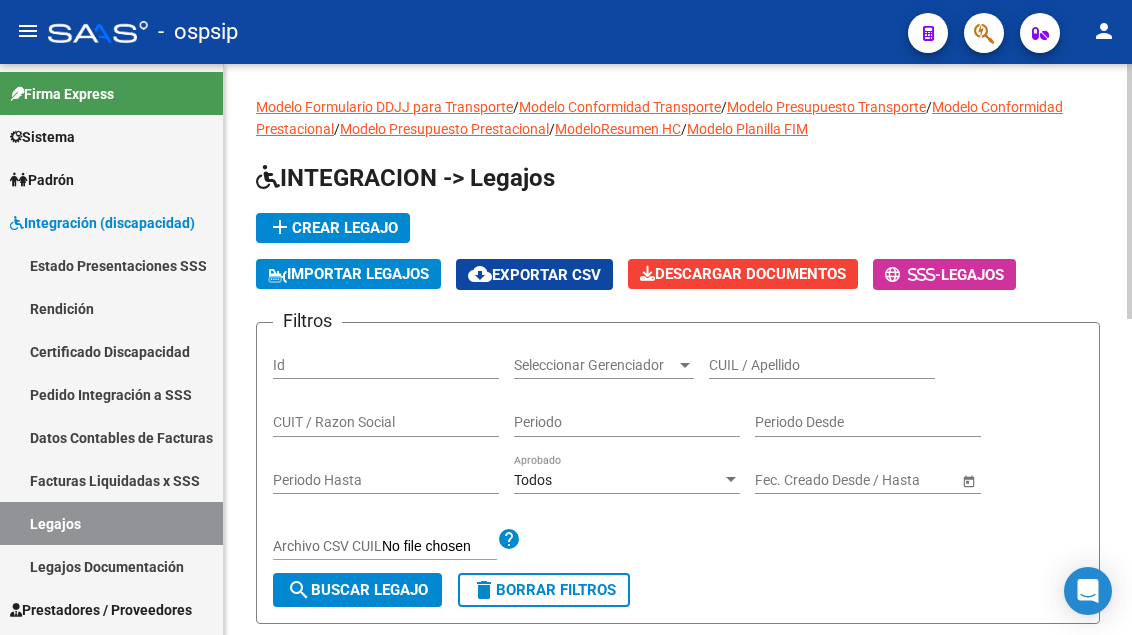 click on "CUIL / Apellido" at bounding box center (822, 365) 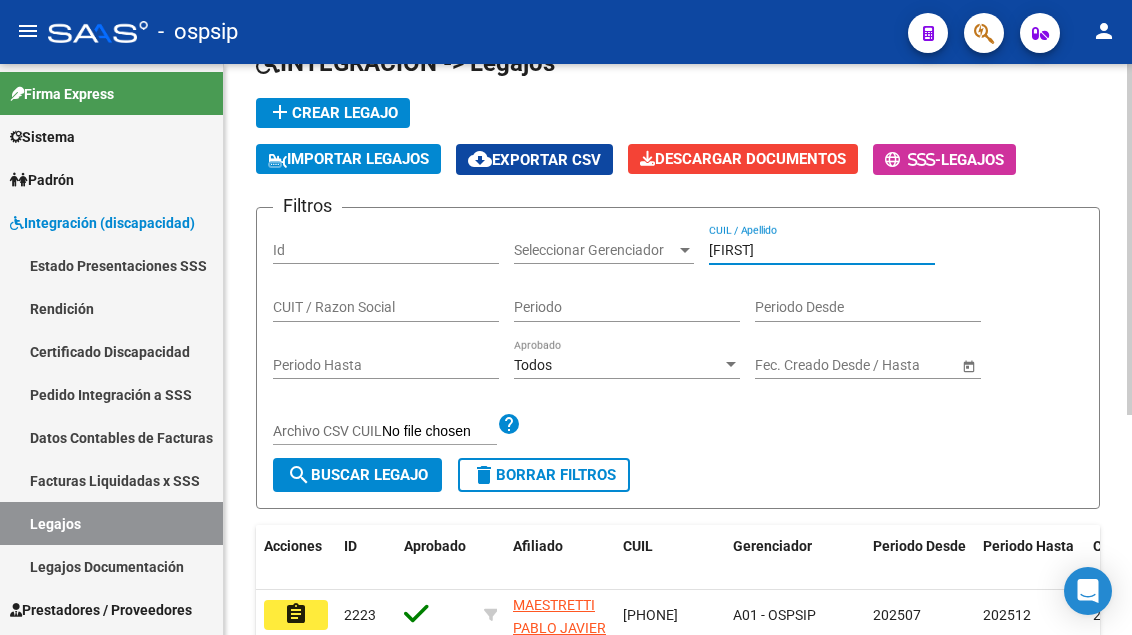 scroll, scrollTop: 200, scrollLeft: 0, axis: vertical 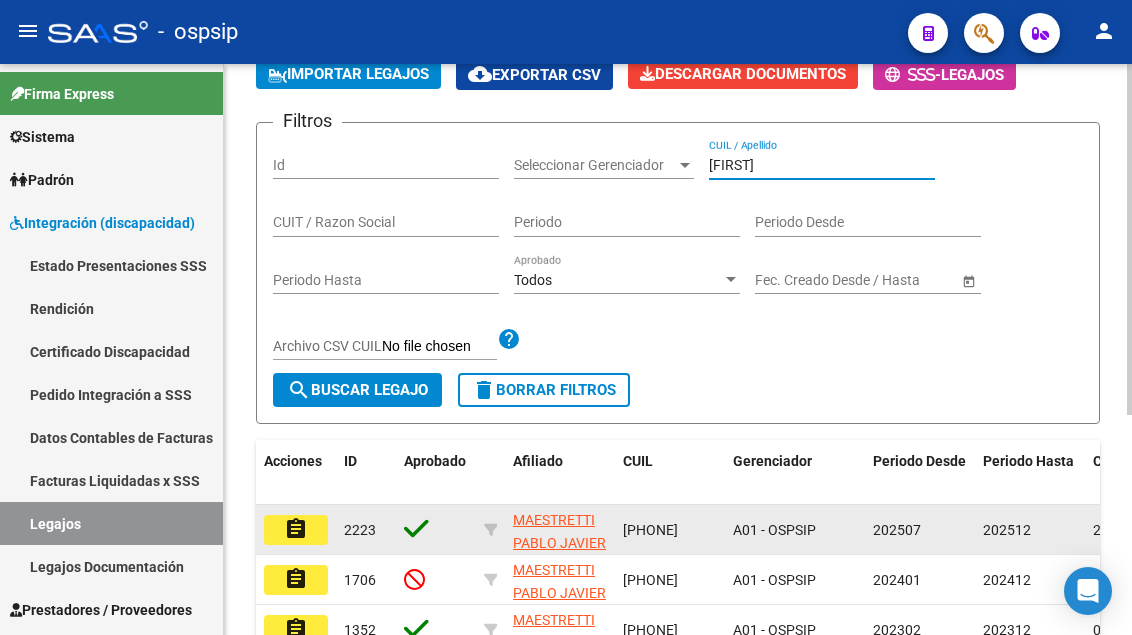 type on "[FIRST]" 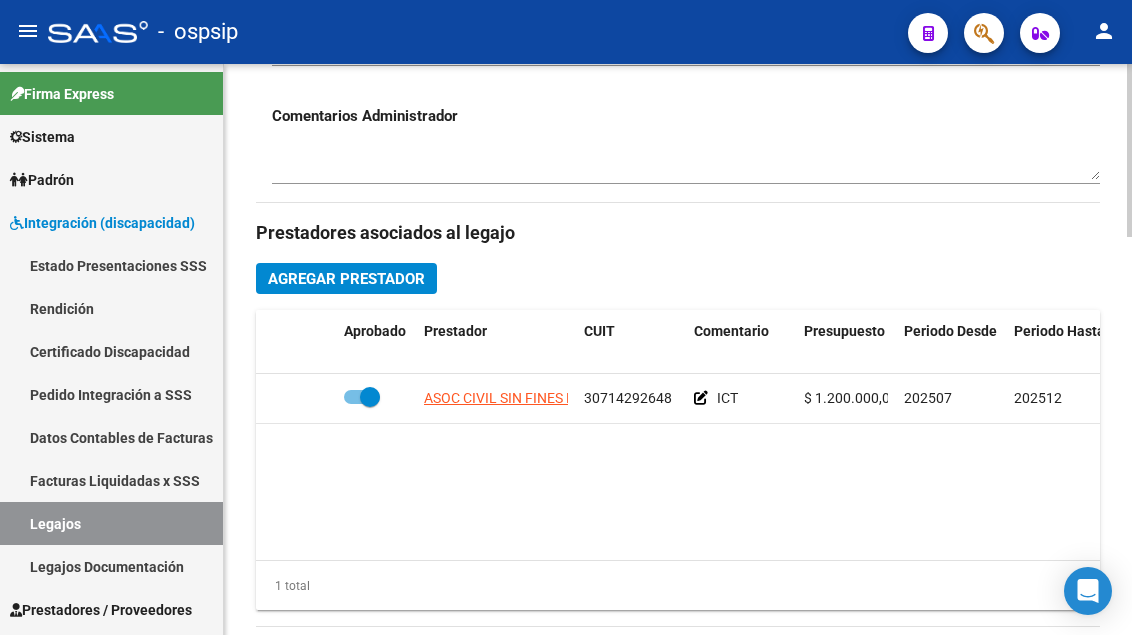 scroll, scrollTop: 800, scrollLeft: 0, axis: vertical 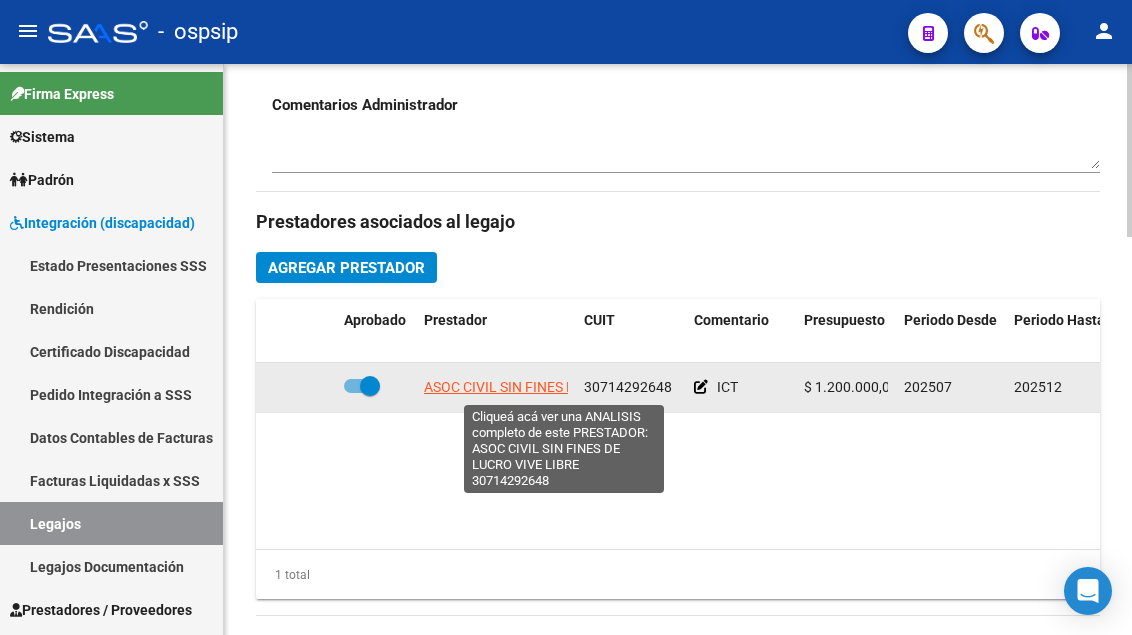 click on "ASOC CIVIL SIN FINES DE LUCRO VIVE LIBRE" 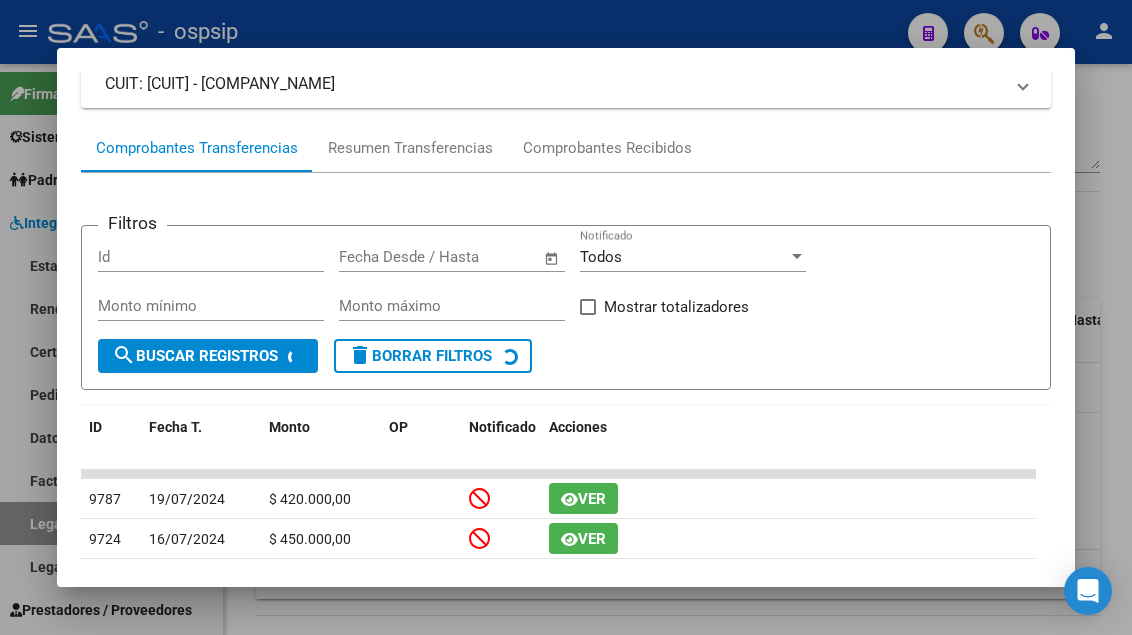 scroll, scrollTop: 186, scrollLeft: 0, axis: vertical 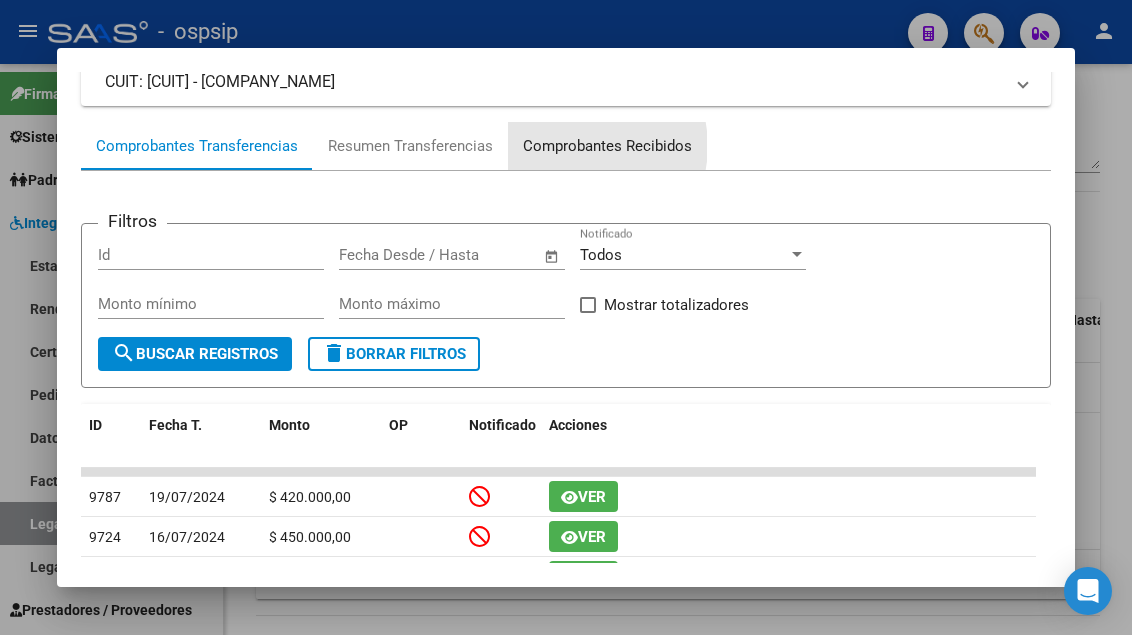 click on "Comprobantes Recibidos" at bounding box center [607, 146] 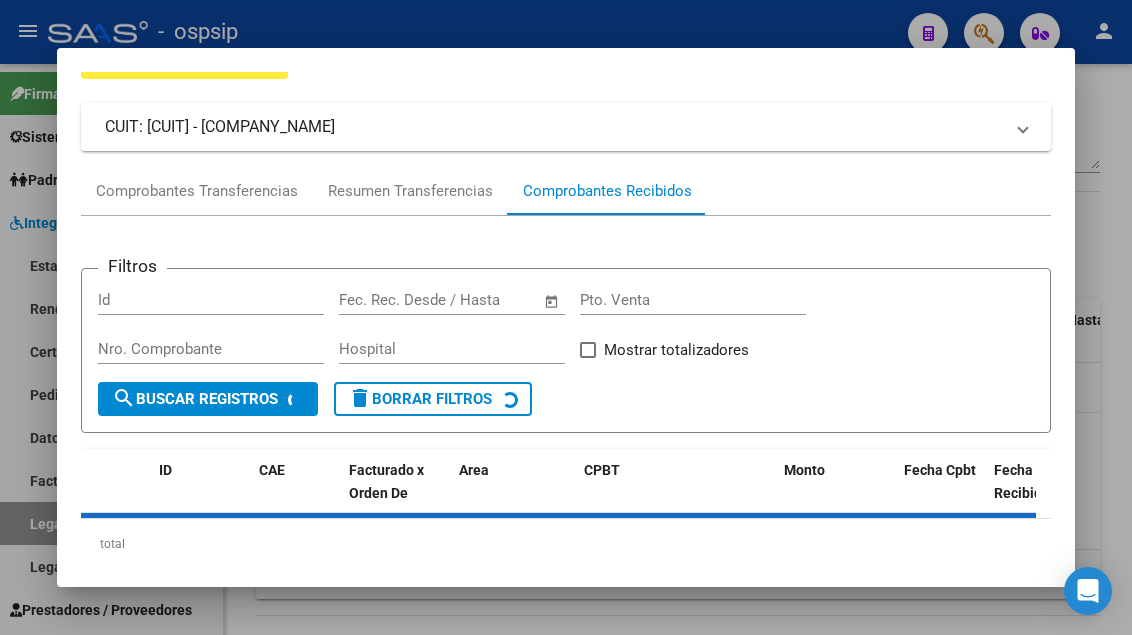 scroll, scrollTop: 185, scrollLeft: 0, axis: vertical 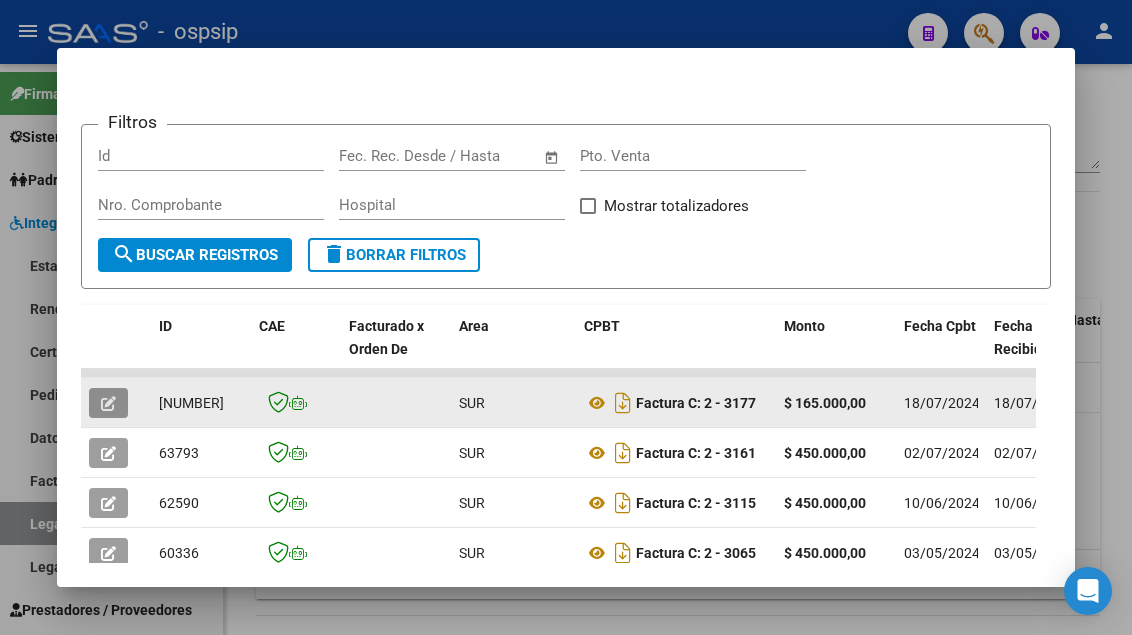 click 